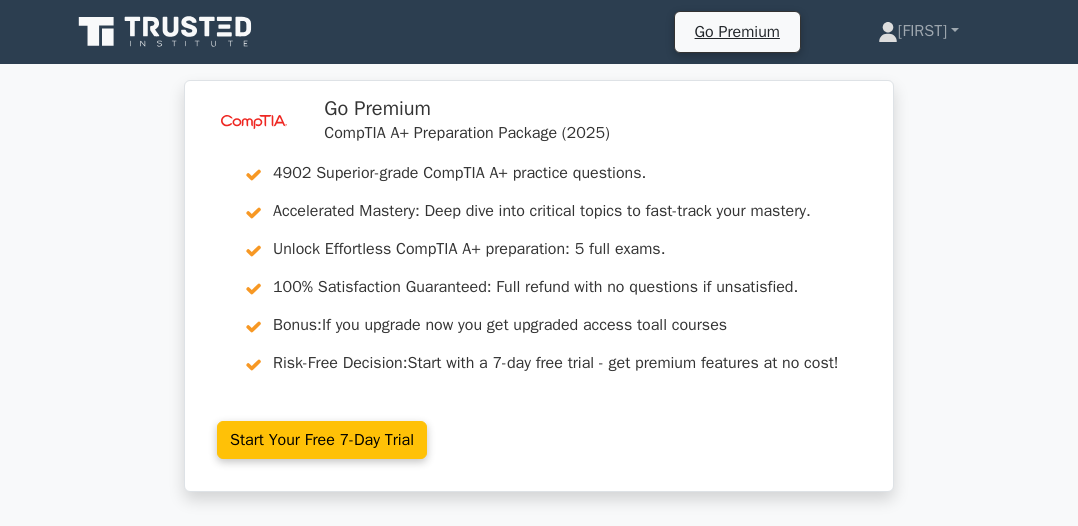 scroll, scrollTop: 0, scrollLeft: 0, axis: both 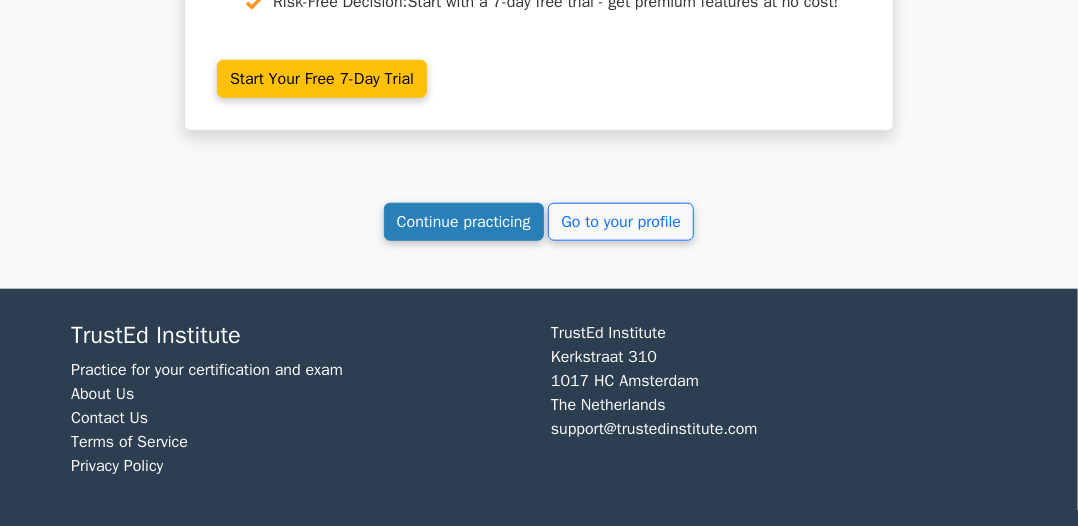 click on "Continue practicing" at bounding box center [464, 222] 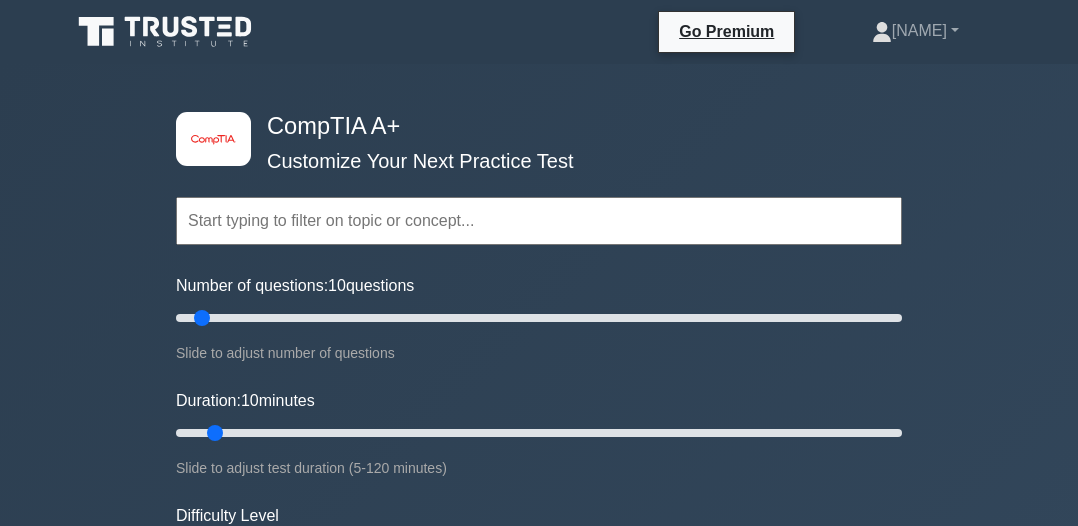 scroll, scrollTop: 0, scrollLeft: 0, axis: both 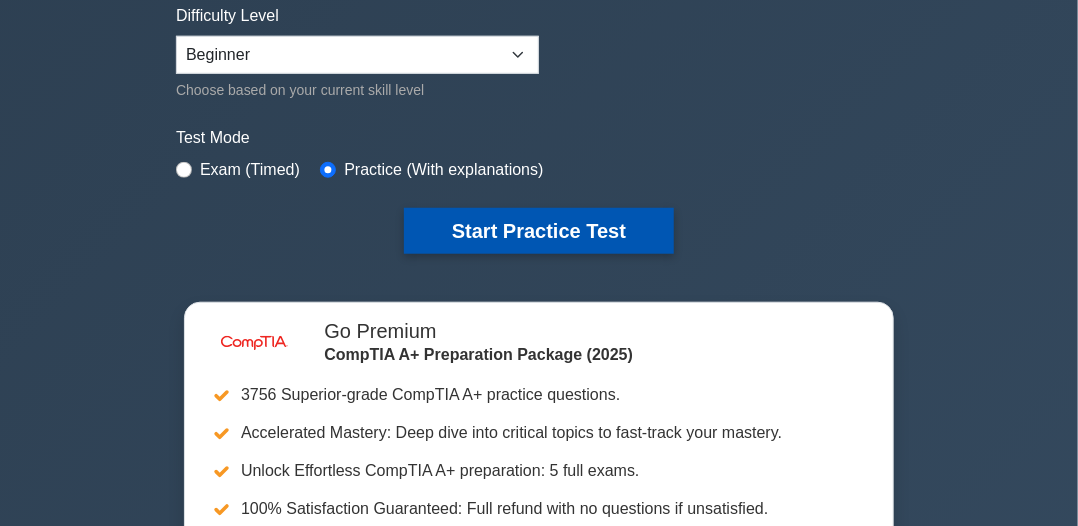 click on "Start Practice Test" at bounding box center (539, 231) 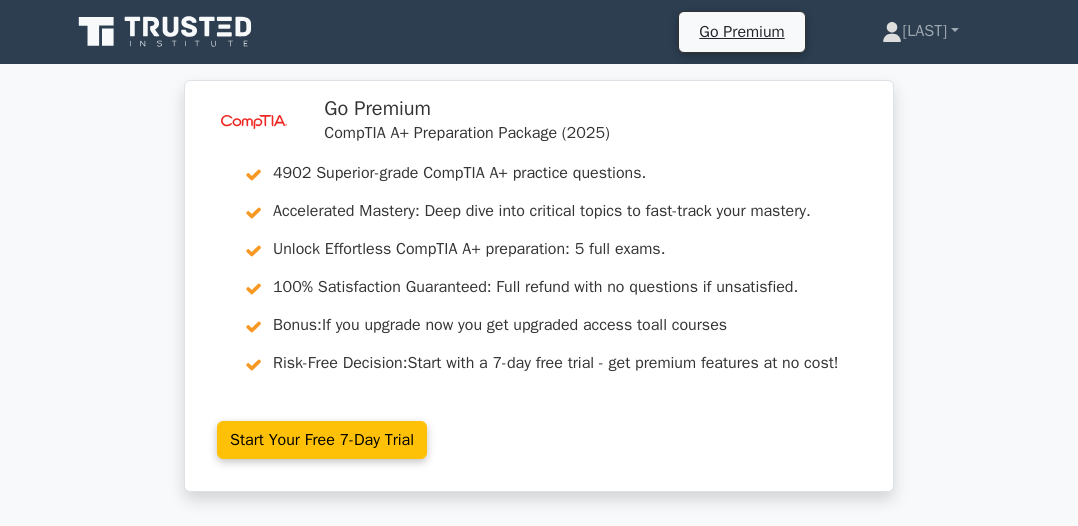 scroll, scrollTop: 0, scrollLeft: 0, axis: both 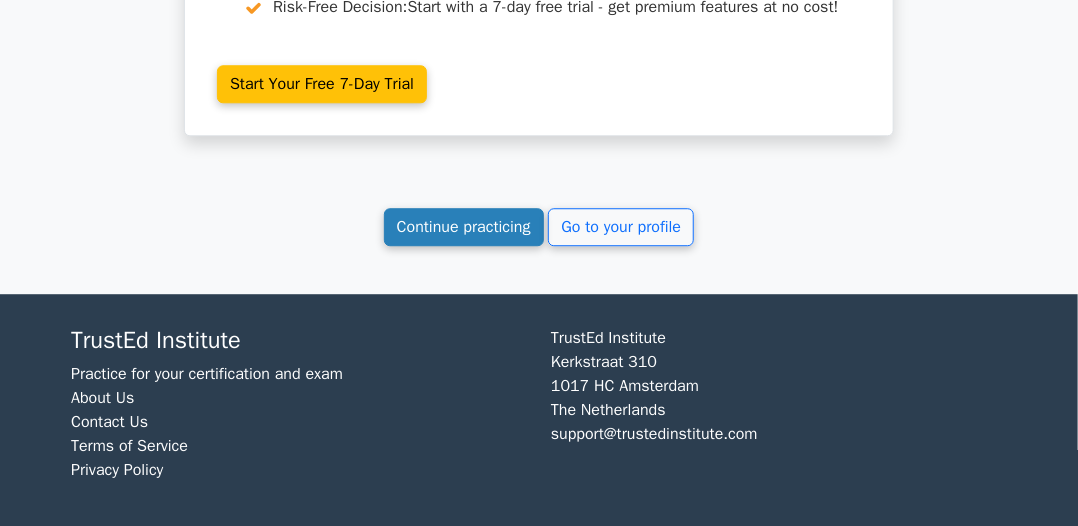 click on "Continue practicing" at bounding box center (464, 227) 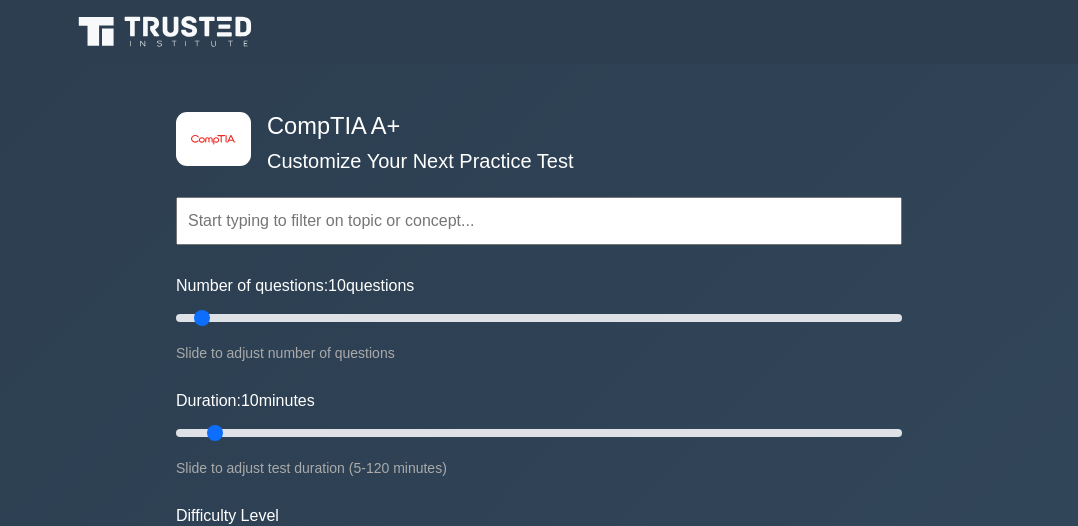 scroll, scrollTop: 0, scrollLeft: 0, axis: both 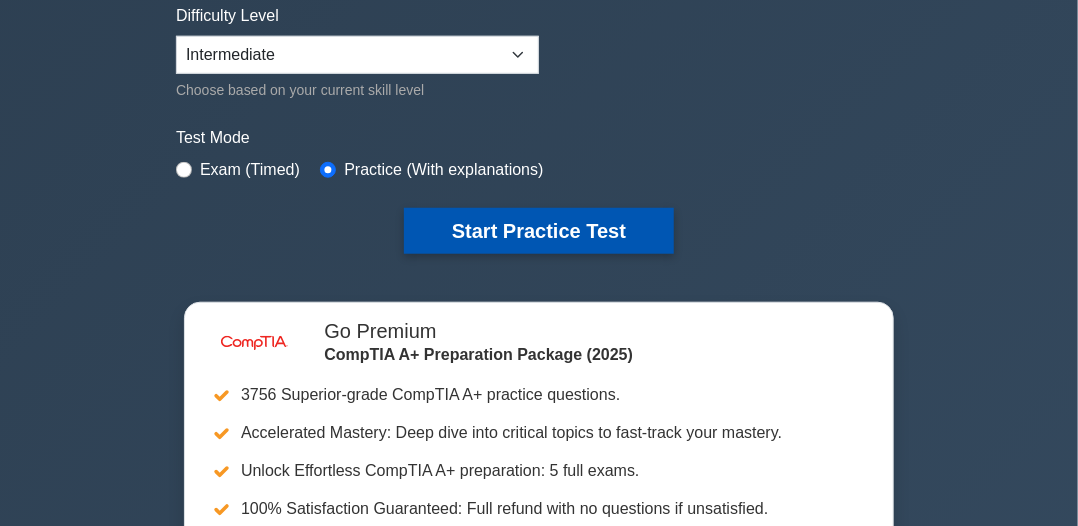 click on "Start Practice Test" at bounding box center (539, 231) 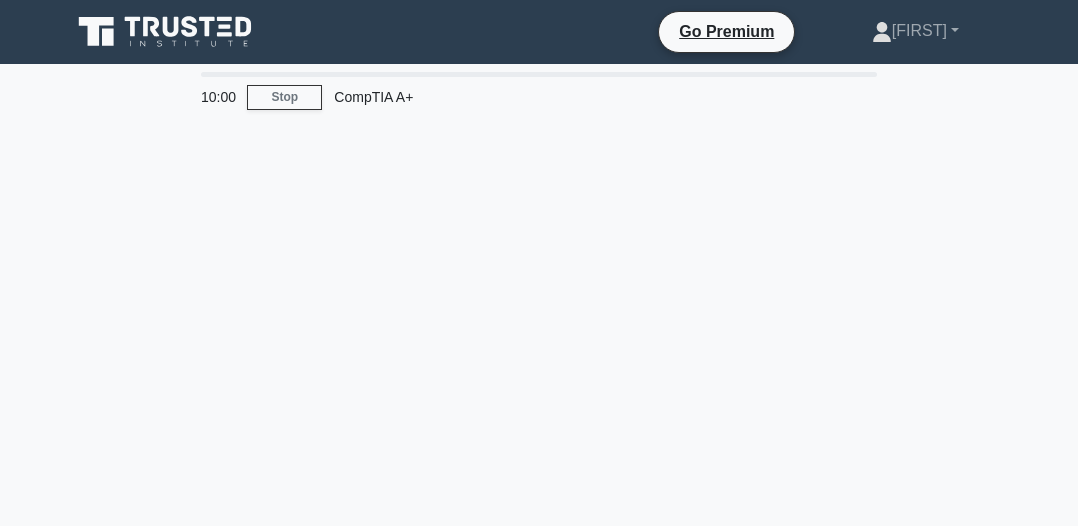 scroll, scrollTop: 0, scrollLeft: 0, axis: both 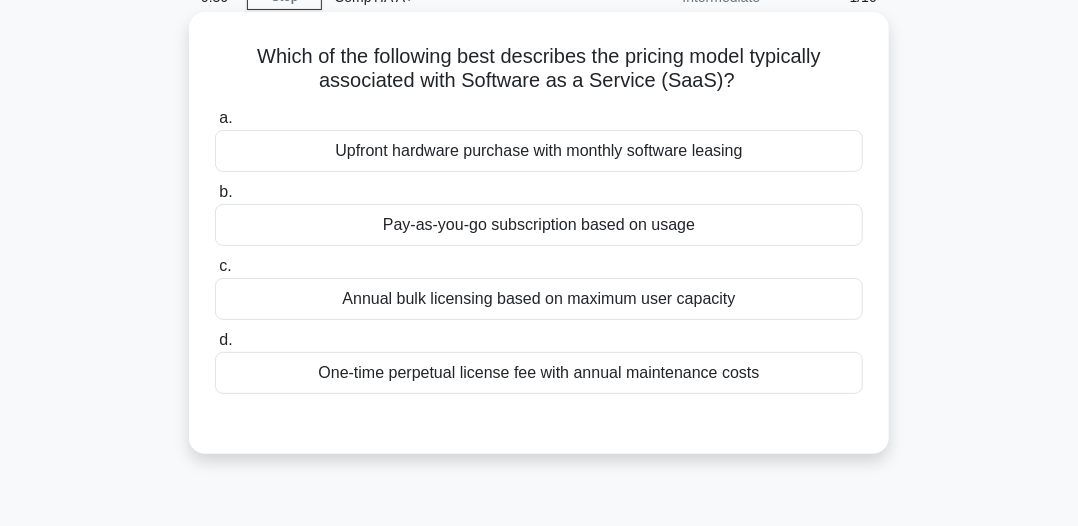 drag, startPoint x: 332, startPoint y: 152, endPoint x: 706, endPoint y: 153, distance: 374.00134 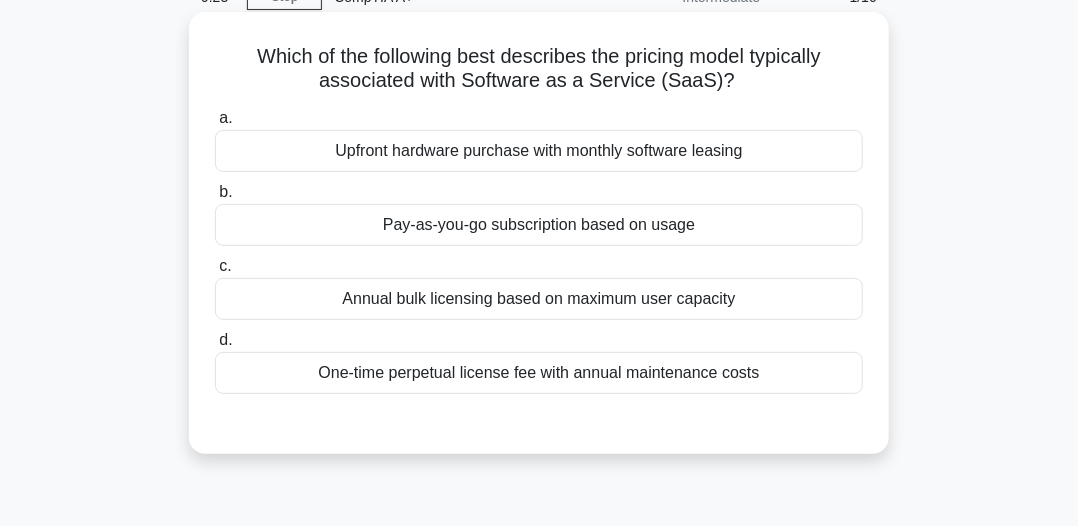 drag, startPoint x: 344, startPoint y: 305, endPoint x: 684, endPoint y: 299, distance: 340.05295 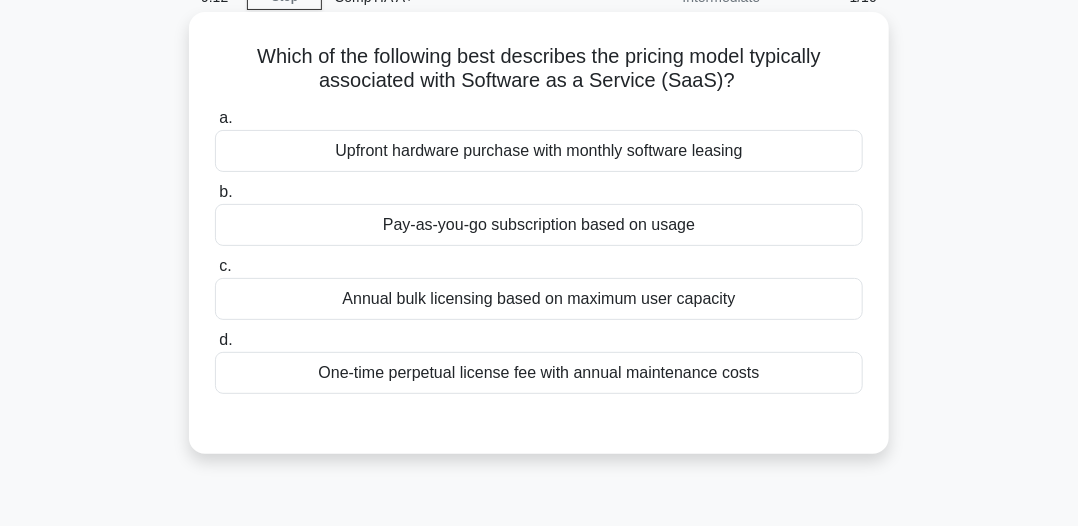 drag, startPoint x: 316, startPoint y: 374, endPoint x: 745, endPoint y: 371, distance: 429.0105 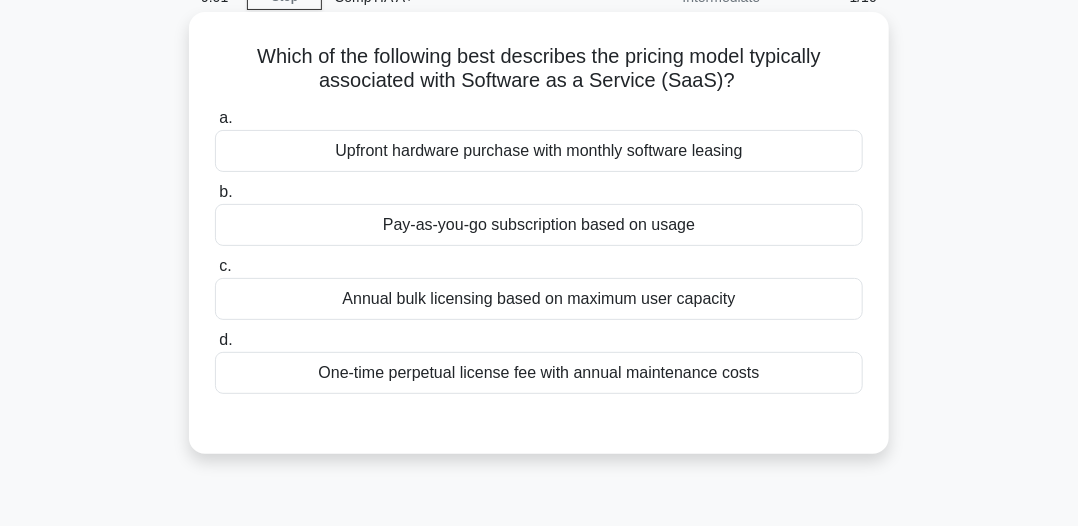drag, startPoint x: 361, startPoint y: 296, endPoint x: 738, endPoint y: 284, distance: 377.19092 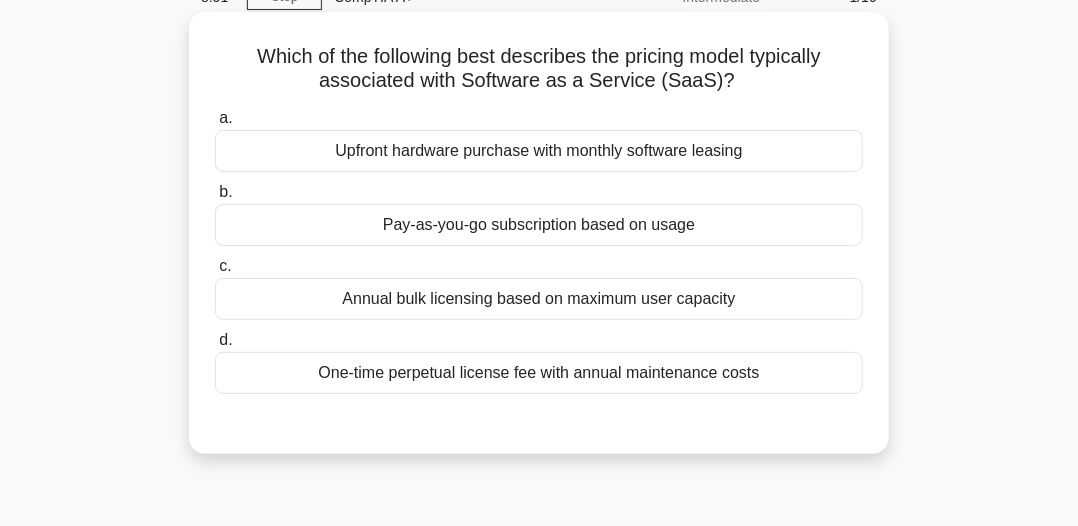 click on "a.
Upfront hardware purchase with monthly software leasing
b.
Pay-as-you-go subscription based on usage
c. d." at bounding box center (539, 266) 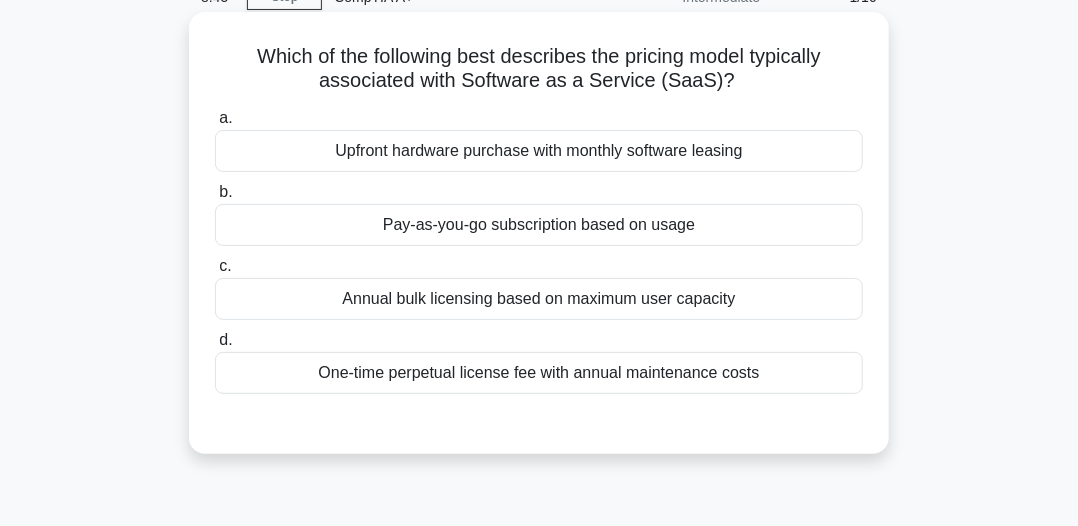 click on "One-time perpetual license fee with annual maintenance costs" at bounding box center (539, 373) 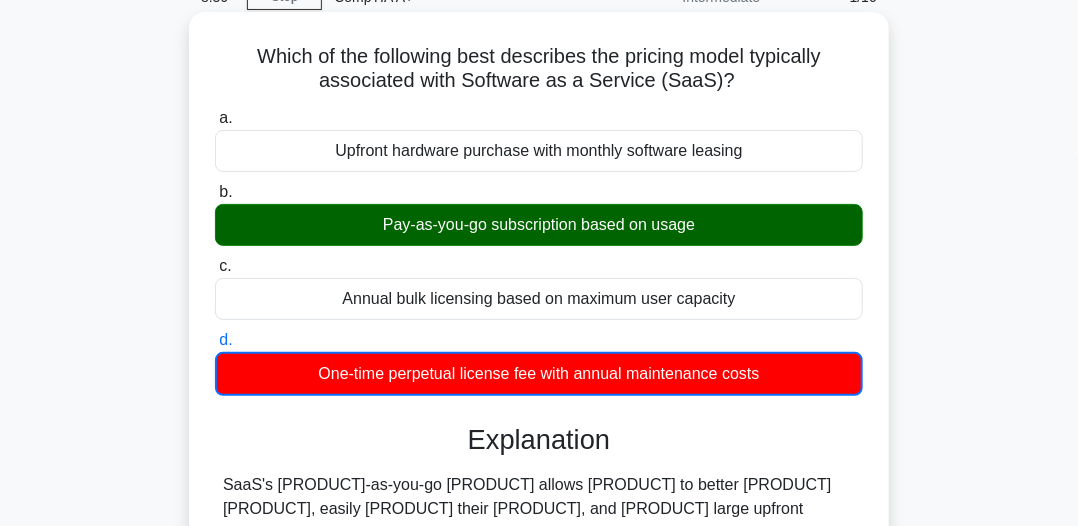 drag, startPoint x: 373, startPoint y: 229, endPoint x: 719, endPoint y: 230, distance: 346.00143 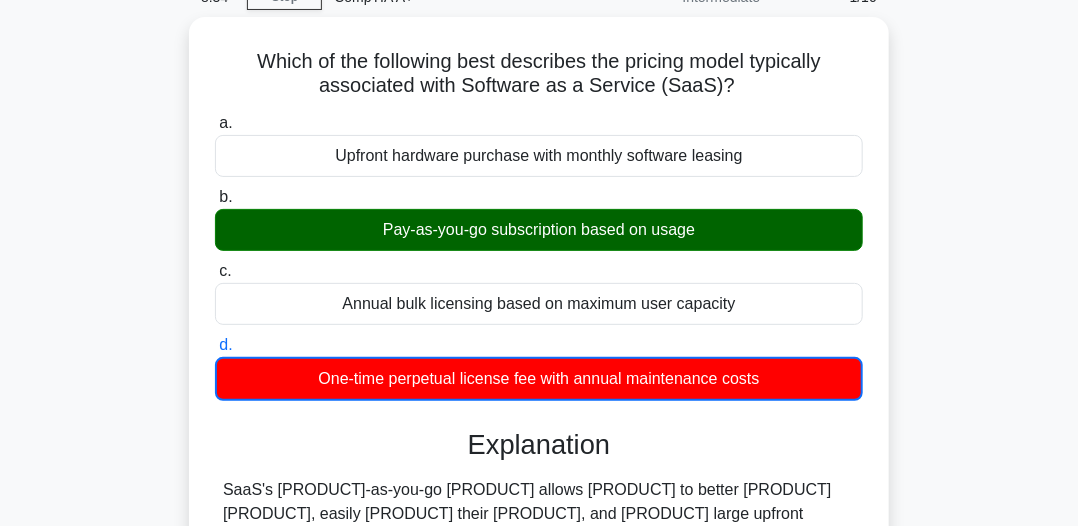 click on "Which of the following best describes the pricing model typically associated with Software as a Service (SaaS)?
.spinner_0XTQ{transform-origin:center;animation:spinner_y6GP .75s linear infinite}@keyframes spinner_y6GP{100%{transform:rotate(360deg)}}
a.
Upfront hardware purchase with monthly software leasing
b. c." at bounding box center [539, 655] 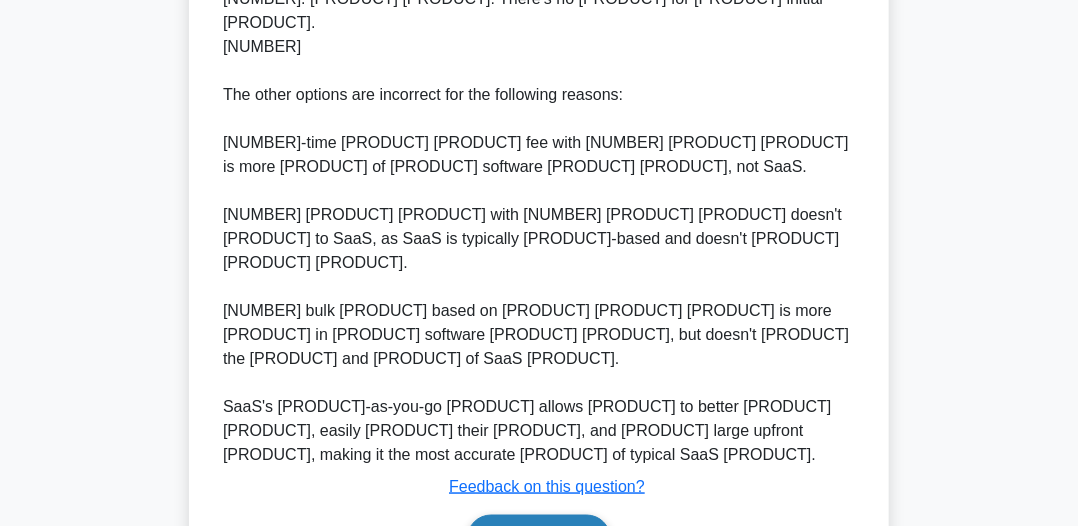 click on "Next" at bounding box center [538, 539] 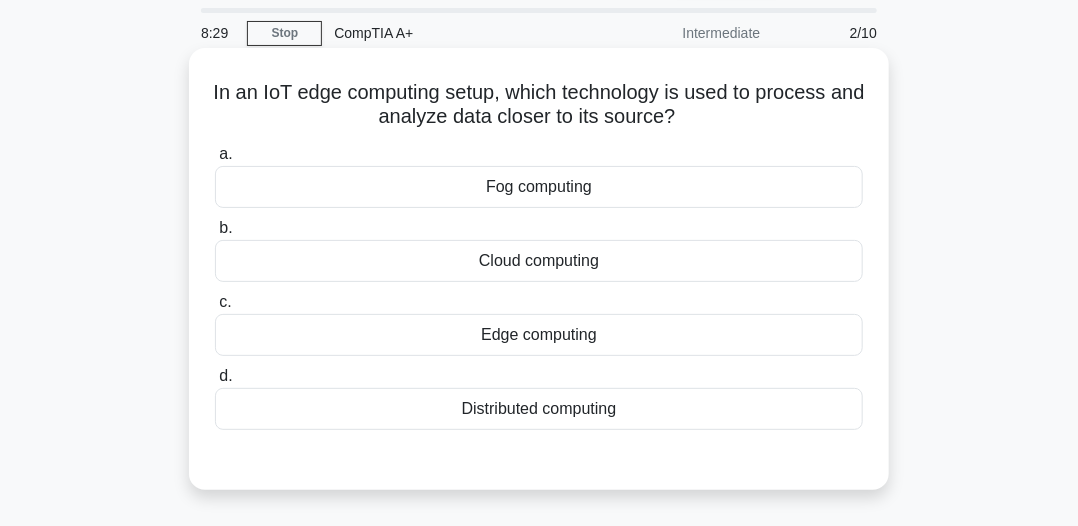 scroll, scrollTop: 100, scrollLeft: 0, axis: vertical 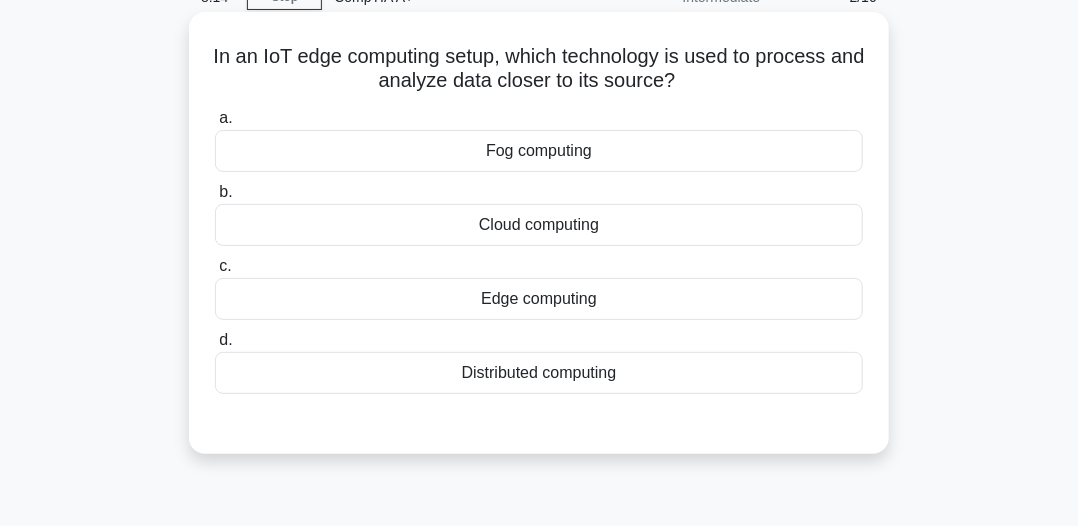 drag, startPoint x: 222, startPoint y: 51, endPoint x: 684, endPoint y: 74, distance: 462.57214 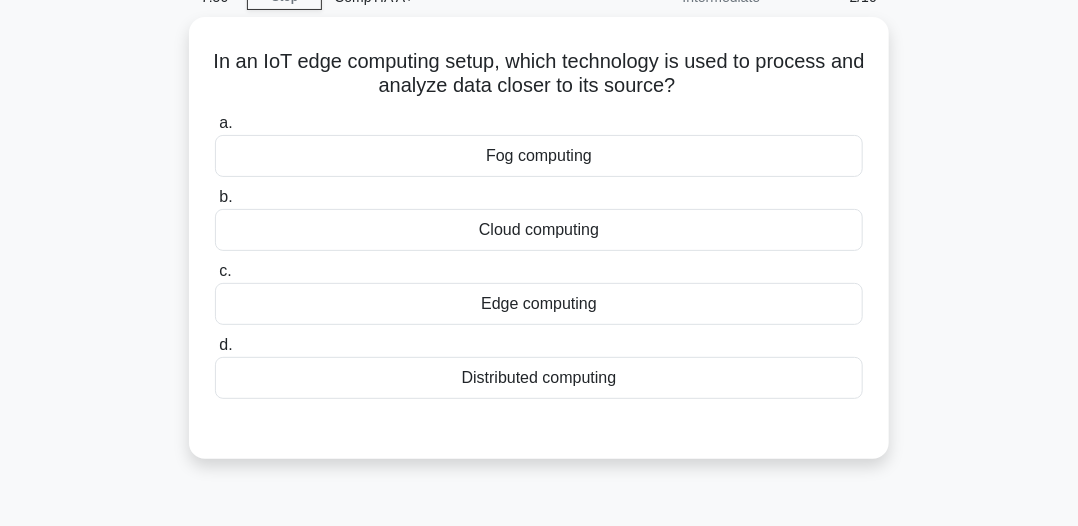 click on "In an IoT edge computing setup, which technology is used to process and analyze data closer to its source?
.spinner_0XTQ{transform-origin:center;animation:spinner_y6GP .75s linear infinite}@keyframes spinner_y6GP{100%{transform:rotate(360deg)}}
a.
Fog computing" at bounding box center (539, 250) 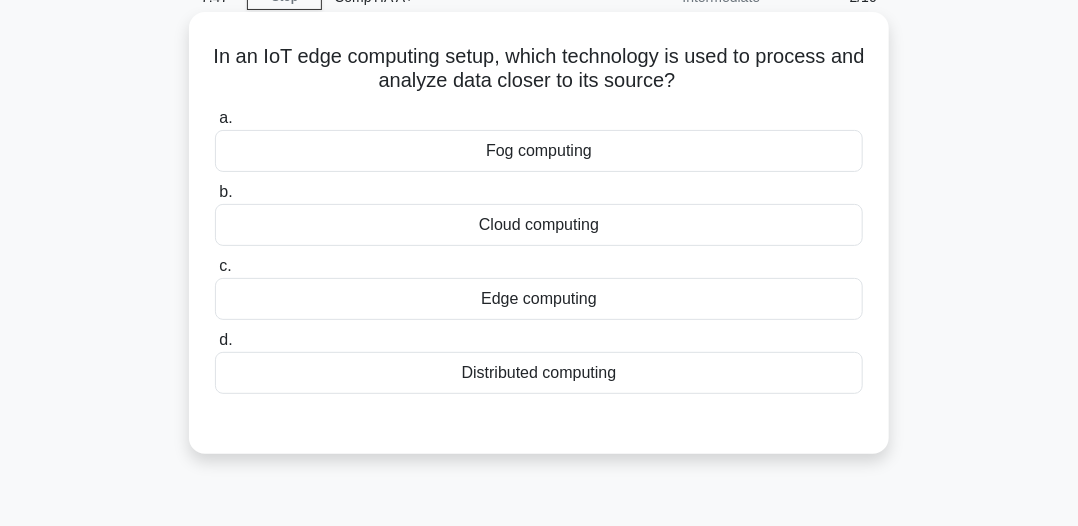 drag, startPoint x: 480, startPoint y: 150, endPoint x: 615, endPoint y: 153, distance: 135.03333 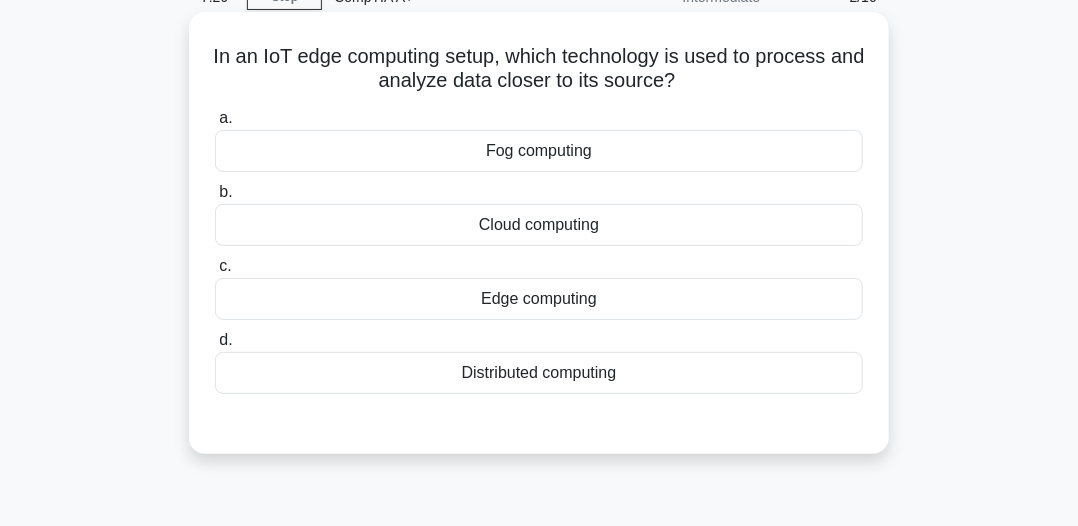 click on "Edge computing" at bounding box center (539, 299) 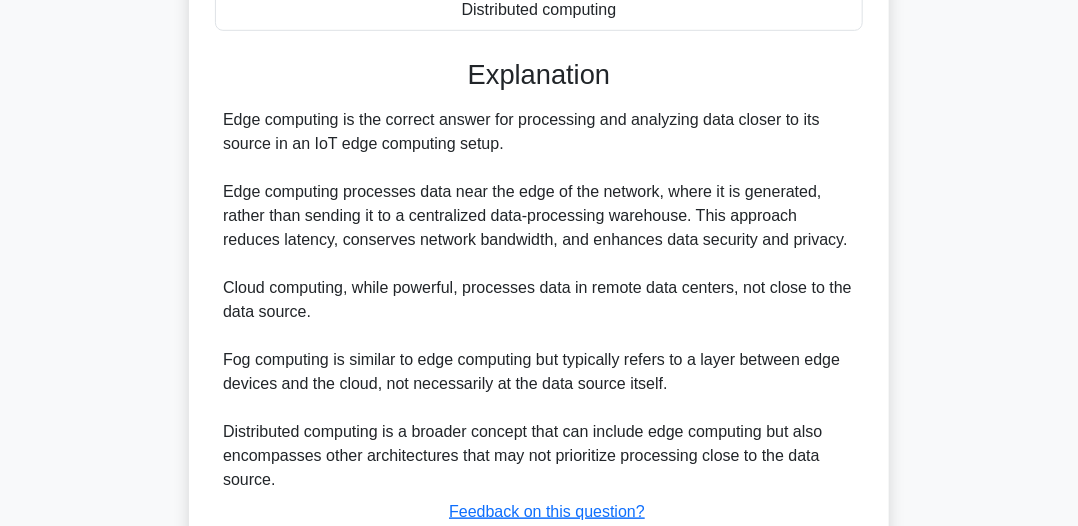 scroll, scrollTop: 508, scrollLeft: 0, axis: vertical 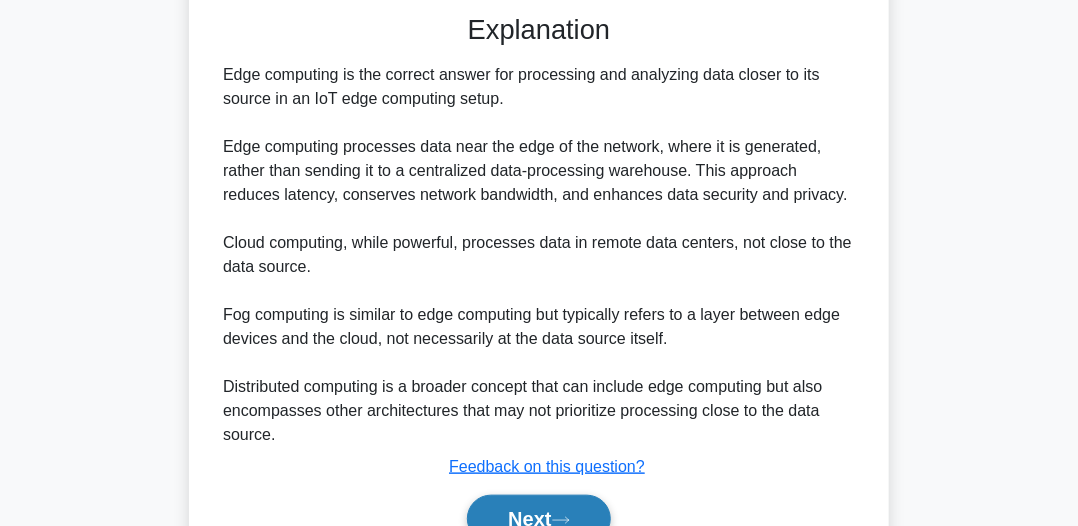 click on "Next" at bounding box center (538, 519) 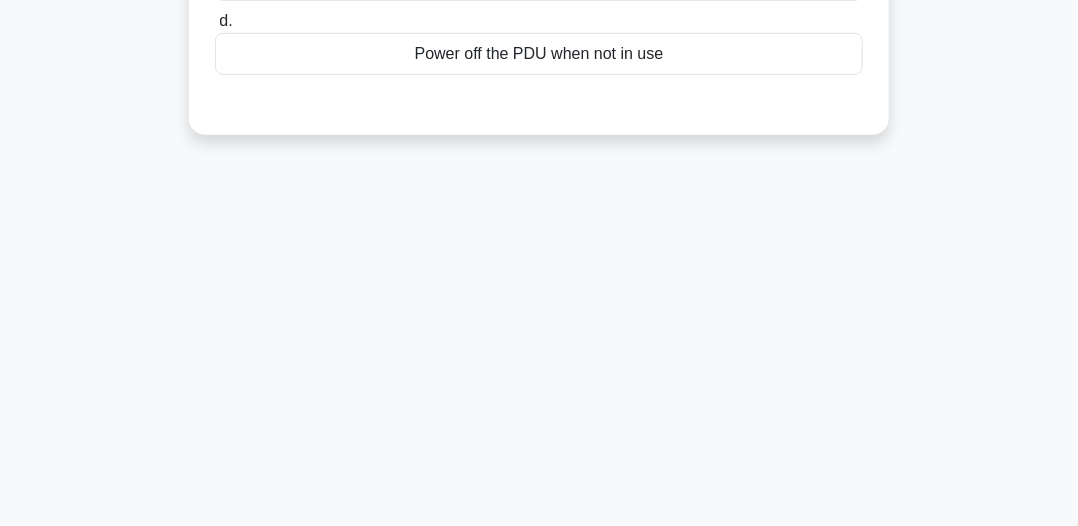 scroll, scrollTop: 108, scrollLeft: 0, axis: vertical 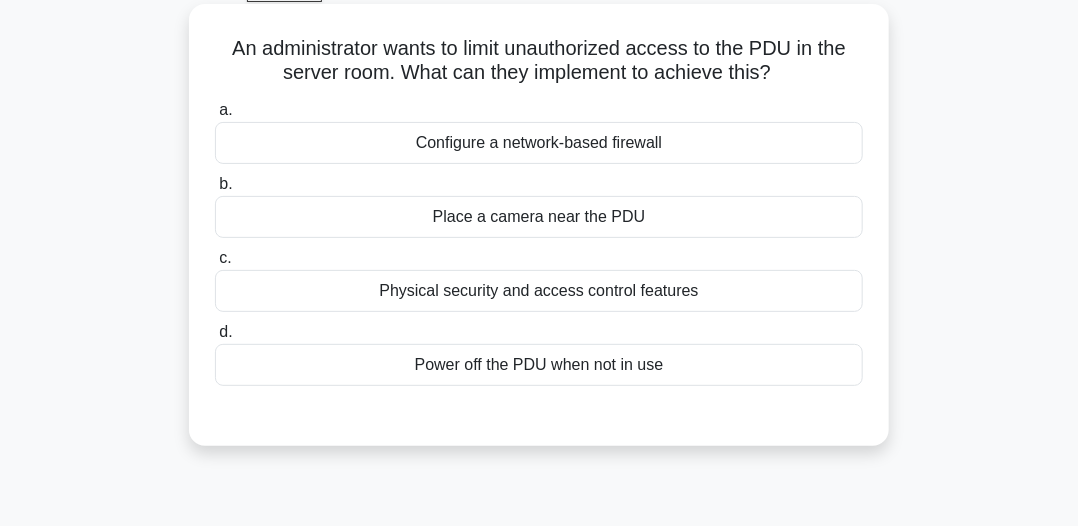click on "Place a camera near the PDU" at bounding box center [539, 217] 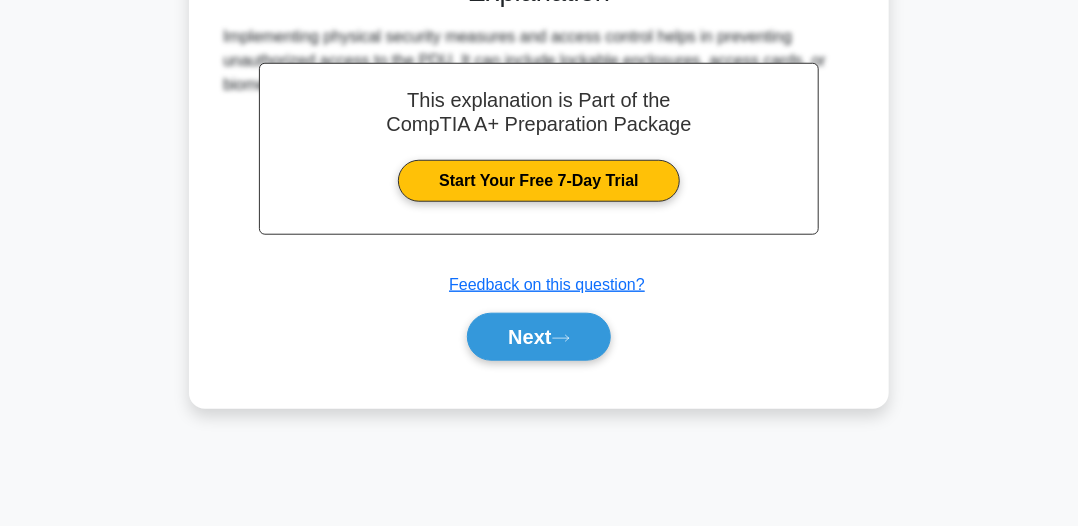 scroll, scrollTop: 554, scrollLeft: 0, axis: vertical 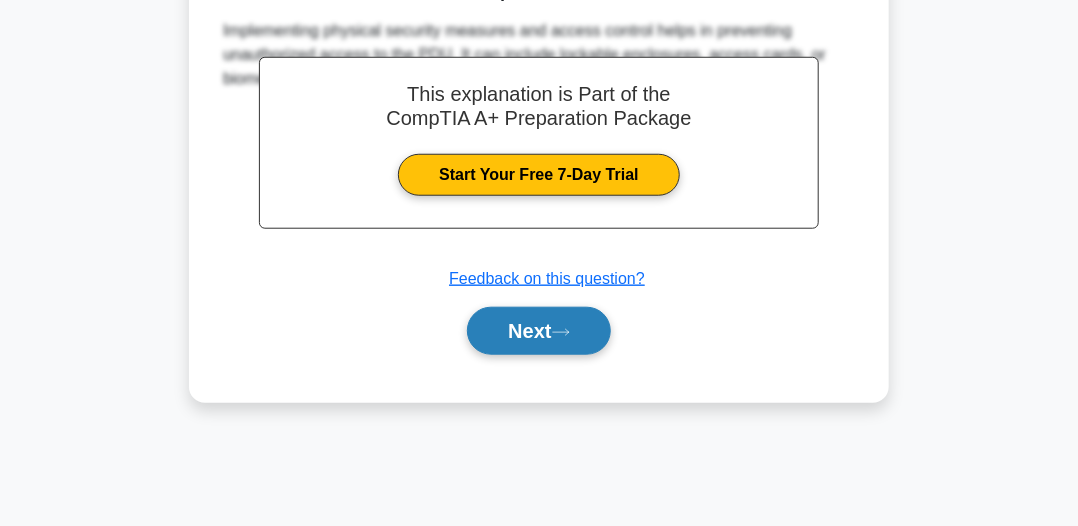 click on "Next" at bounding box center [538, 331] 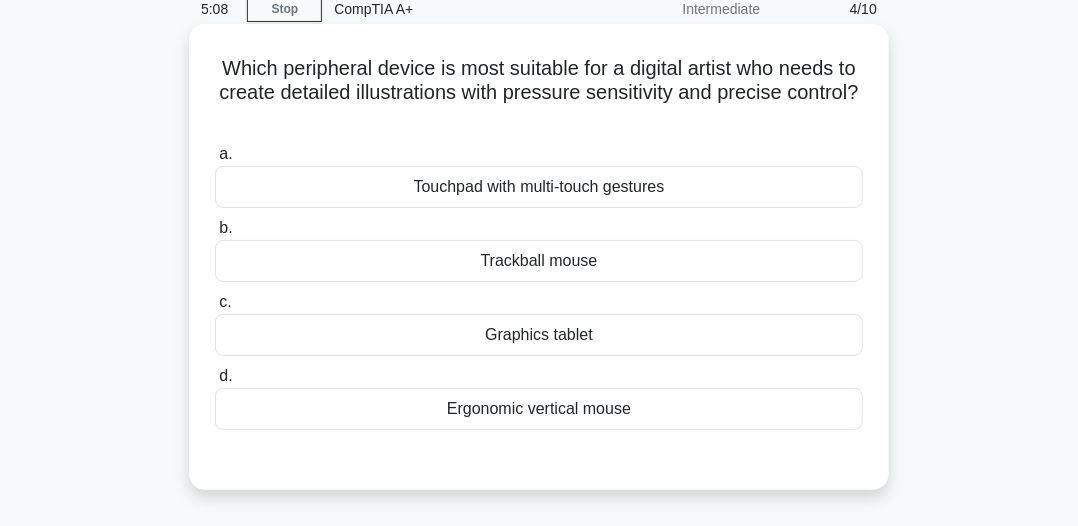 scroll, scrollTop: 54, scrollLeft: 0, axis: vertical 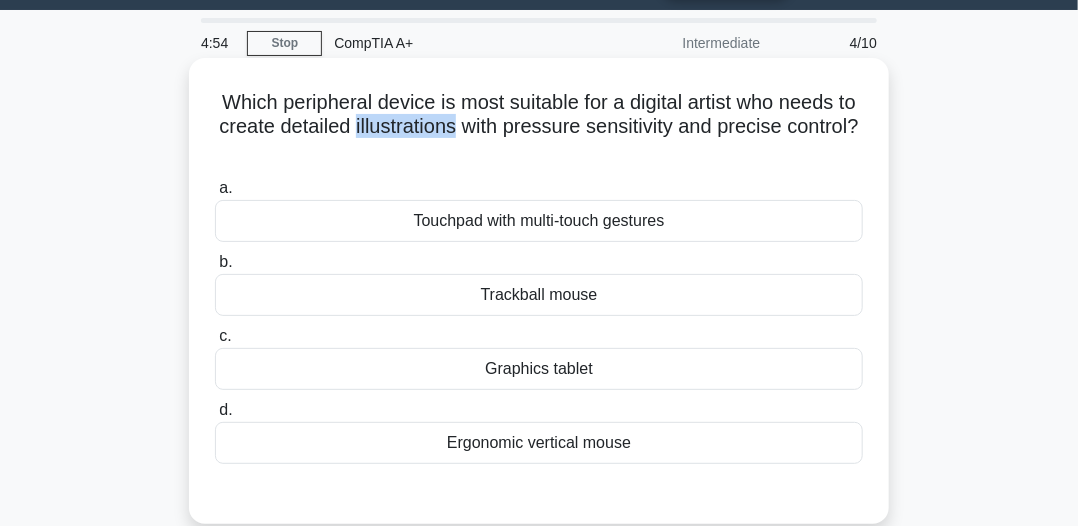 drag, startPoint x: 403, startPoint y: 122, endPoint x: 508, endPoint y: 133, distance: 105.574615 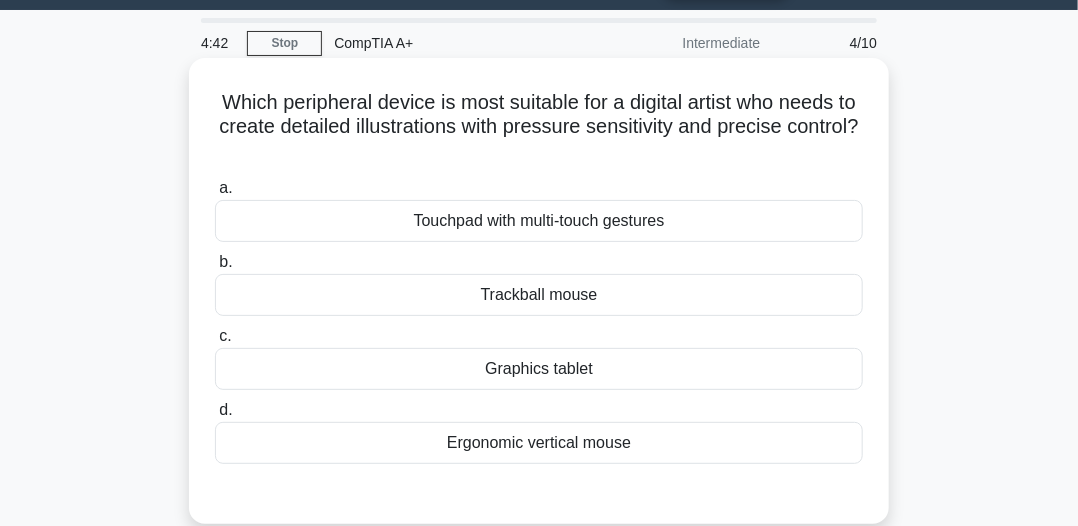 click on "Which peripheral device is most suitable for a digital artist who needs to create detailed illustrations with pressure sensitivity and precise control?
.spinner_0XTQ{transform-origin:center;animation:spinner_y6GP .75s linear infinite}@keyframes spinner_y6GP{100%{transform:rotate(360deg)}}" at bounding box center [539, 127] 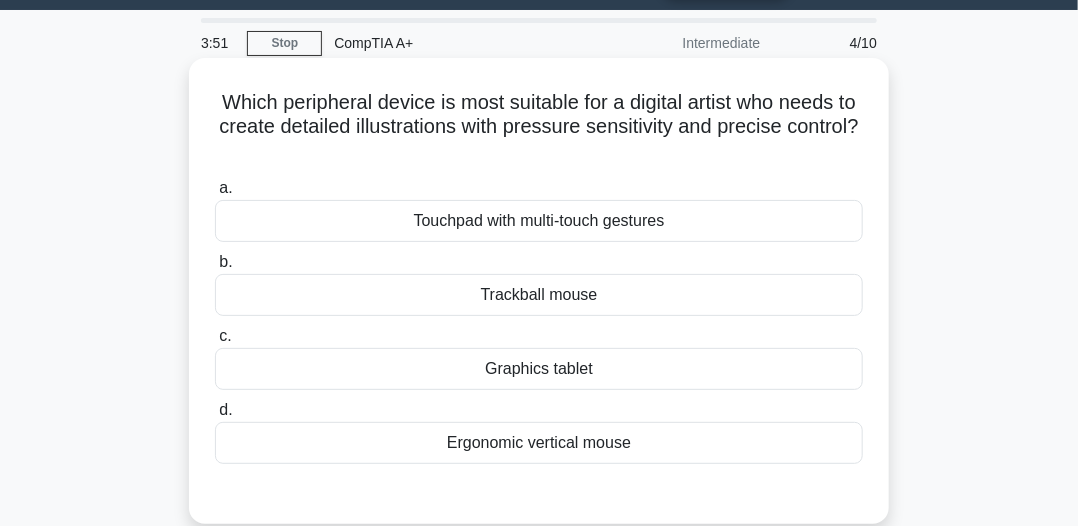 click on "Trackball mouse" at bounding box center (539, 295) 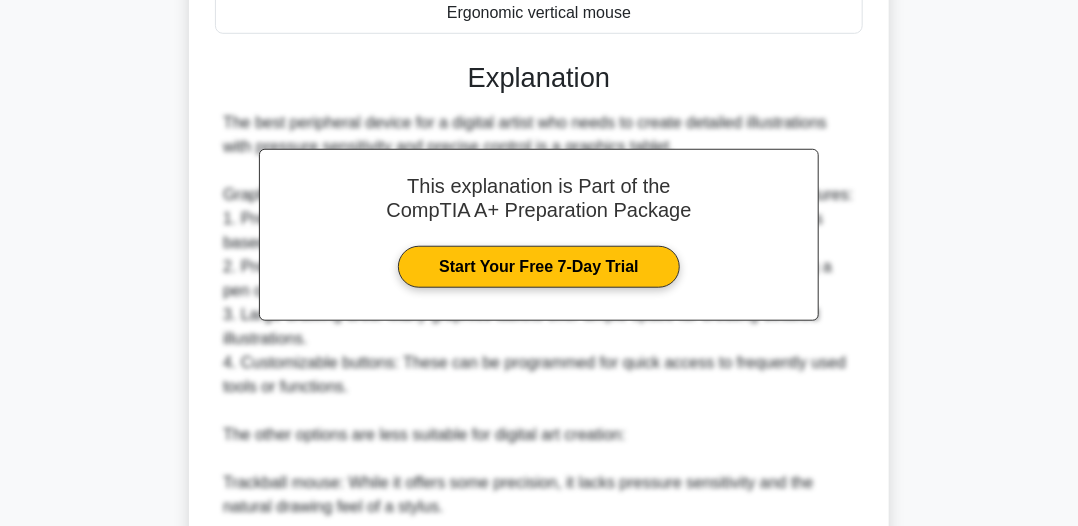 scroll, scrollTop: 754, scrollLeft: 0, axis: vertical 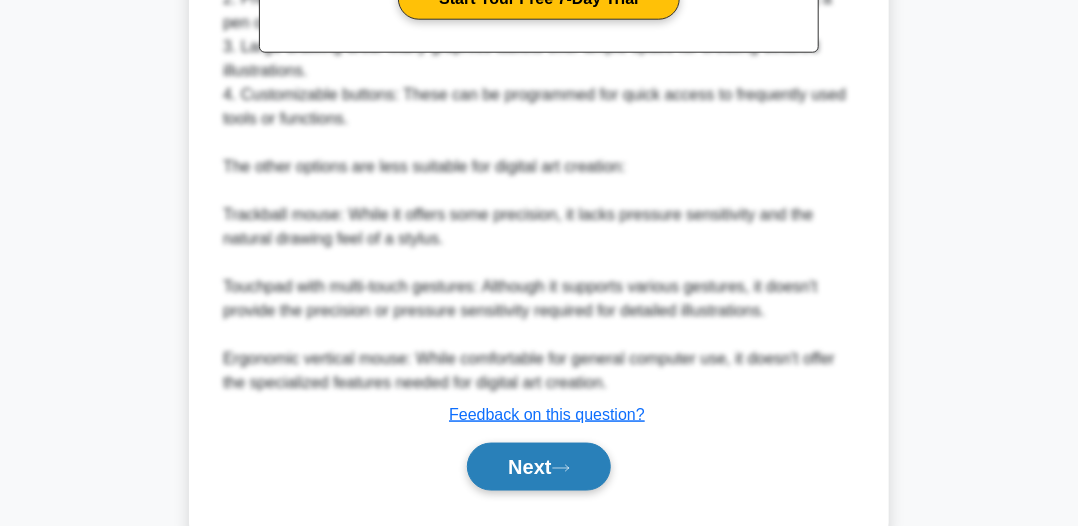 click on "Next" at bounding box center (538, 467) 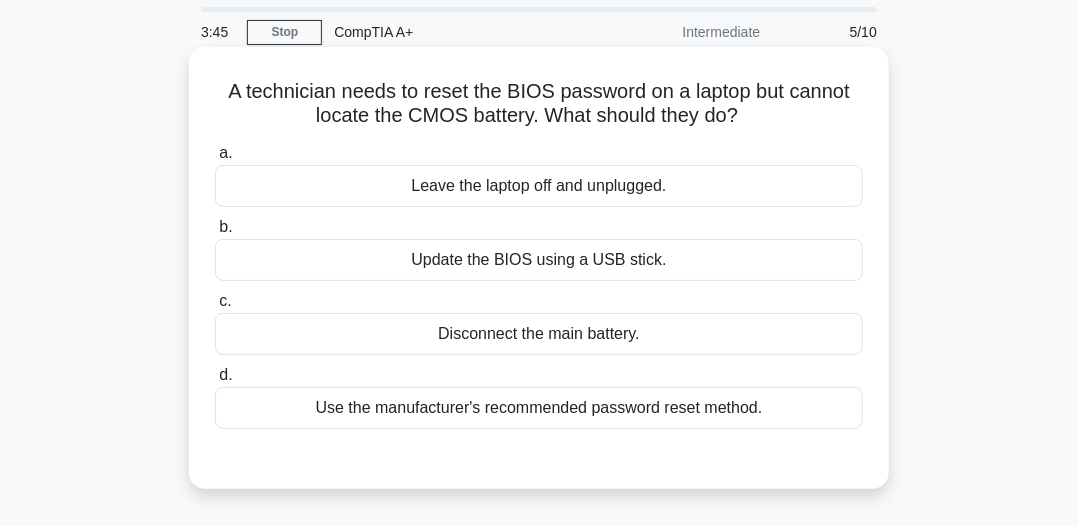 scroll, scrollTop: 100, scrollLeft: 0, axis: vertical 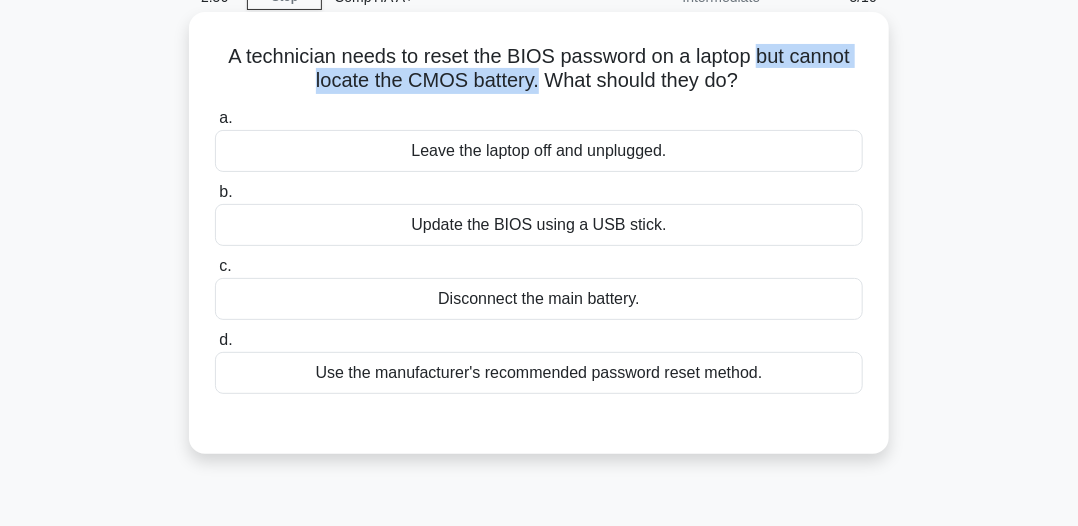drag, startPoint x: 757, startPoint y: 53, endPoint x: 536, endPoint y: 83, distance: 223.0269 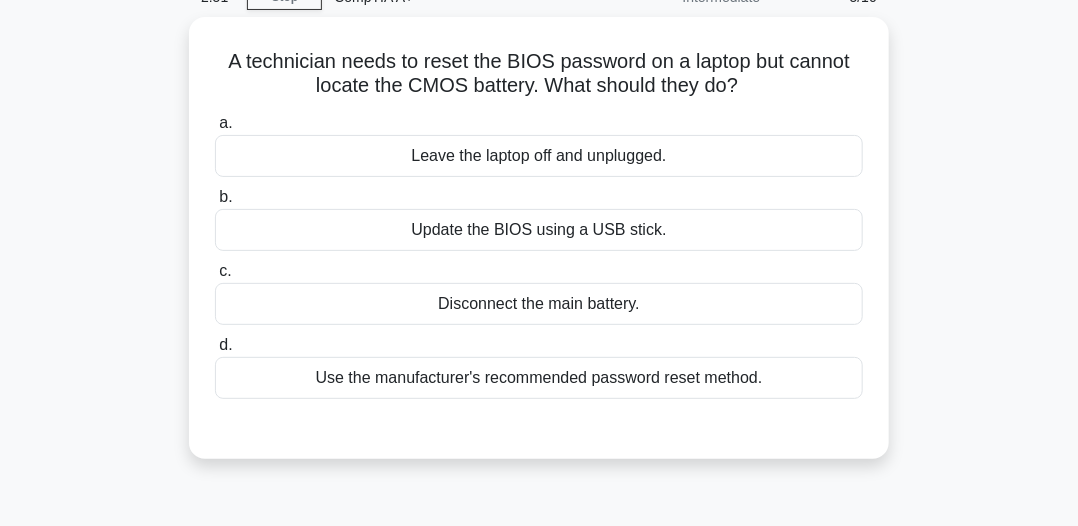 click on "A technician needs to reset the BIOS password on a laptop but cannot locate the CMOS battery. What should they do?
.spinner_0XTQ{transform-origin:center;animation:spinner_y6GP .75s linear infinite}@keyframes spinner_y6GP{100%{transform:rotate(360deg)}}
a.
Leave the laptop off and unplugged." at bounding box center [539, 250] 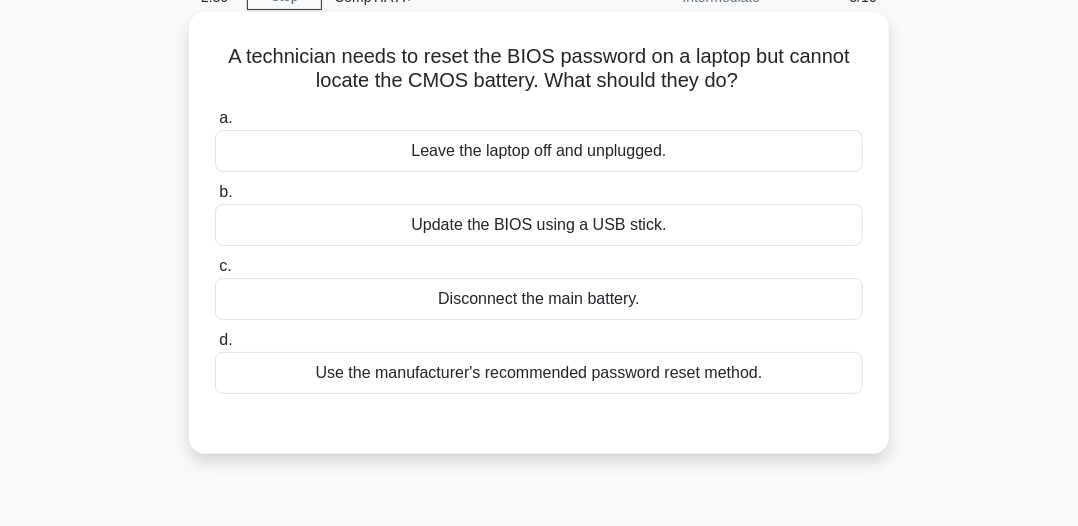 click on "Use the manufacturer's recommended password reset method." at bounding box center [539, 373] 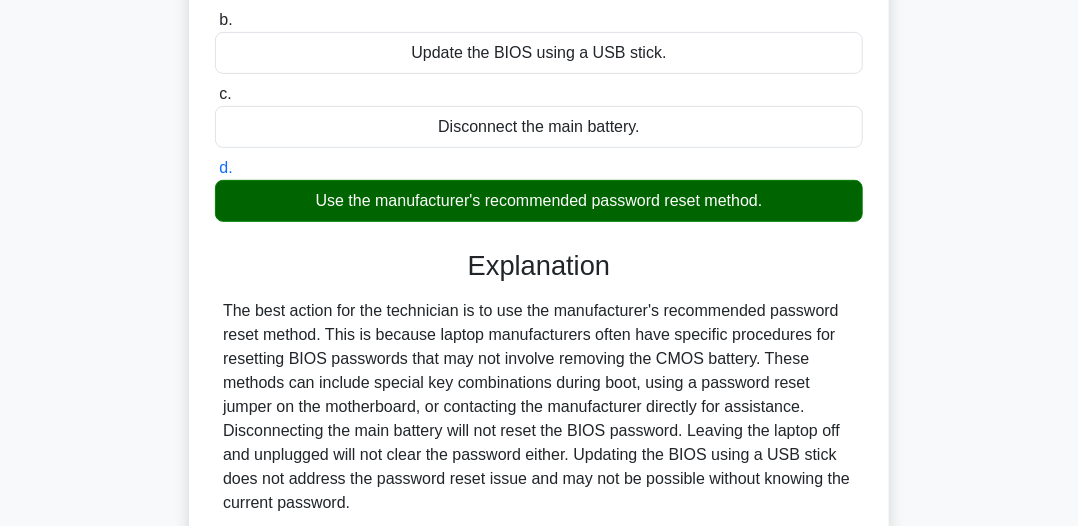 scroll, scrollTop: 500, scrollLeft: 0, axis: vertical 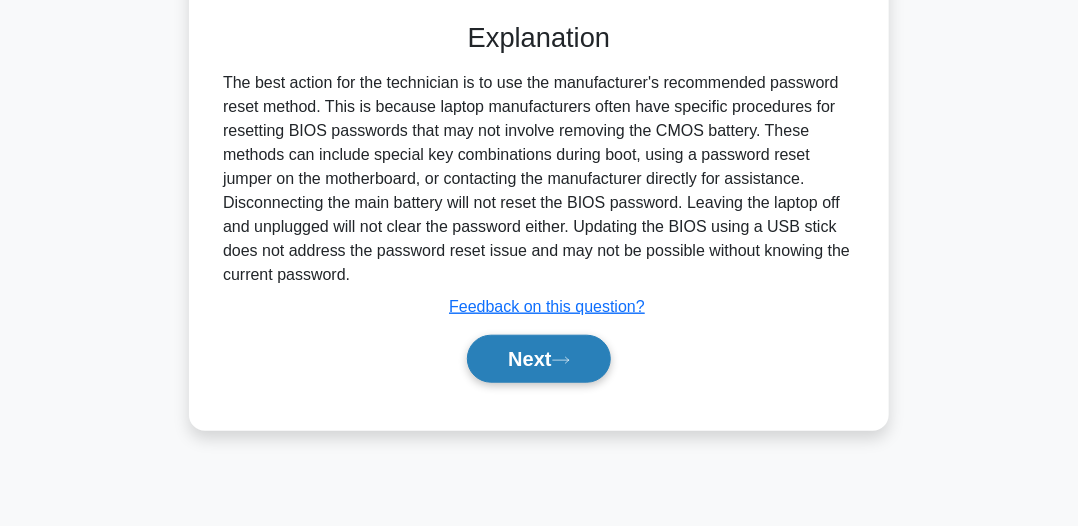 click on "Next" at bounding box center [538, 359] 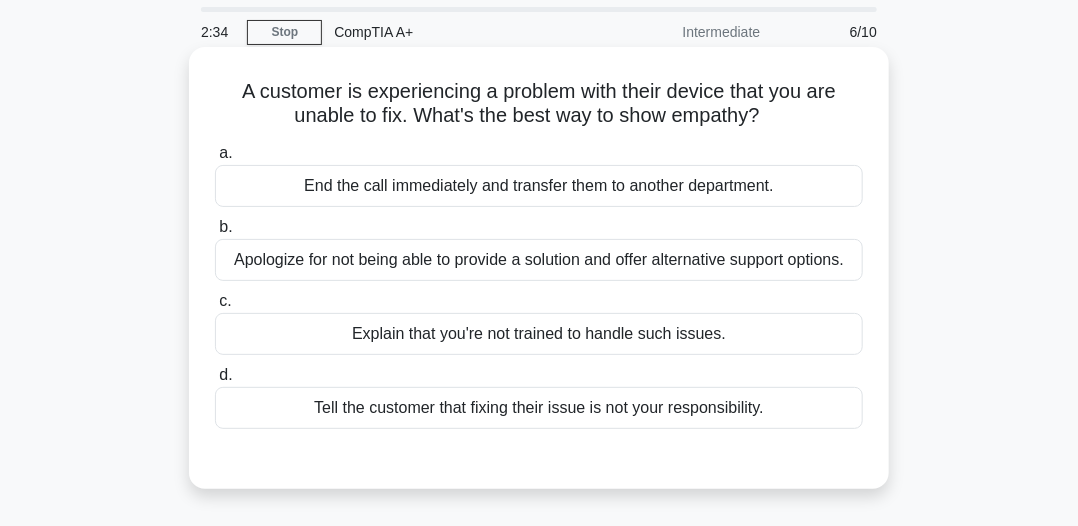scroll, scrollTop: 100, scrollLeft: 0, axis: vertical 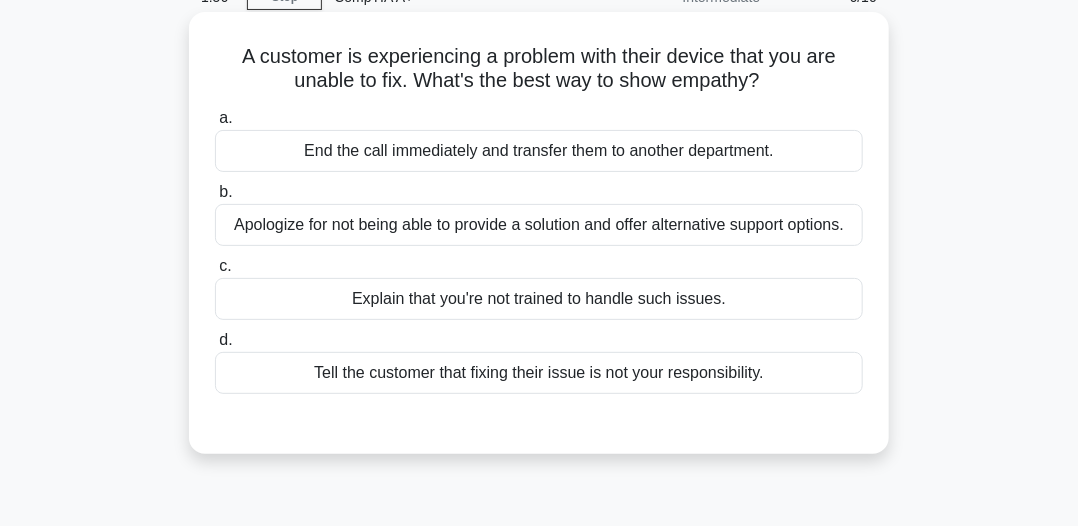 click on "End the call immediately and transfer them to another department." at bounding box center [539, 151] 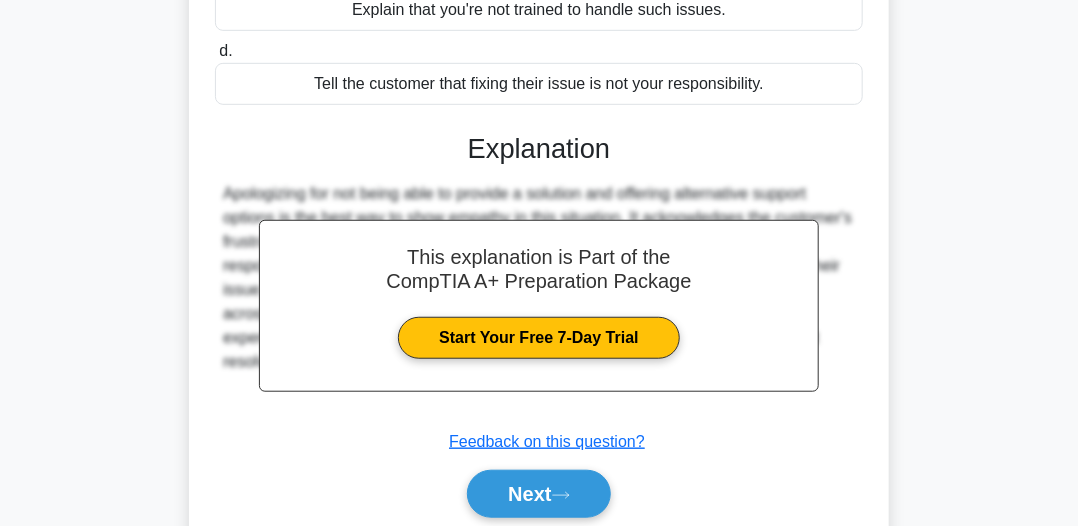 scroll, scrollTop: 554, scrollLeft: 0, axis: vertical 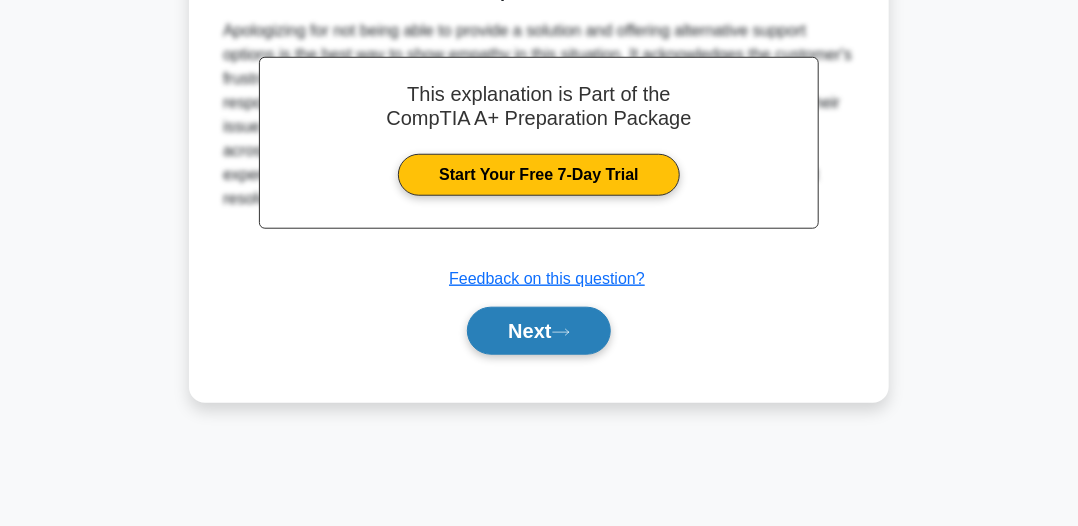 click on "Next" at bounding box center [538, 331] 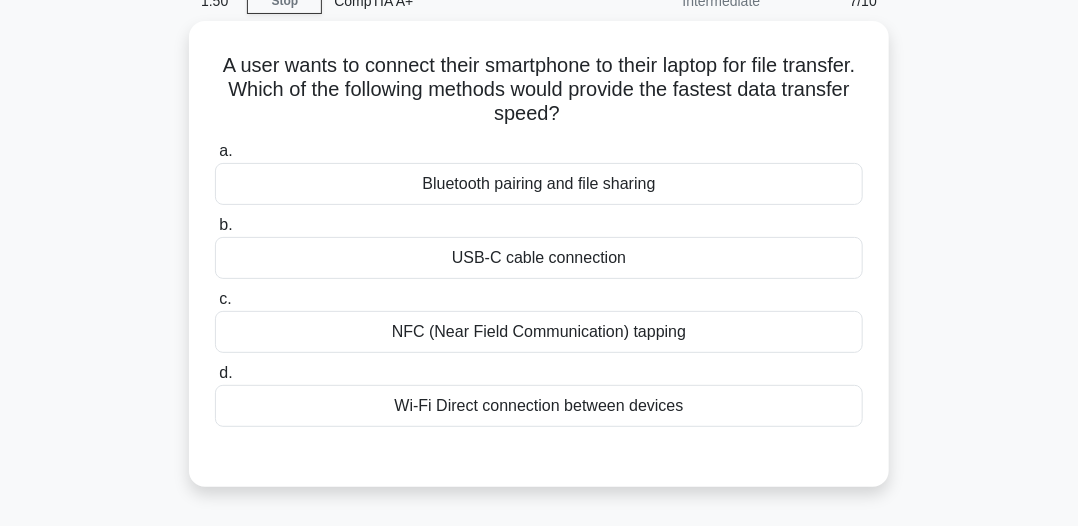 scroll, scrollTop: 54, scrollLeft: 0, axis: vertical 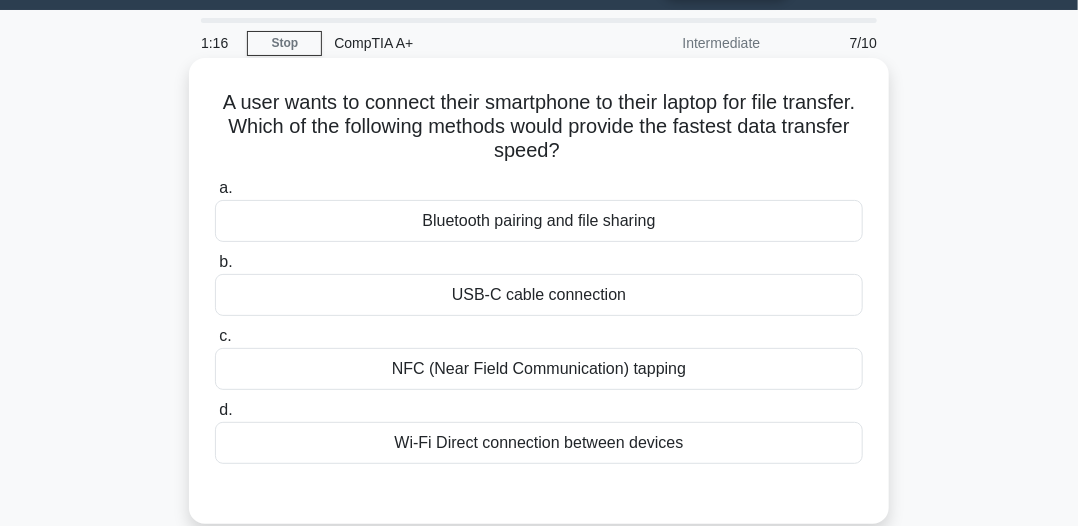 click on "USB-C cable connection" at bounding box center (539, 295) 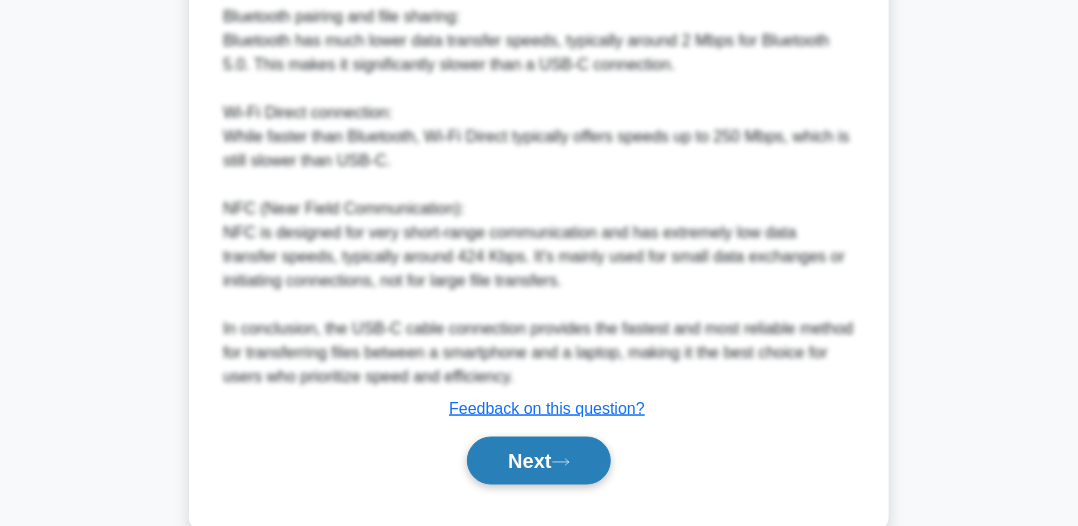 click on "Next" at bounding box center [538, 461] 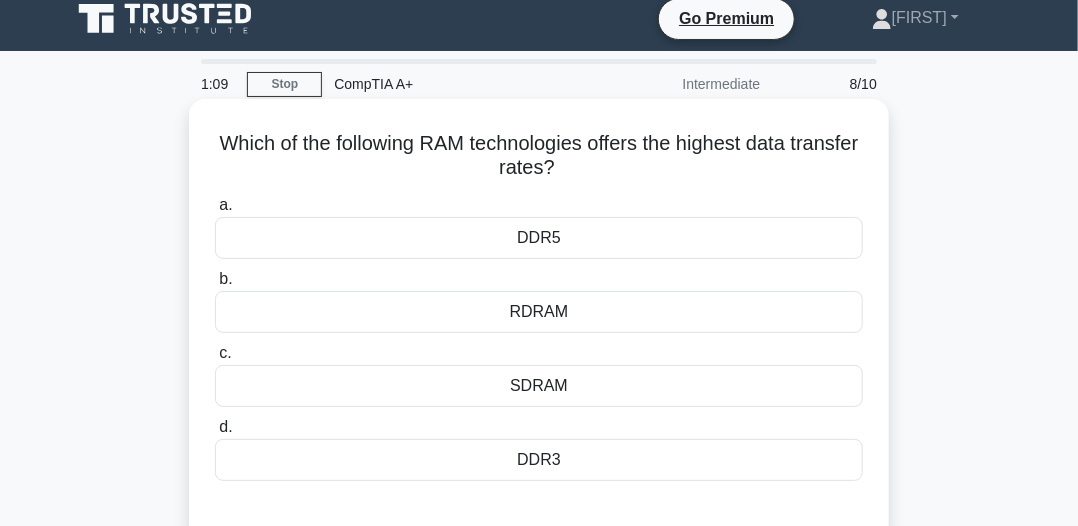 scroll, scrollTop: 100, scrollLeft: 0, axis: vertical 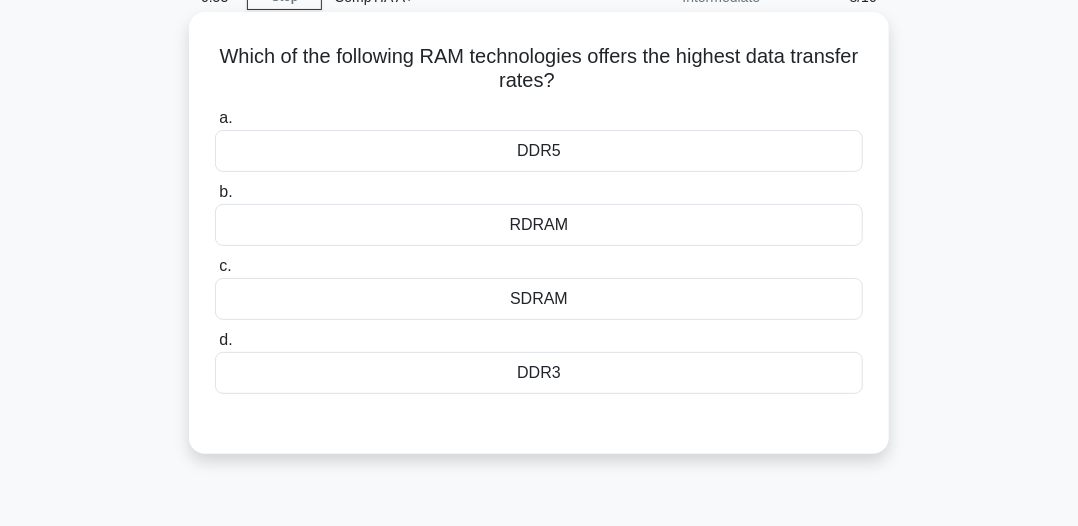 click on "SDRAM" at bounding box center [539, 299] 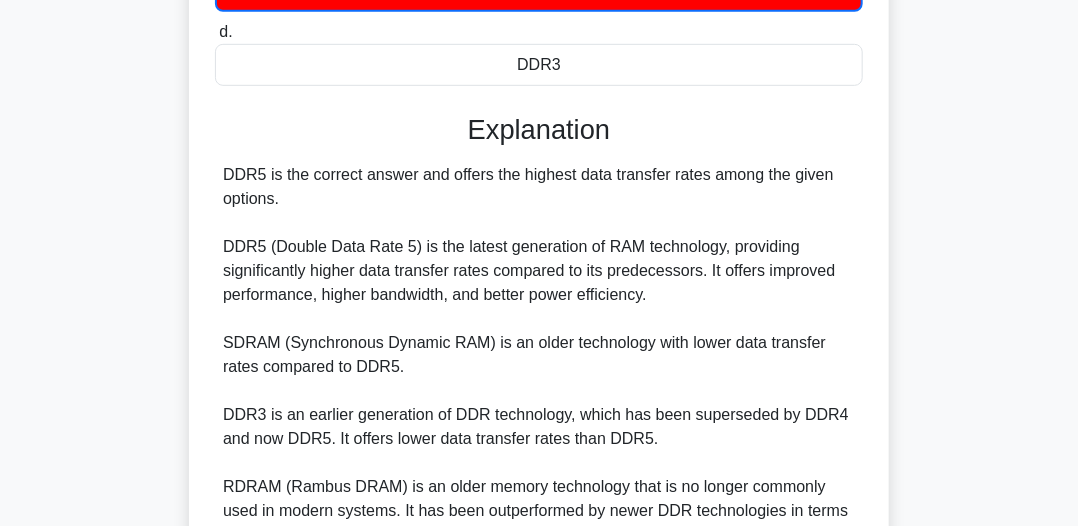 scroll, scrollTop: 510, scrollLeft: 0, axis: vertical 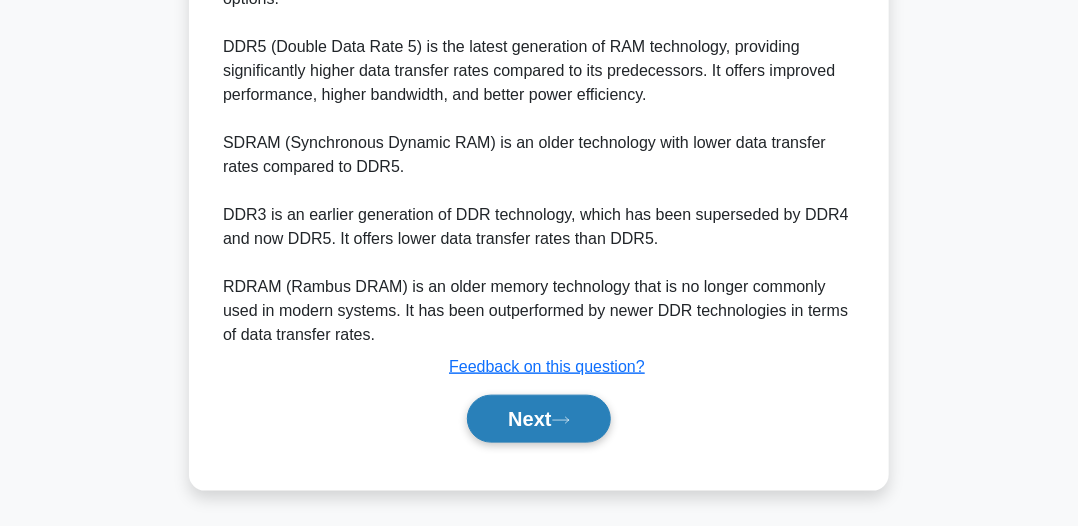 click 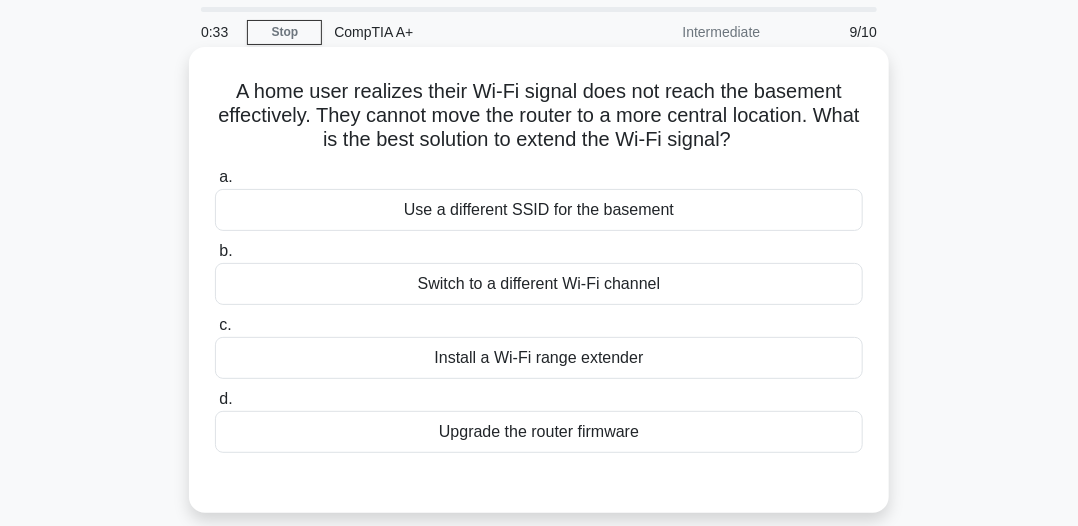 scroll, scrollTop: 100, scrollLeft: 0, axis: vertical 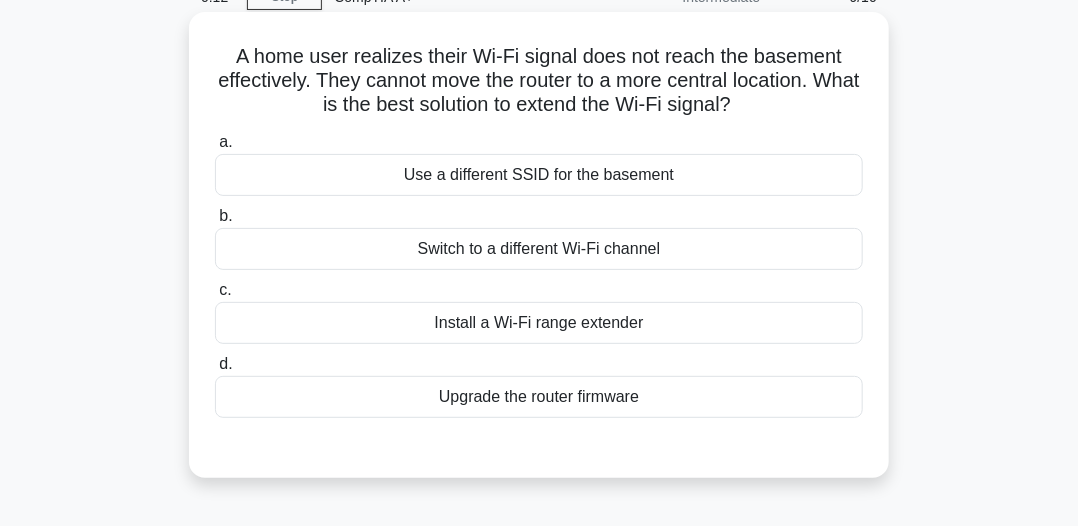 click on "Install a Wi-Fi range extender" at bounding box center (539, 323) 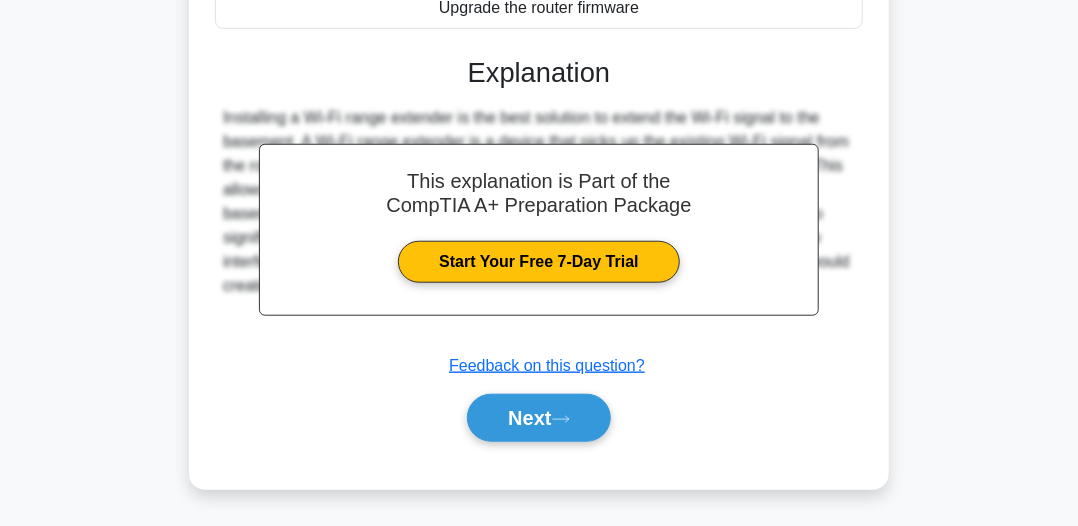 scroll, scrollTop: 554, scrollLeft: 0, axis: vertical 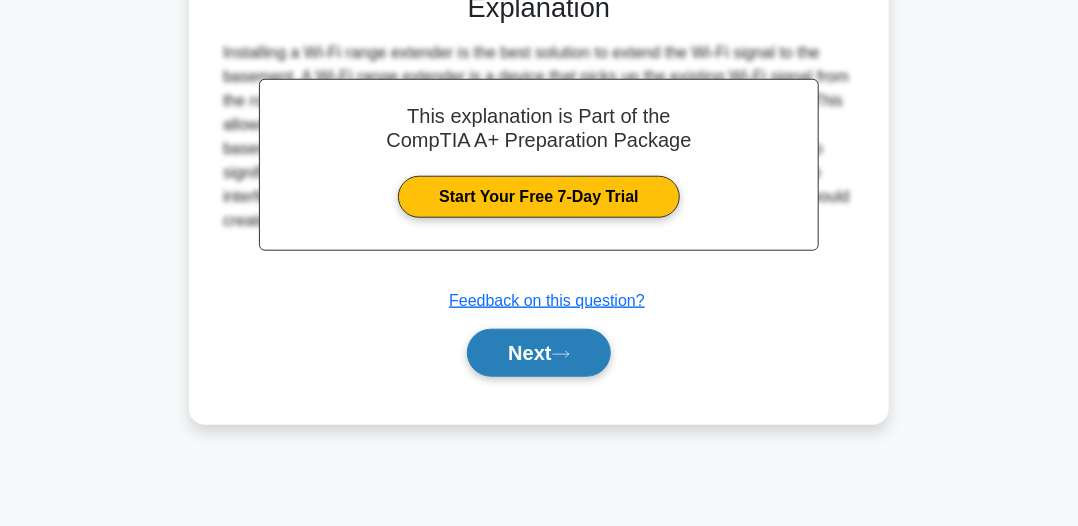 click on "Next" at bounding box center [538, 353] 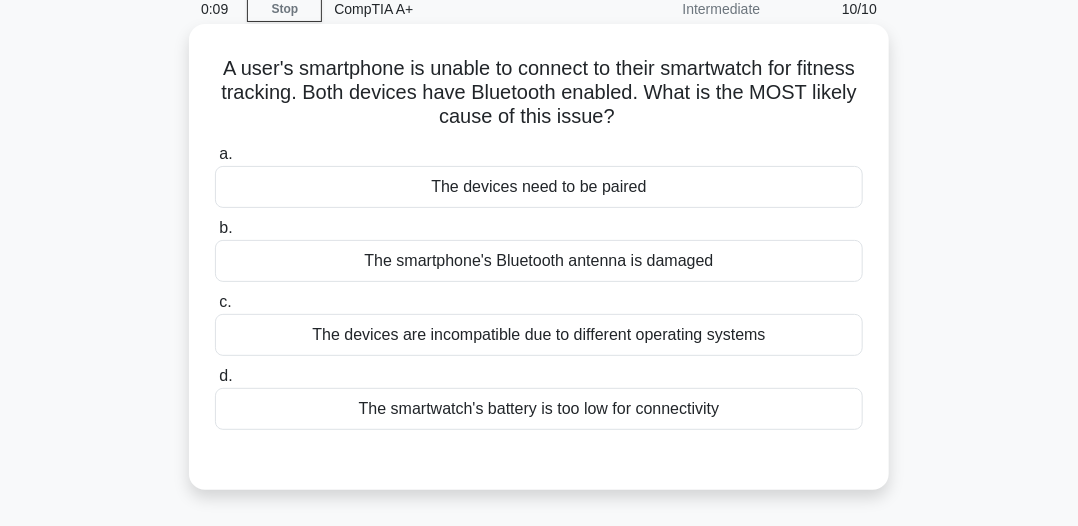 scroll, scrollTop: 54, scrollLeft: 0, axis: vertical 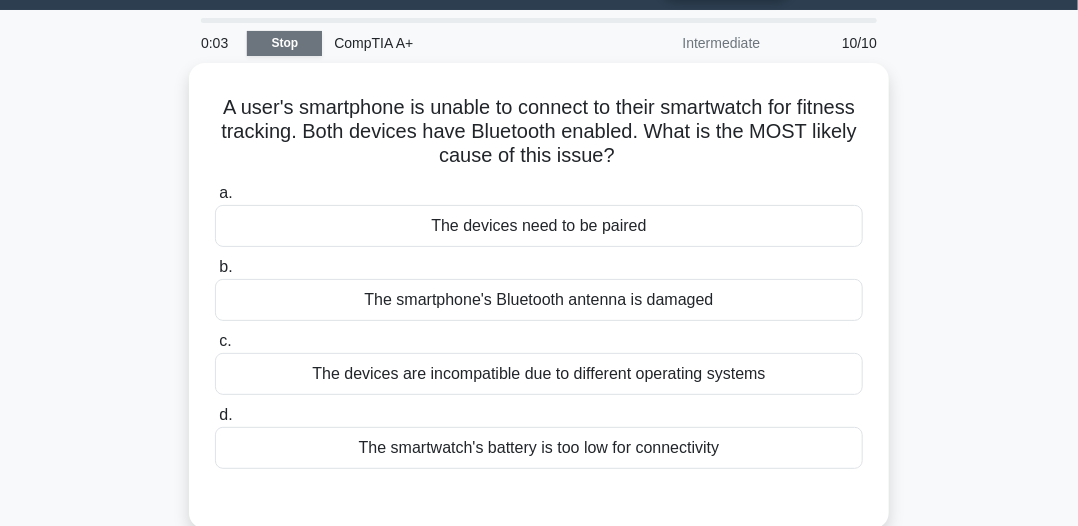 click on "Stop" at bounding box center [284, 43] 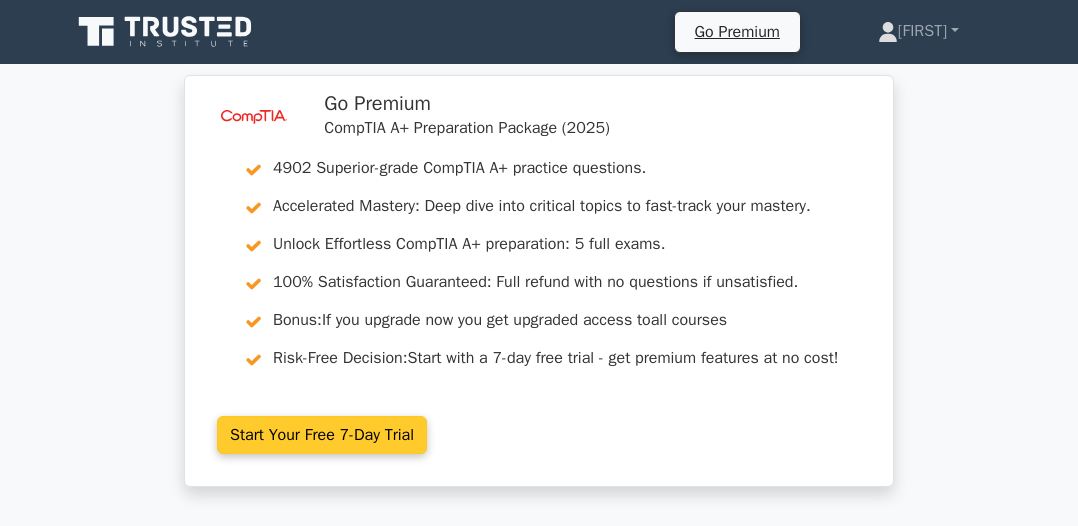 scroll, scrollTop: 0, scrollLeft: 0, axis: both 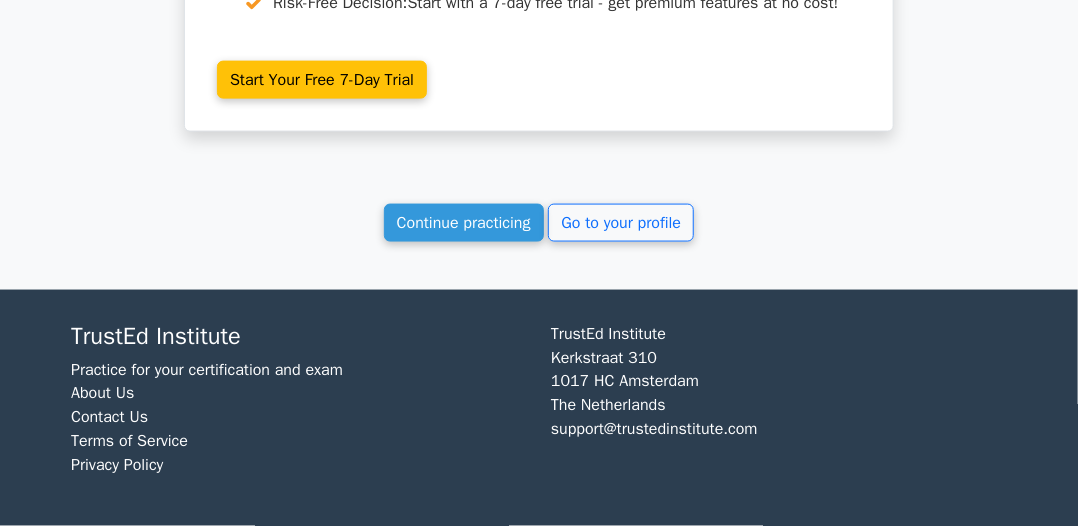 click on "Your Test Results
CompTIA A+
44%
Your Score
Keep practicing!
Performance by Topic
Internet of Things (IoT)
100%
BIOS and UEFI
100%
#" at bounding box center [539, -1429] 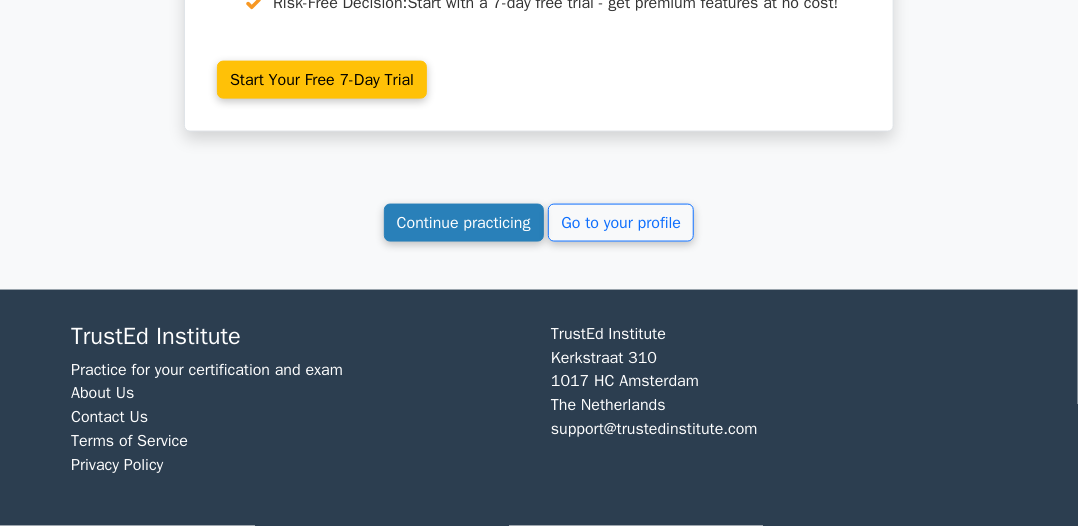 click on "Continue practicing" at bounding box center (464, 223) 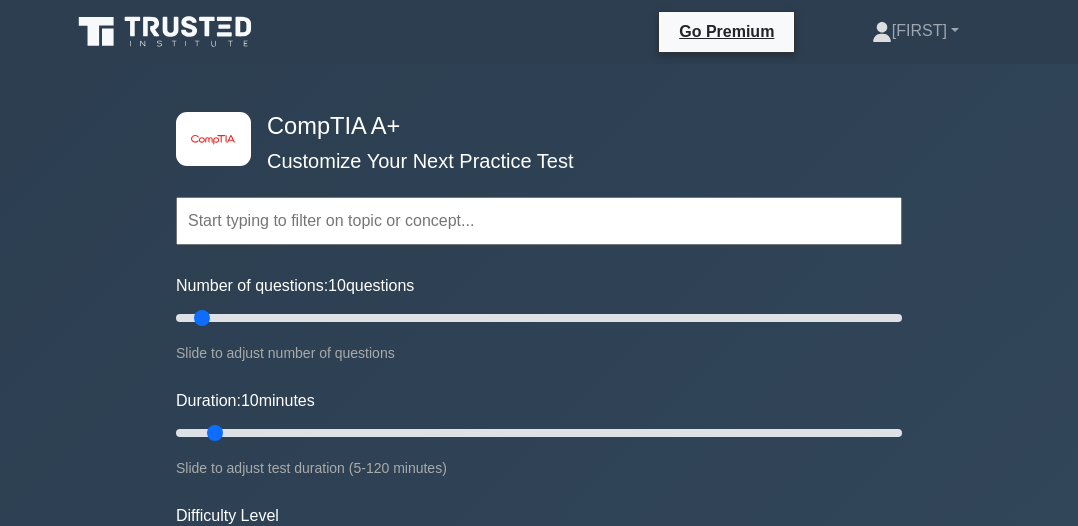 scroll, scrollTop: 0, scrollLeft: 0, axis: both 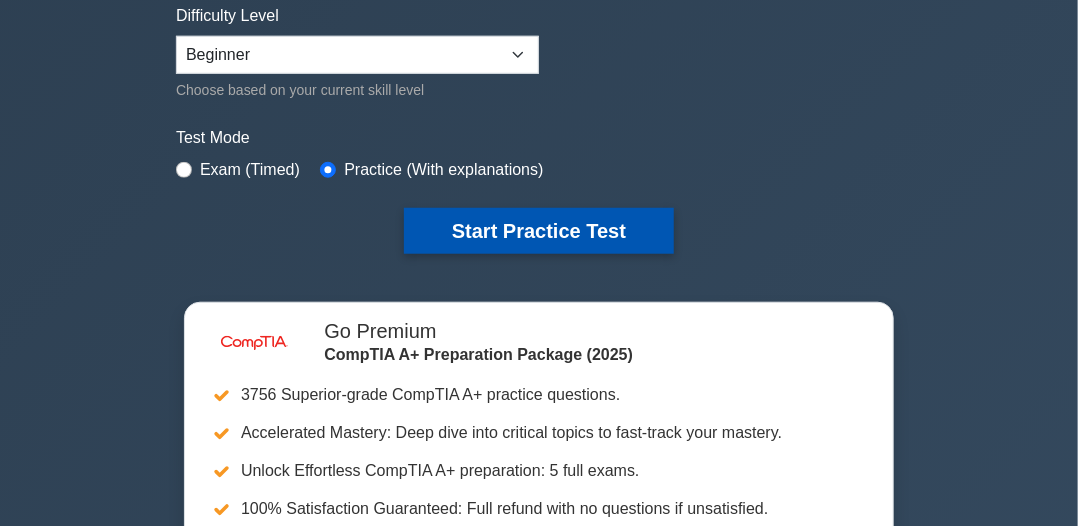 click on "Start Practice Test" at bounding box center [539, 231] 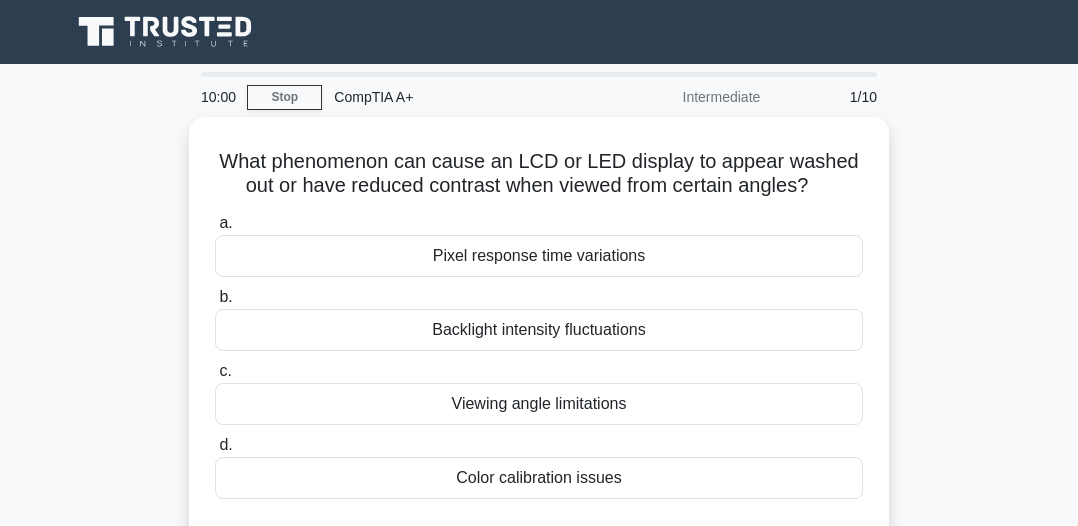 scroll, scrollTop: 0, scrollLeft: 0, axis: both 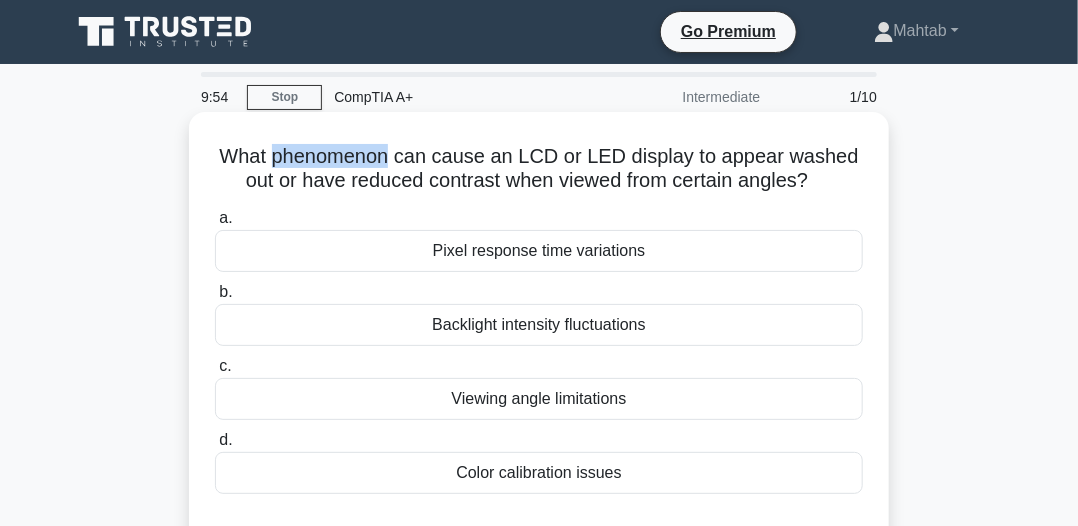 drag, startPoint x: 272, startPoint y: 151, endPoint x: 394, endPoint y: 150, distance: 122.0041 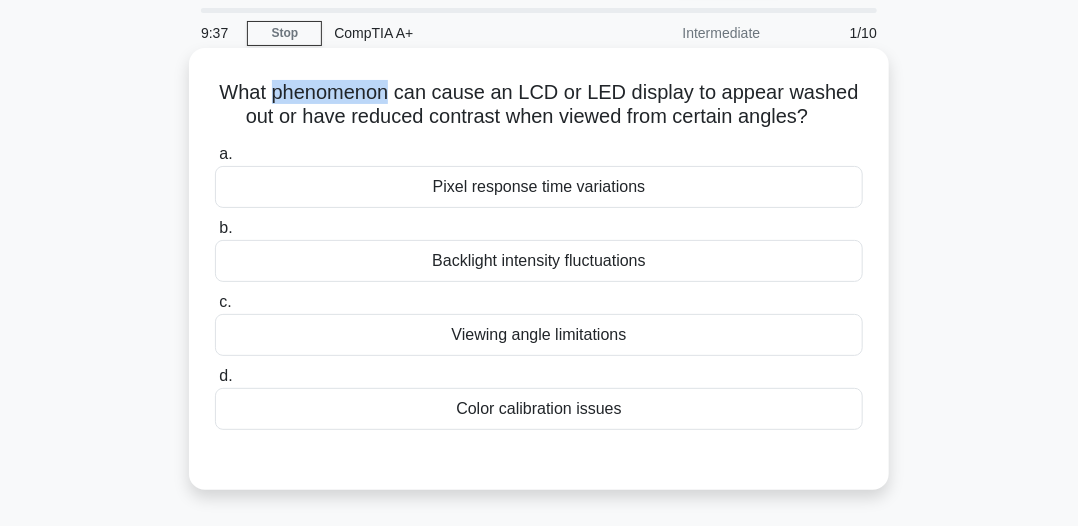 scroll, scrollTop: 100, scrollLeft: 0, axis: vertical 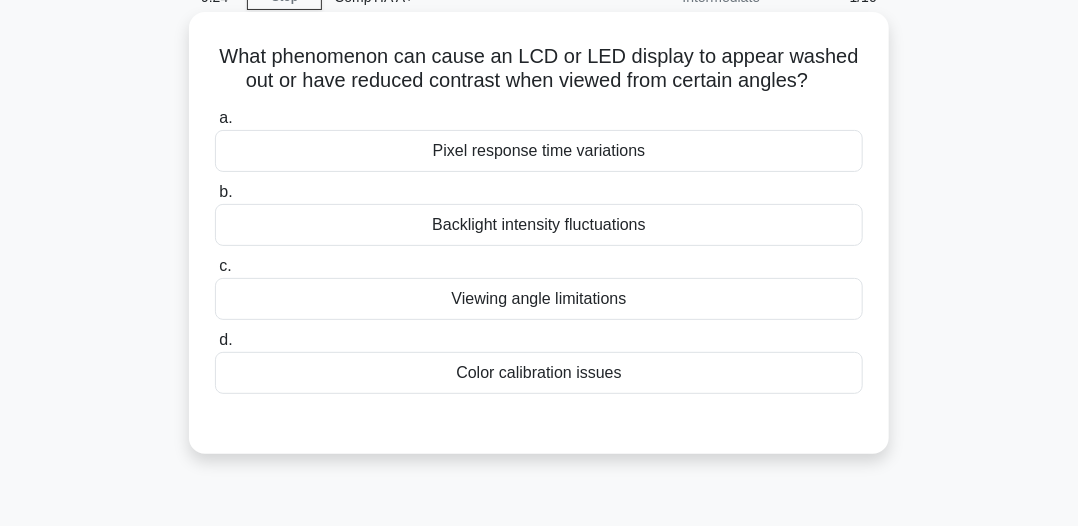 click on "Backlight intensity fluctuations" at bounding box center (539, 225) 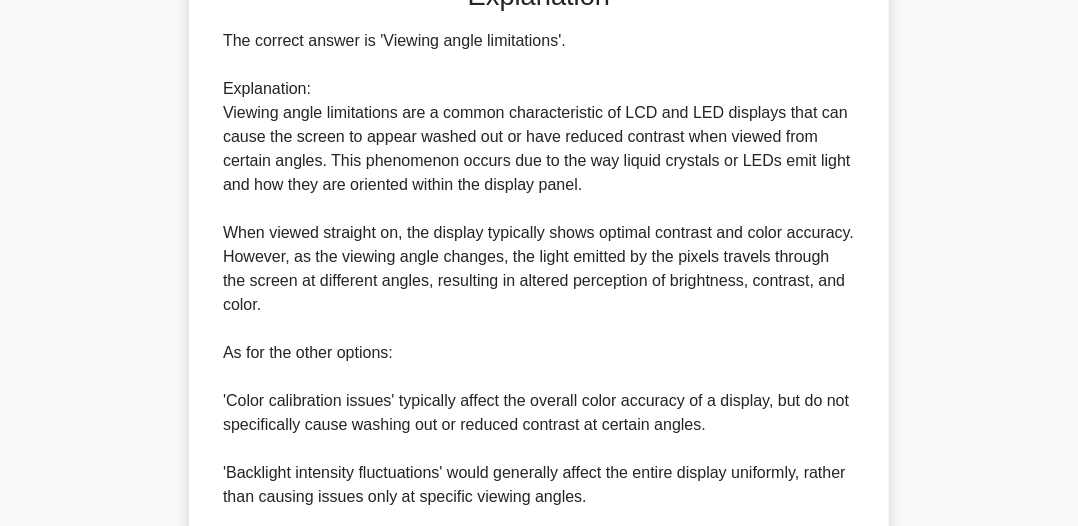 scroll, scrollTop: 500, scrollLeft: 0, axis: vertical 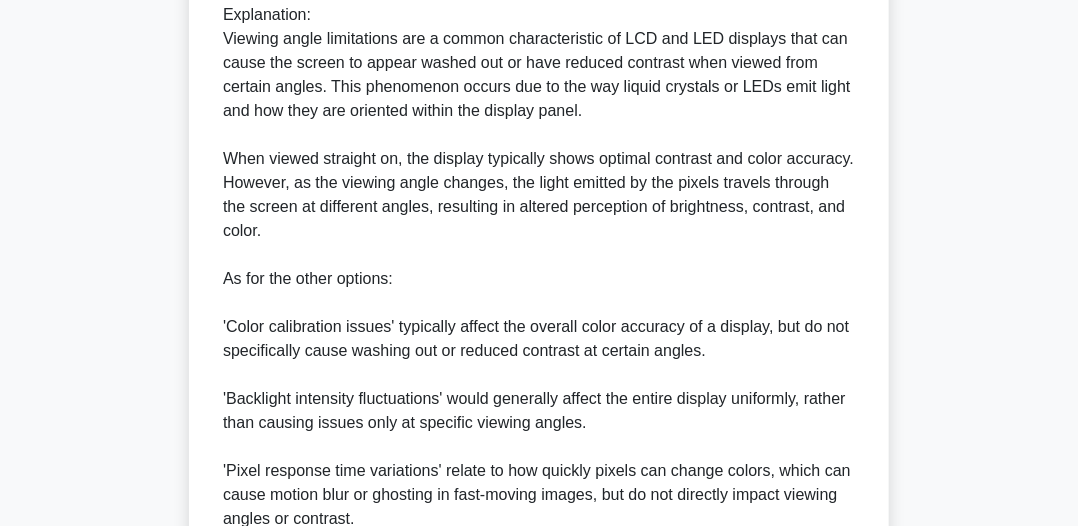 drag, startPoint x: 1143, startPoint y: 0, endPoint x: 70, endPoint y: 305, distance: 1115.5061 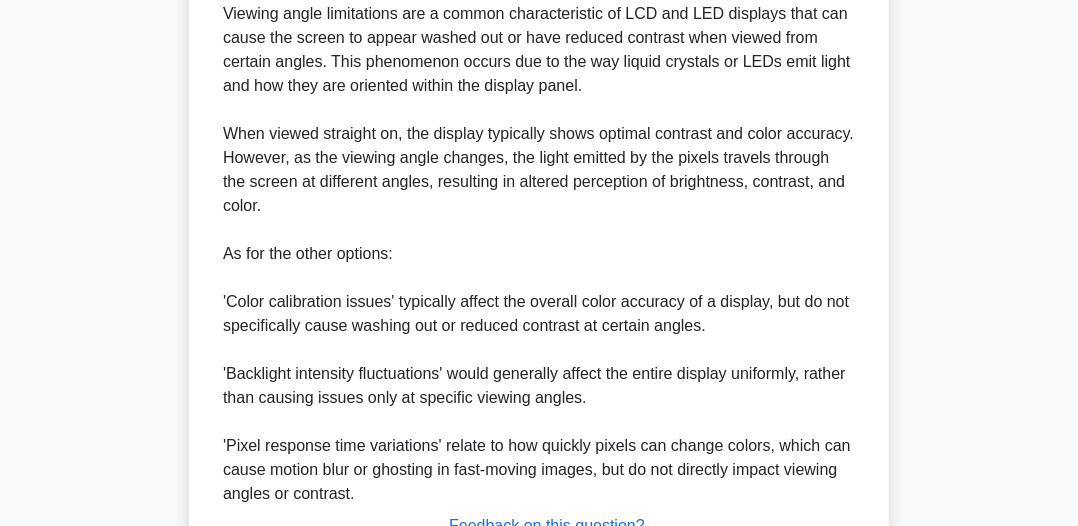 scroll, scrollTop: 646, scrollLeft: 0, axis: vertical 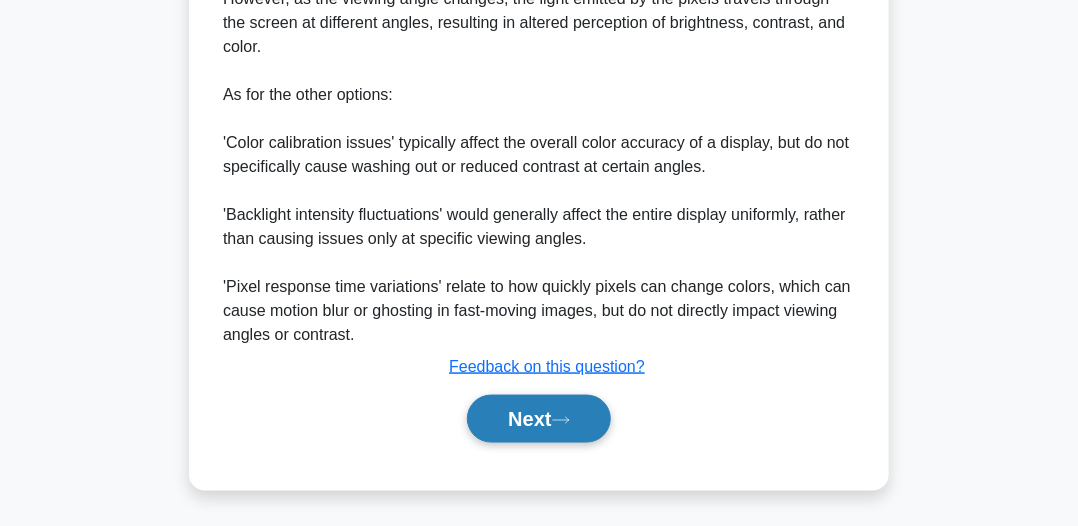 click on "Next" at bounding box center (538, 419) 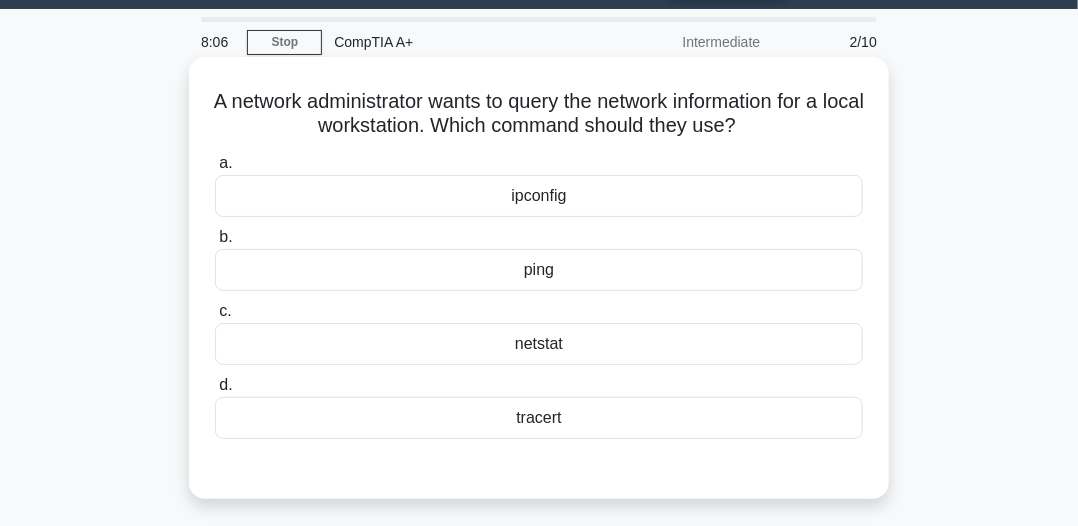 scroll, scrollTop: 54, scrollLeft: 0, axis: vertical 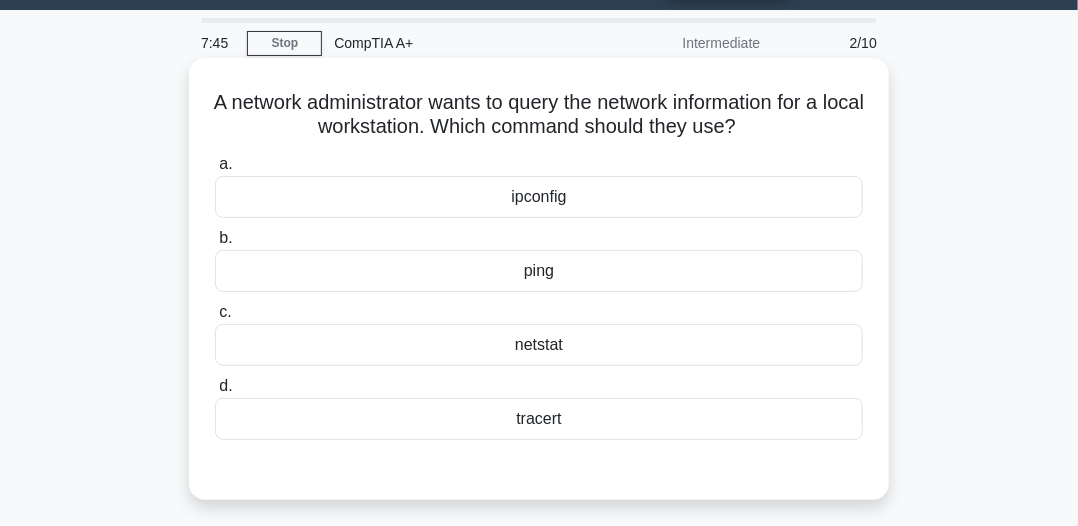 click on "netstat" at bounding box center (539, 345) 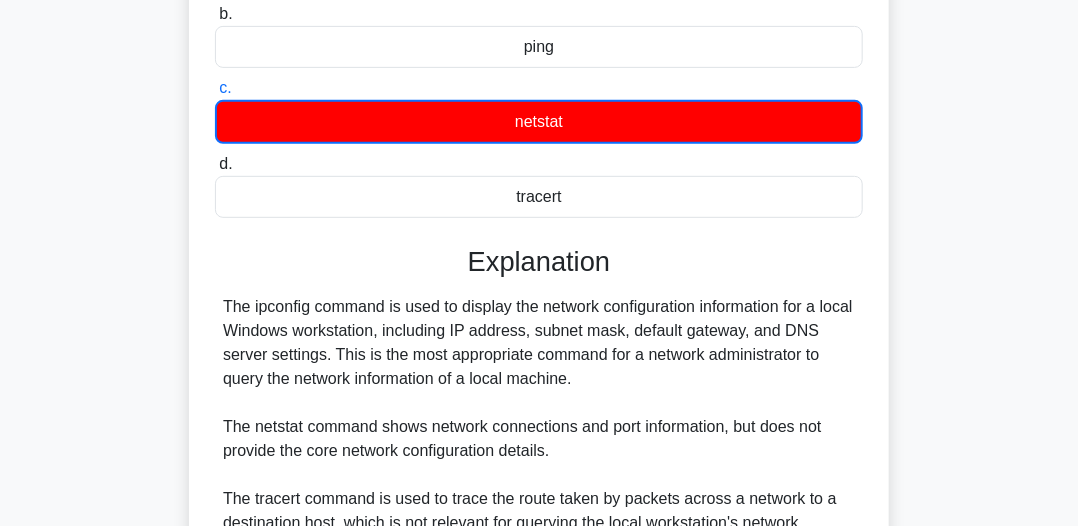 scroll, scrollTop: 454, scrollLeft: 0, axis: vertical 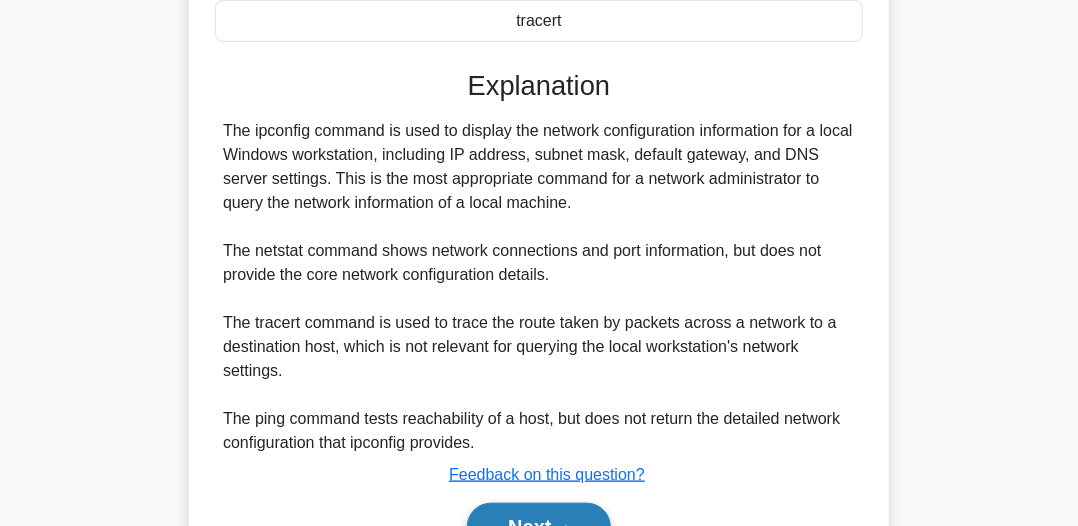 click on "Next" at bounding box center (538, 527) 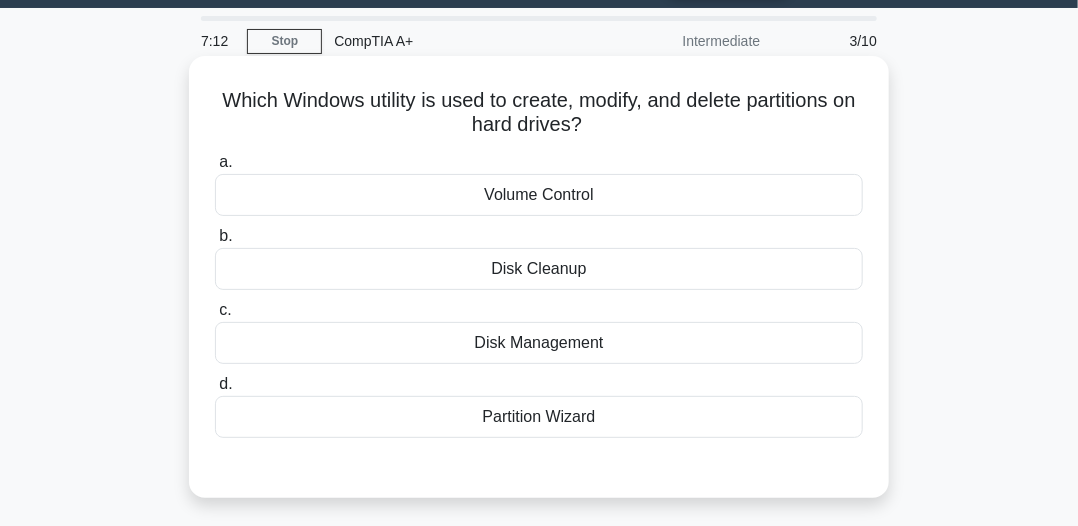 scroll, scrollTop: 54, scrollLeft: 0, axis: vertical 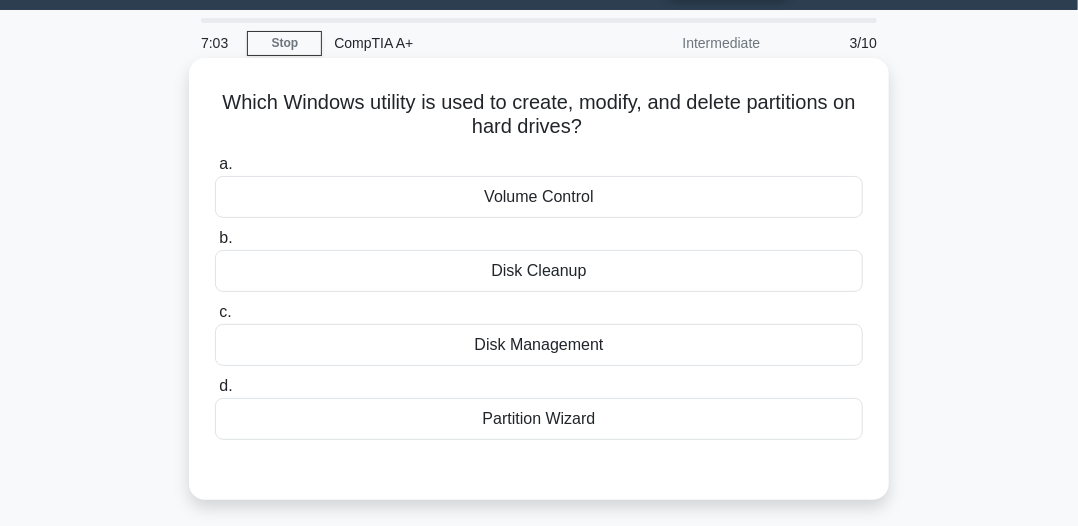 click on "Disk Management" at bounding box center [539, 345] 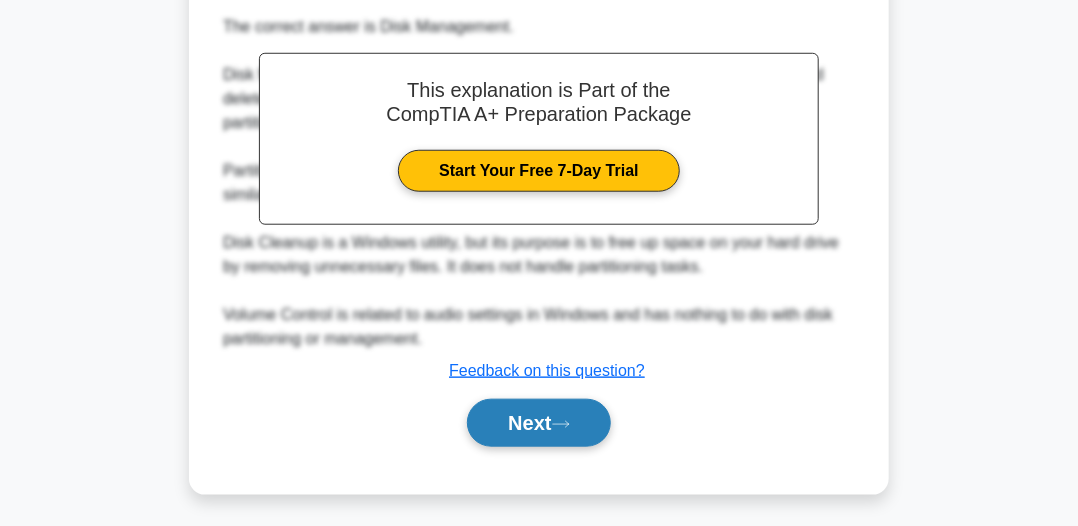 scroll, scrollTop: 560, scrollLeft: 0, axis: vertical 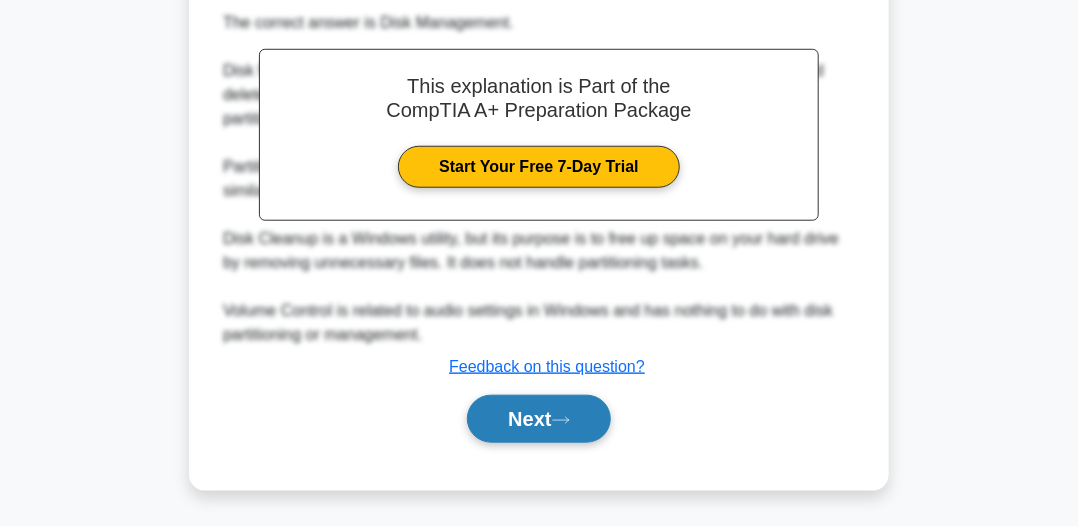 click 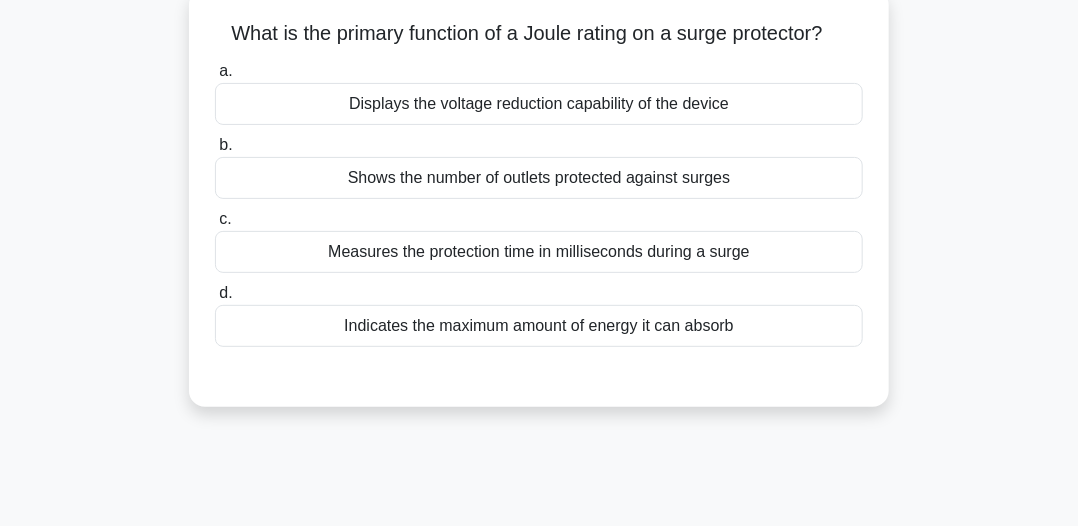 scroll, scrollTop: 54, scrollLeft: 0, axis: vertical 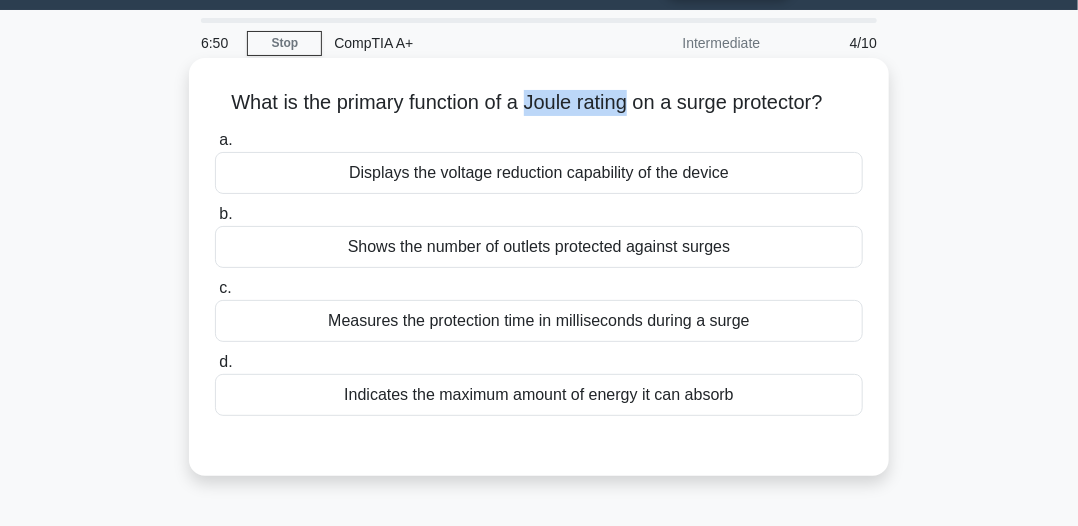 drag, startPoint x: 524, startPoint y: 101, endPoint x: 628, endPoint y: 109, distance: 104.307236 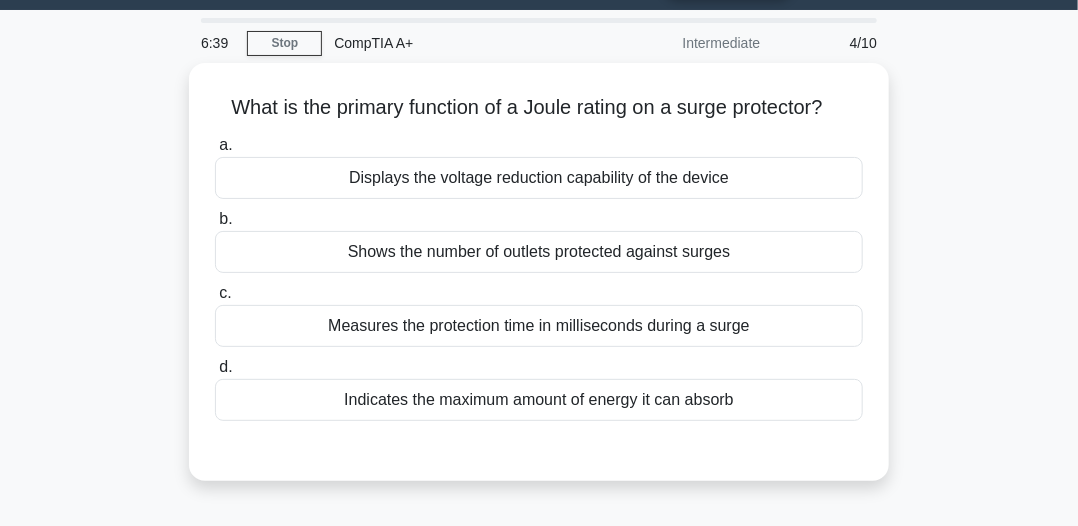 click on "What is the primary function of a Joule rating on a surge protector?
.spinner_0XTQ{transform-origin:center;animation:spinner_y6GP .75s linear infinite}@keyframes spinner_y6GP{100%{transform:rotate(360deg)}}
a.
Displays the voltage reduction capability of the device
b. c. d." at bounding box center (539, 284) 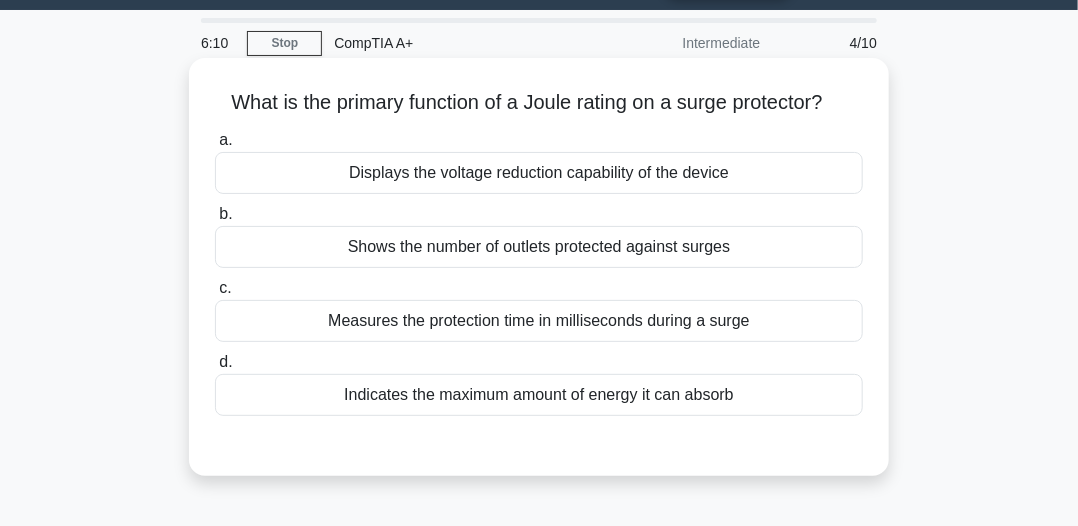 click on "Measures the protection time in milliseconds during a surge" at bounding box center [539, 321] 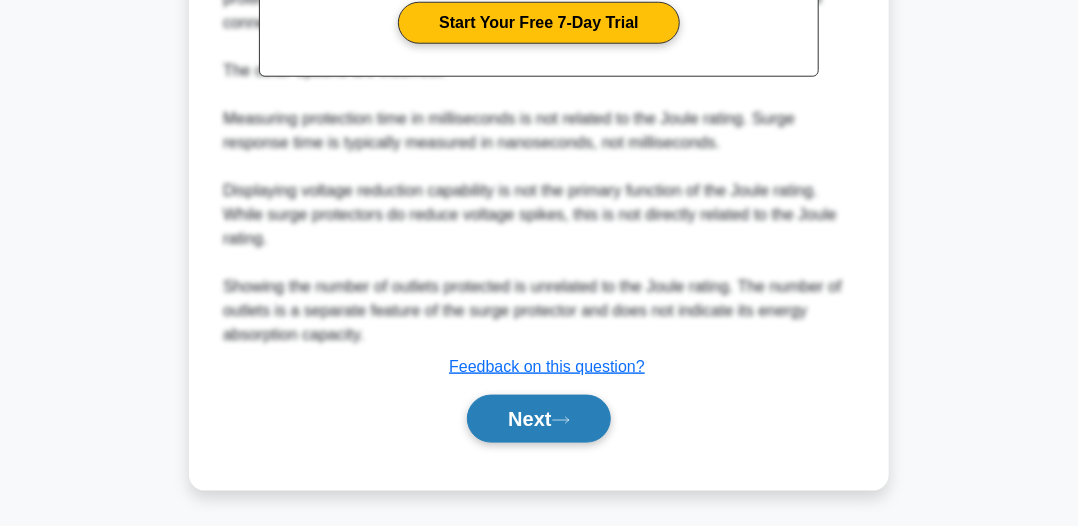 click on "Next" at bounding box center [538, 419] 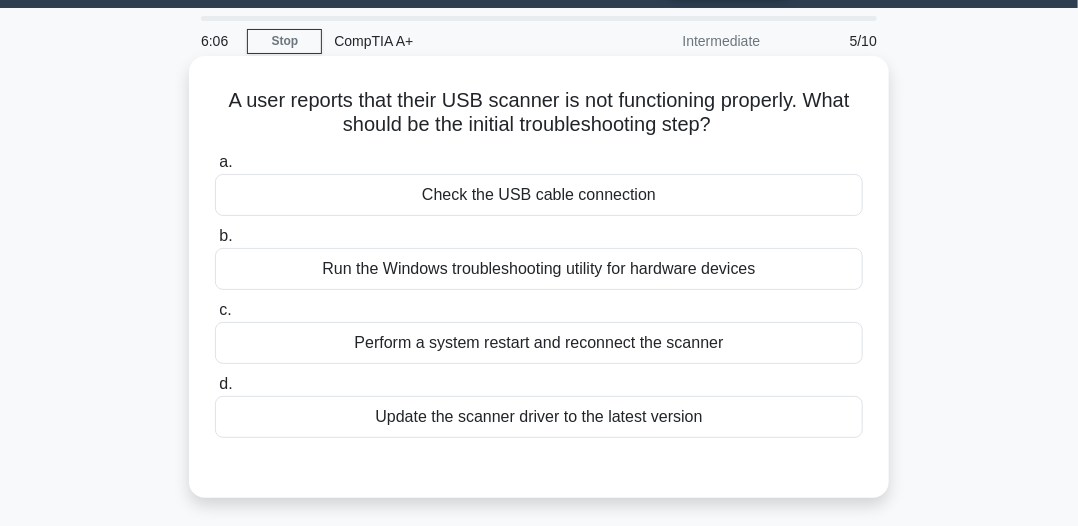 scroll, scrollTop: 54, scrollLeft: 0, axis: vertical 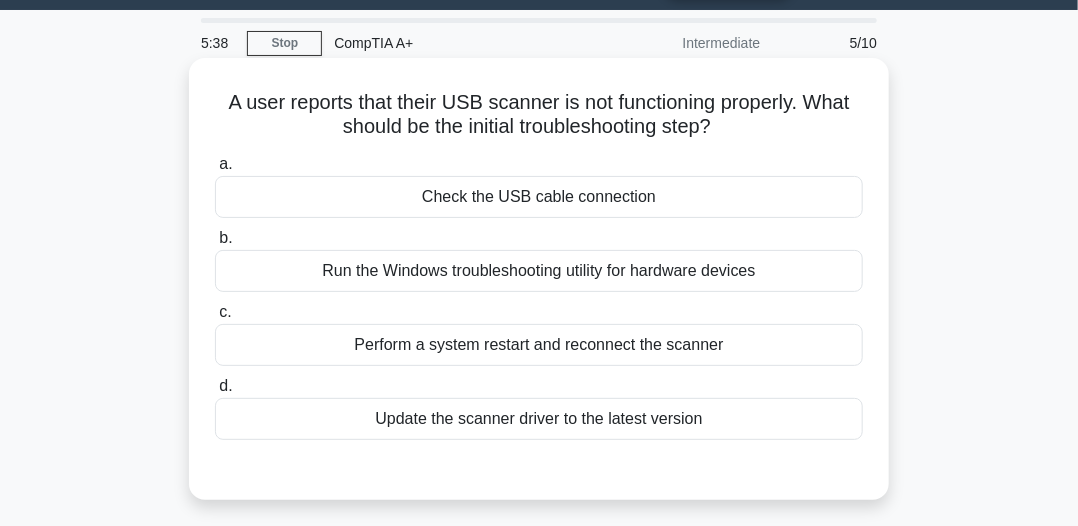 click on "Run the Windows troubleshooting utility for hardware devices" at bounding box center [539, 271] 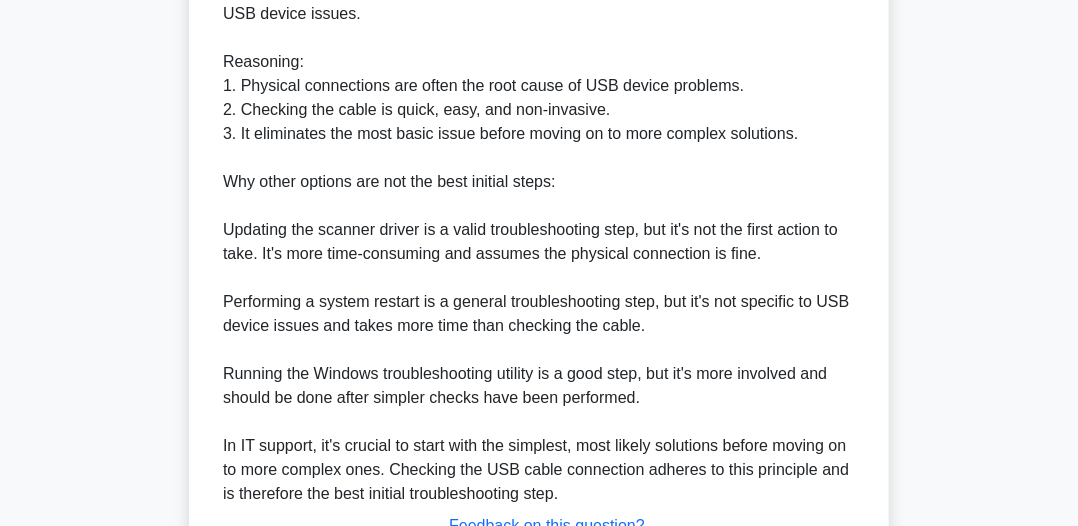 scroll, scrollTop: 578, scrollLeft: 0, axis: vertical 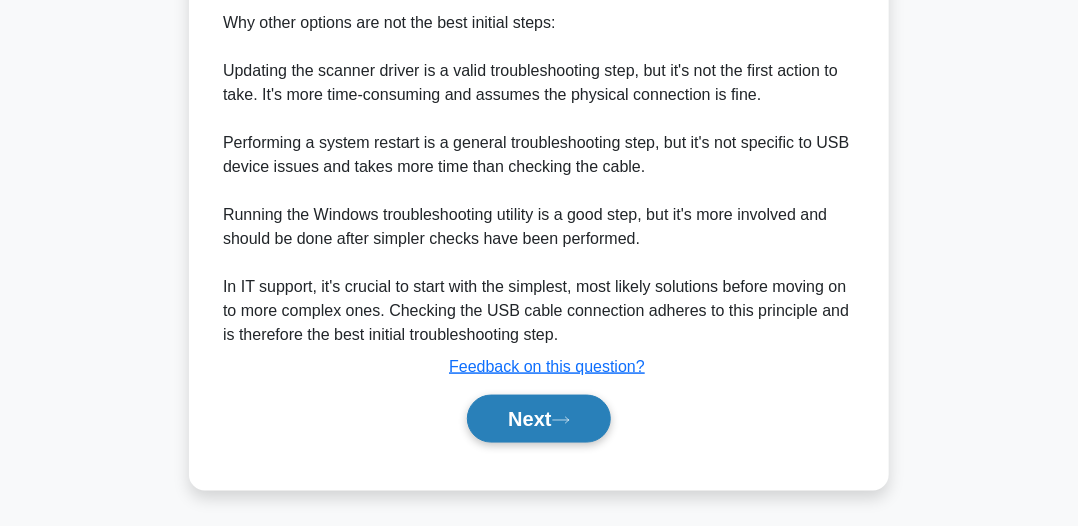click on "Next" at bounding box center [538, 419] 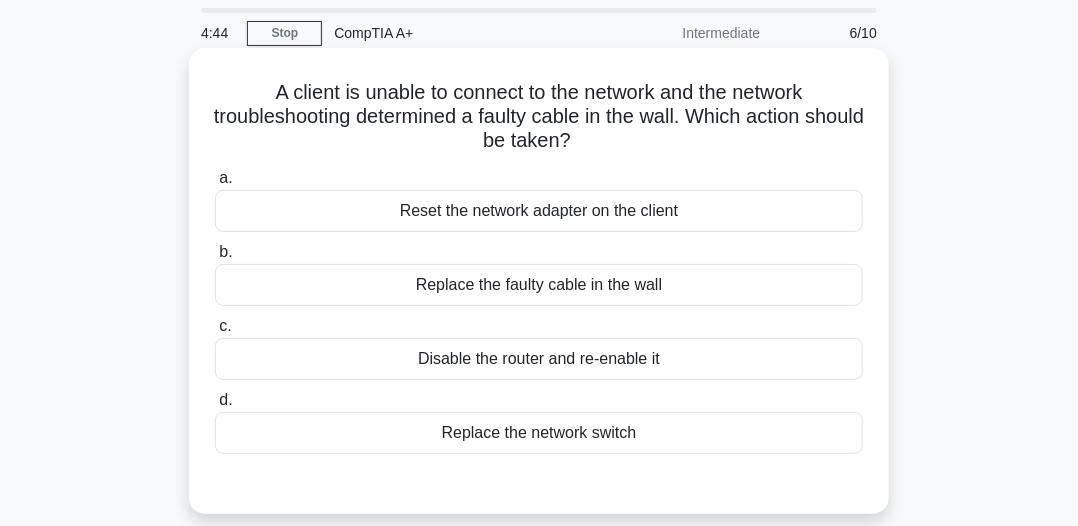 scroll, scrollTop: 100, scrollLeft: 0, axis: vertical 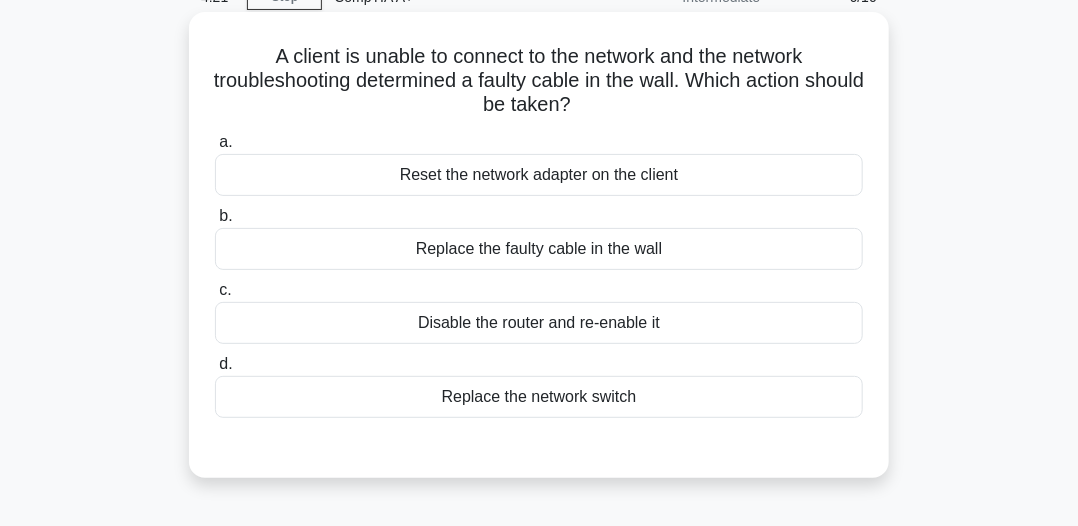 click on "Replace the faulty cable in the wall" at bounding box center [539, 249] 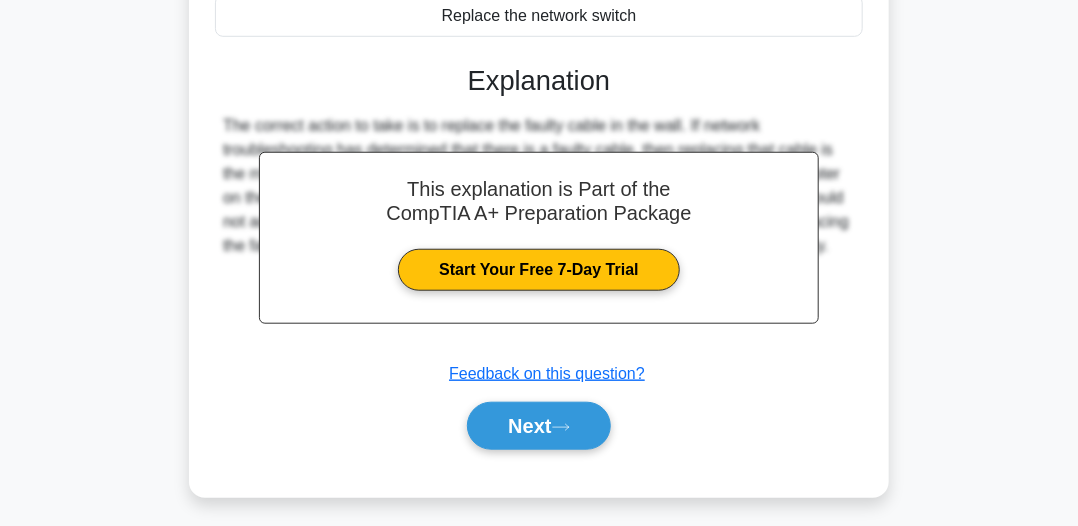 scroll, scrollTop: 554, scrollLeft: 0, axis: vertical 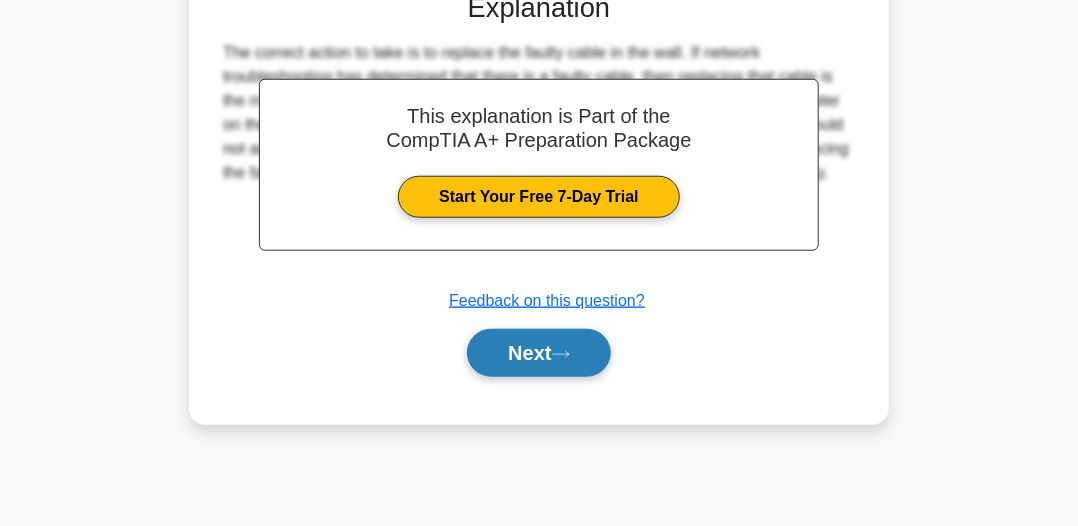 click on "Next" at bounding box center [538, 353] 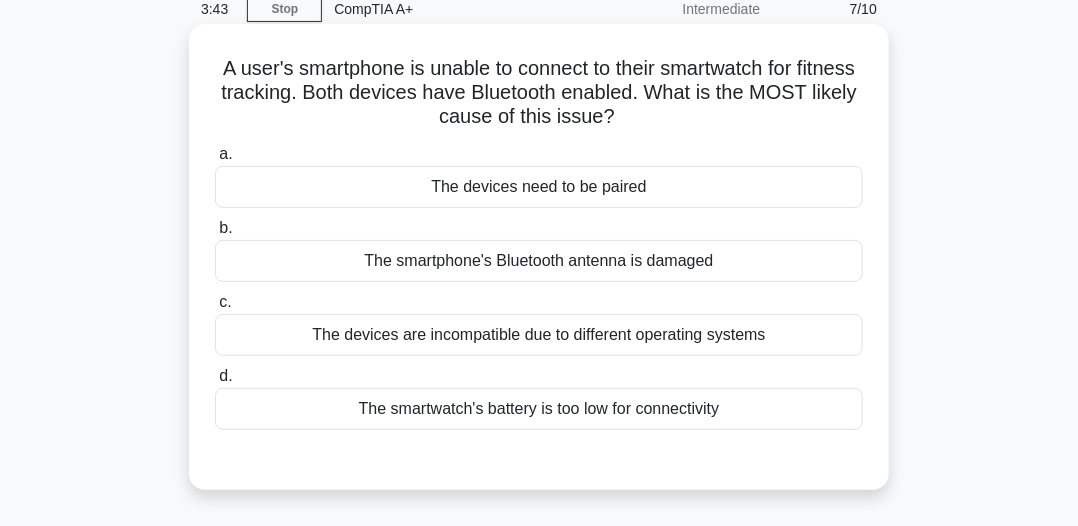 scroll, scrollTop: 54, scrollLeft: 0, axis: vertical 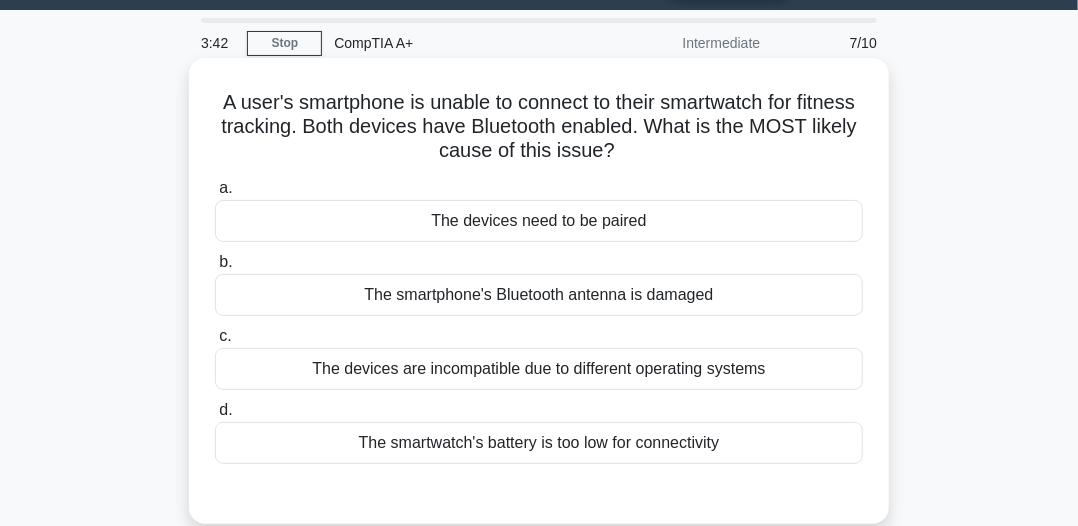 click on "The devices need to be paired" at bounding box center (539, 221) 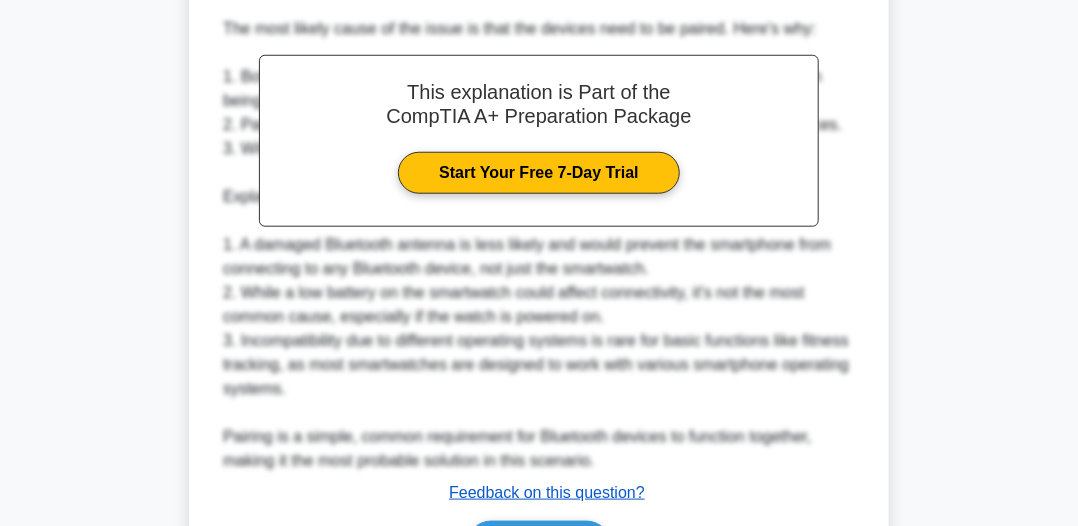 scroll, scrollTop: 654, scrollLeft: 0, axis: vertical 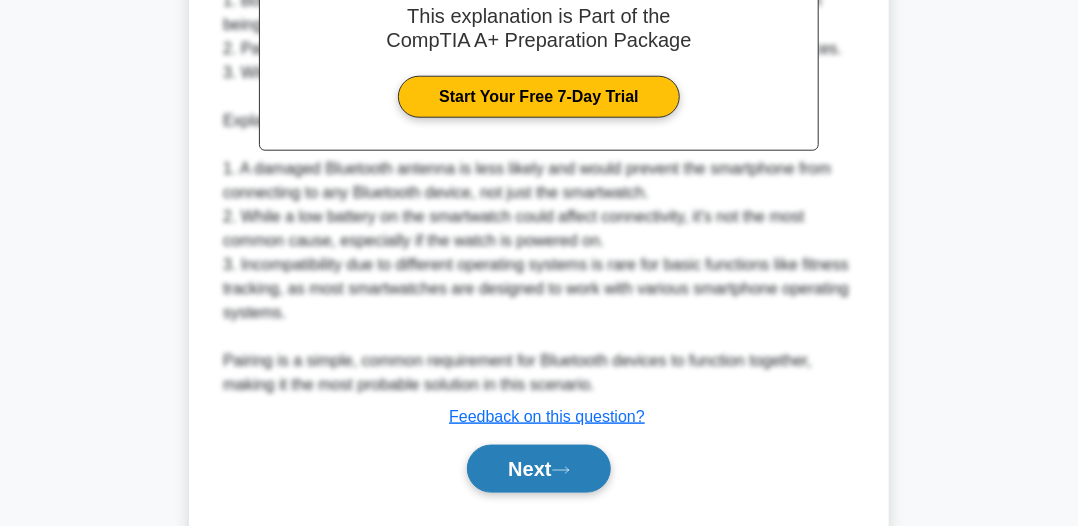click on "Next" at bounding box center (538, 469) 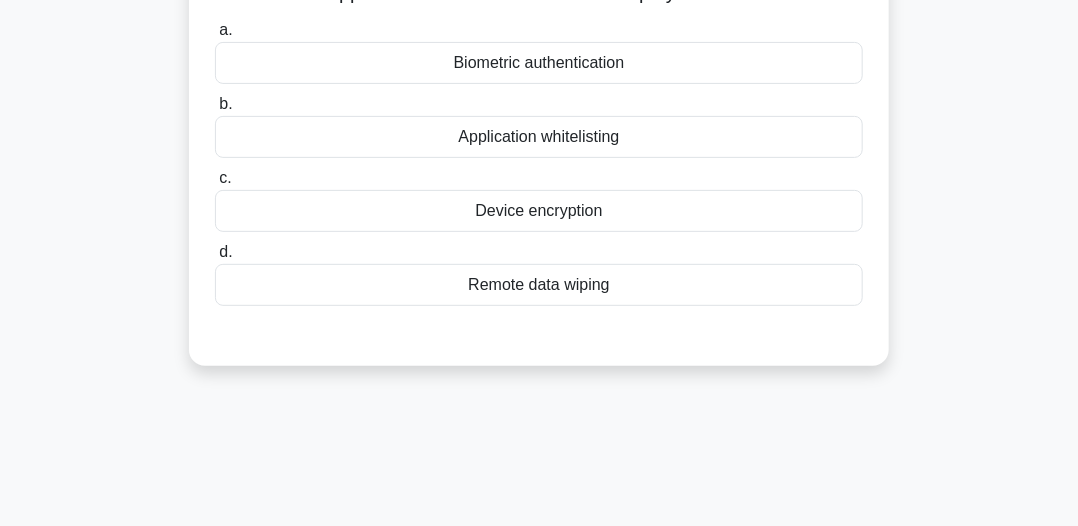 scroll, scrollTop: 54, scrollLeft: 0, axis: vertical 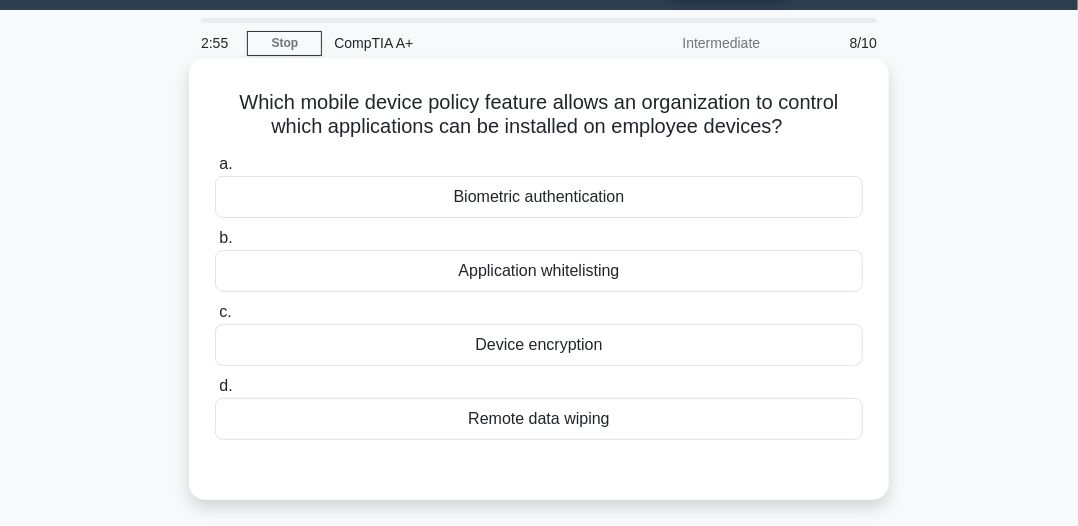 click on "Application whitelisting" at bounding box center (539, 271) 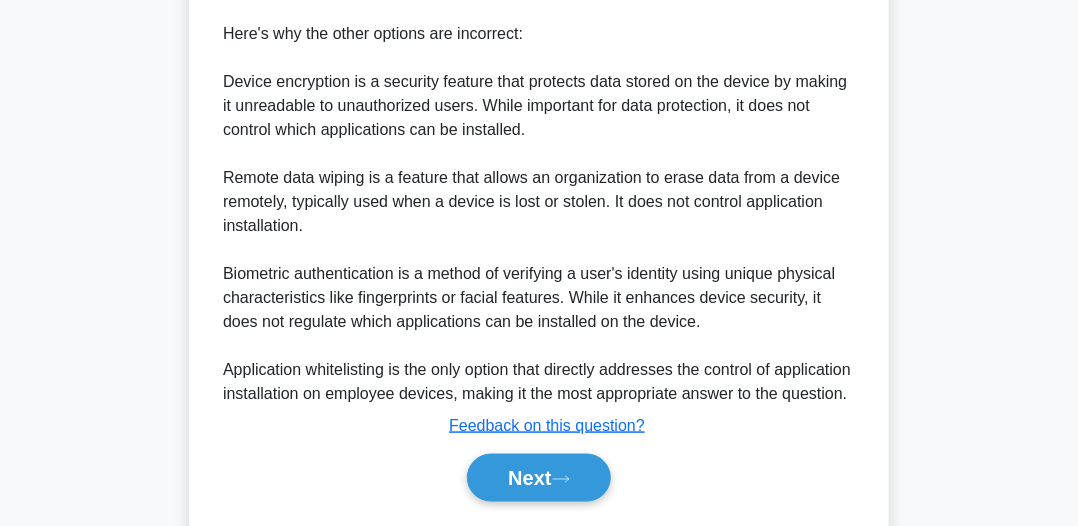 scroll, scrollTop: 654, scrollLeft: 0, axis: vertical 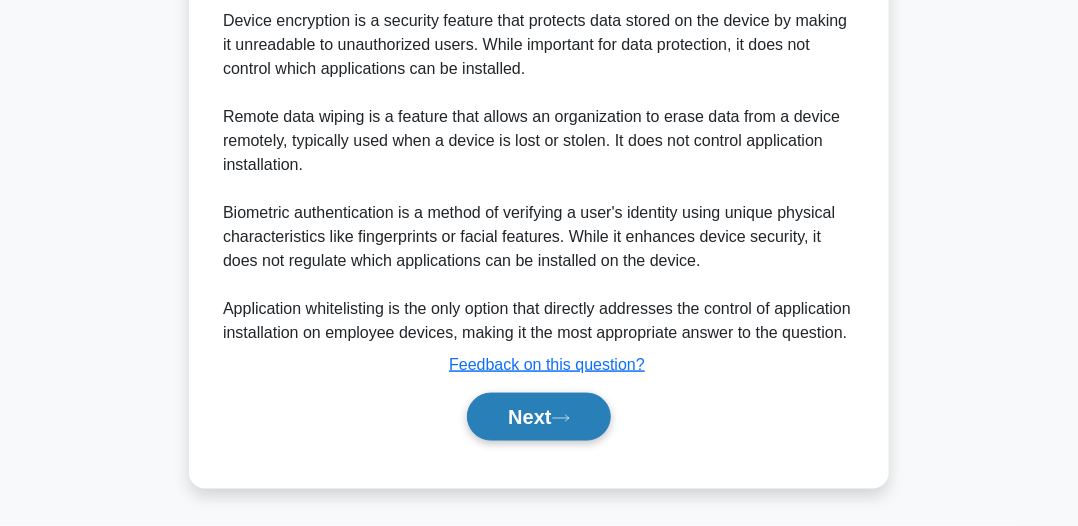 click on "Next" at bounding box center (538, 417) 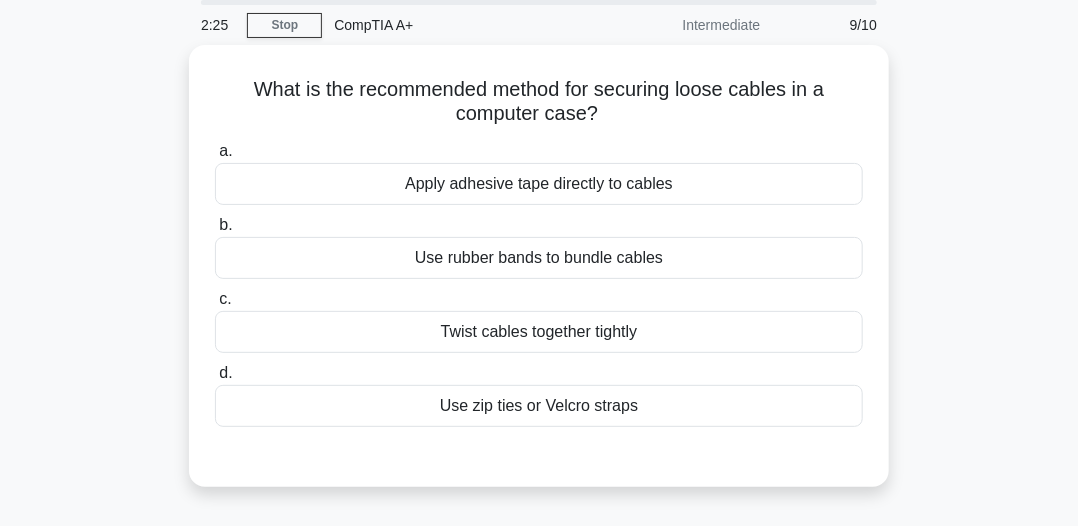 scroll, scrollTop: 54, scrollLeft: 0, axis: vertical 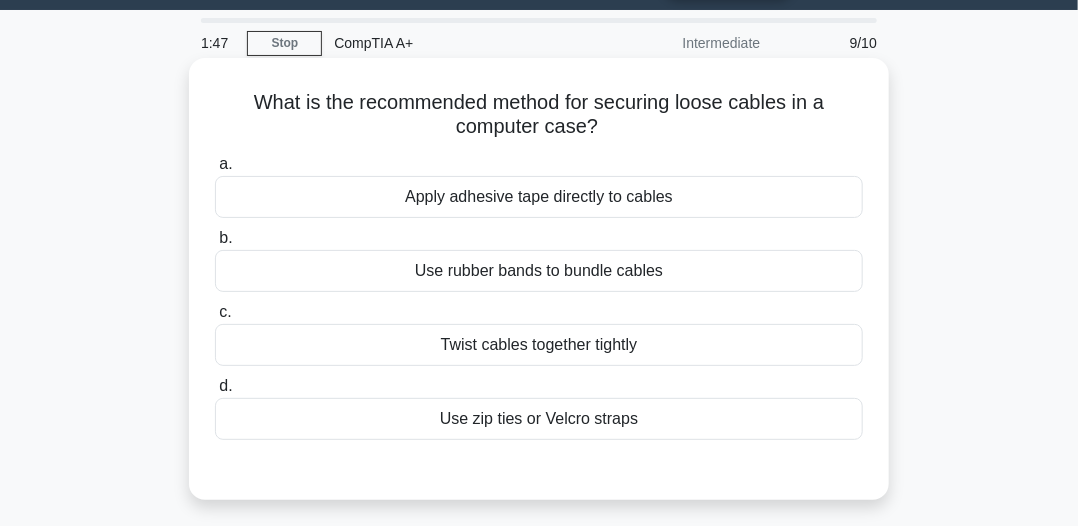 drag, startPoint x: 399, startPoint y: 197, endPoint x: 724, endPoint y: 229, distance: 326.5716 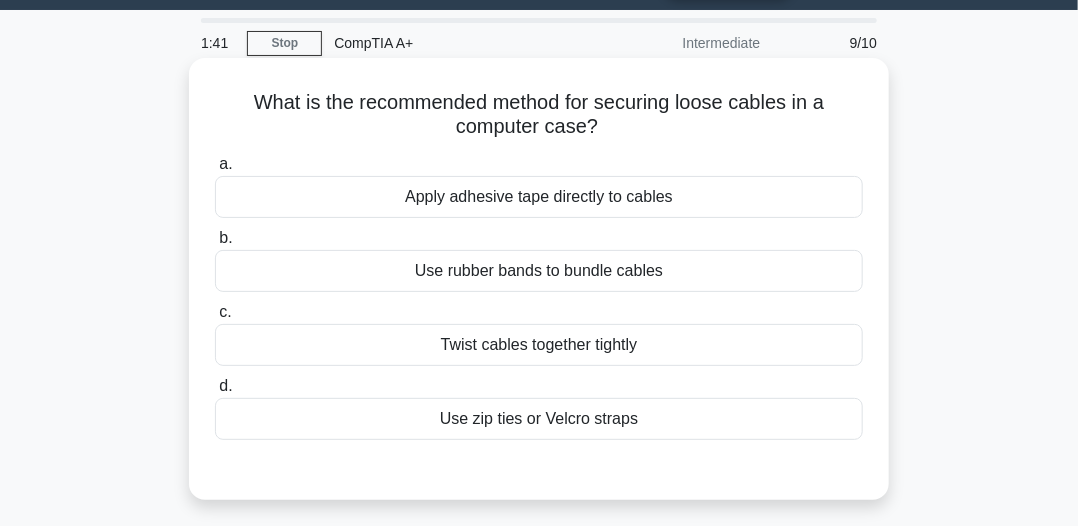 drag, startPoint x: 465, startPoint y: 271, endPoint x: 678, endPoint y: 270, distance: 213.00235 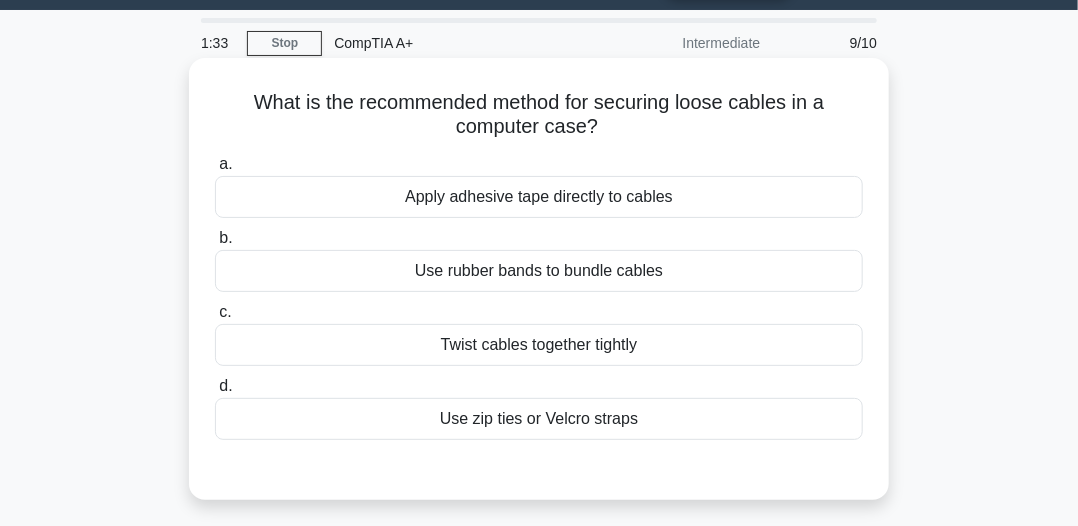 drag, startPoint x: 439, startPoint y: 349, endPoint x: 645, endPoint y: 340, distance: 206.1965 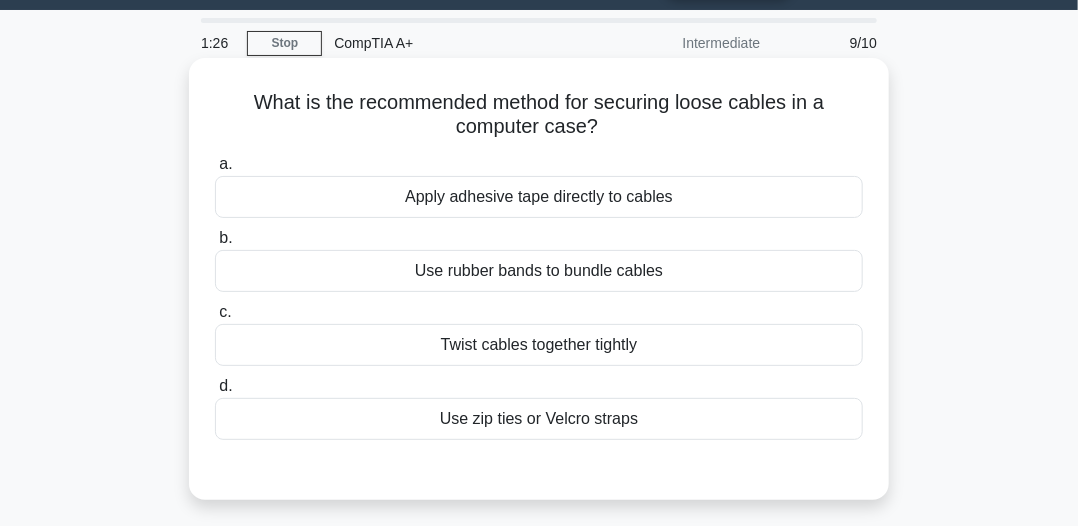 drag, startPoint x: 436, startPoint y: 425, endPoint x: 612, endPoint y: 417, distance: 176.18172 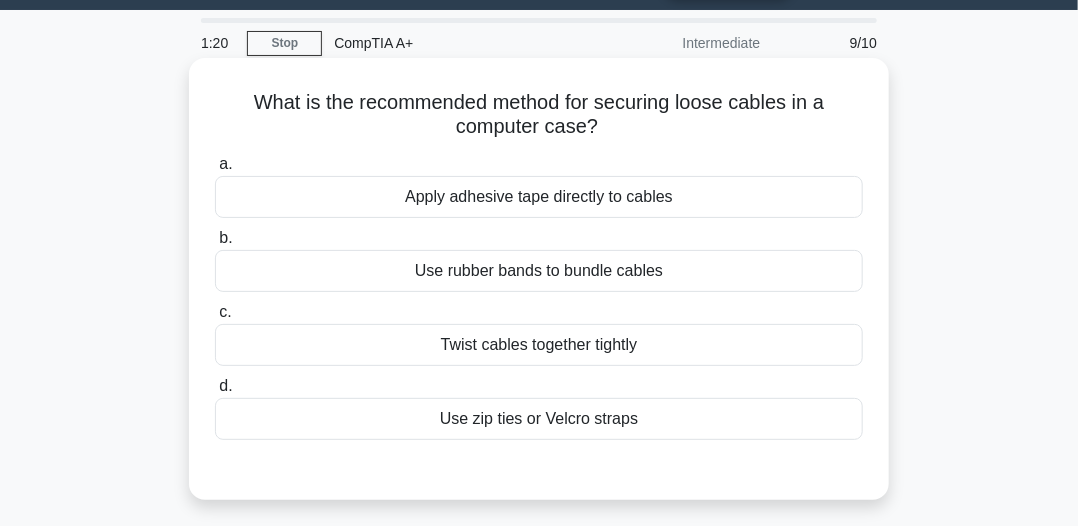 click on "What is the recommended method for securing loose cables in a computer case?
.spinner_0XTQ{transform-origin:center;animation:spinner_y6GP .75s linear infinite}@keyframes spinner_y6GP{100%{transform:rotate(360deg)}}
a.
Apply adhesive tape directly to cables
b. c. d." at bounding box center (539, 279) 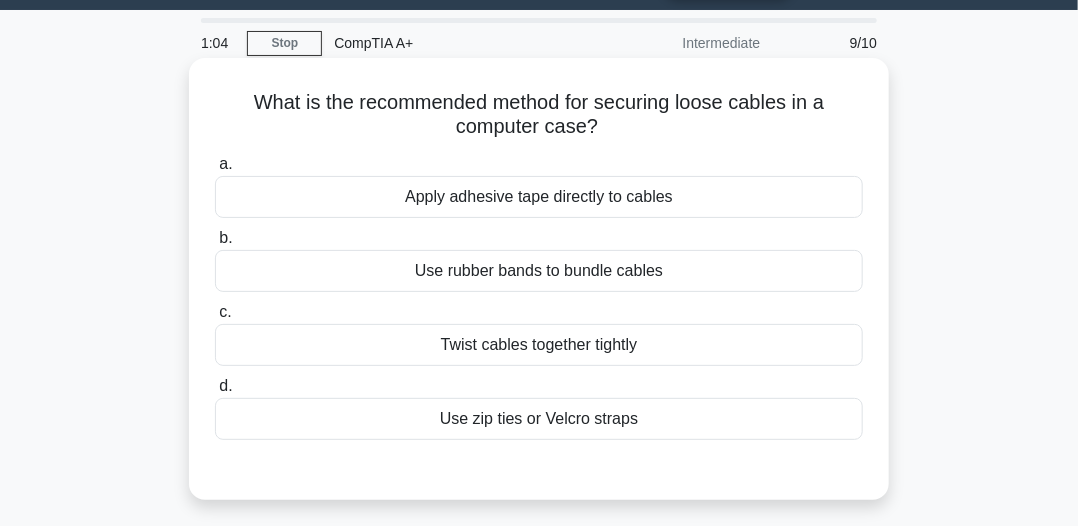 click on "Use zip ties or Velcro straps" at bounding box center [539, 419] 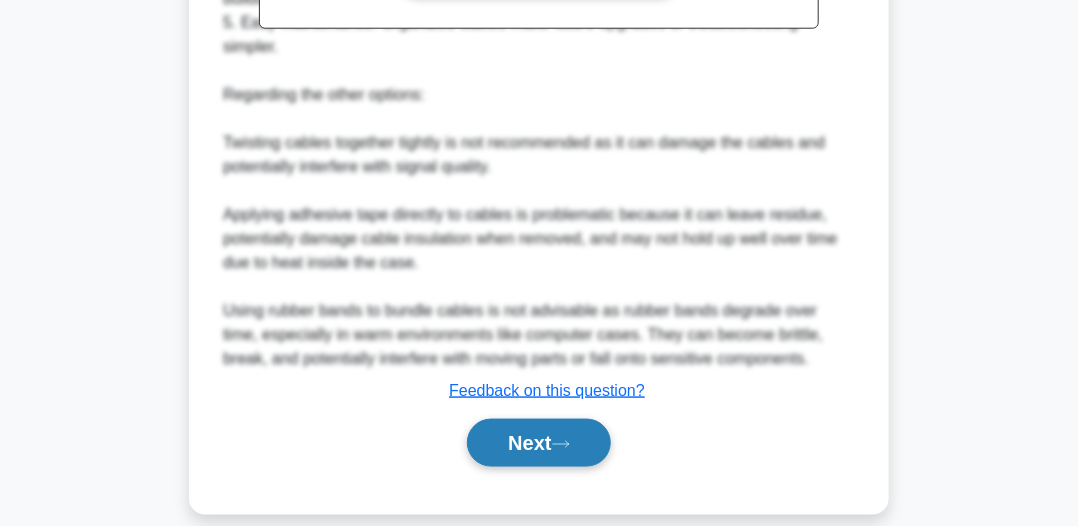 click on "Next" at bounding box center (538, 443) 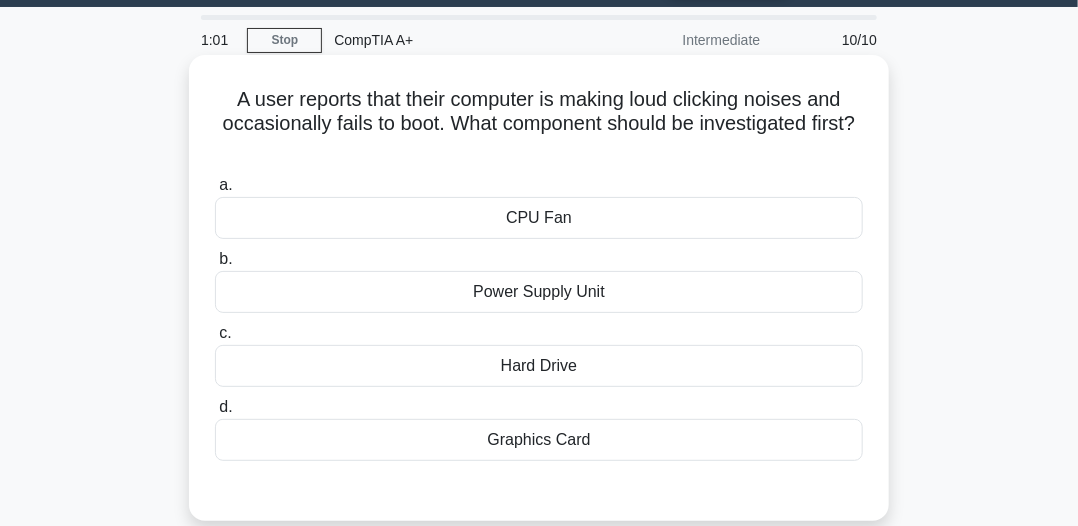 scroll, scrollTop: 54, scrollLeft: 0, axis: vertical 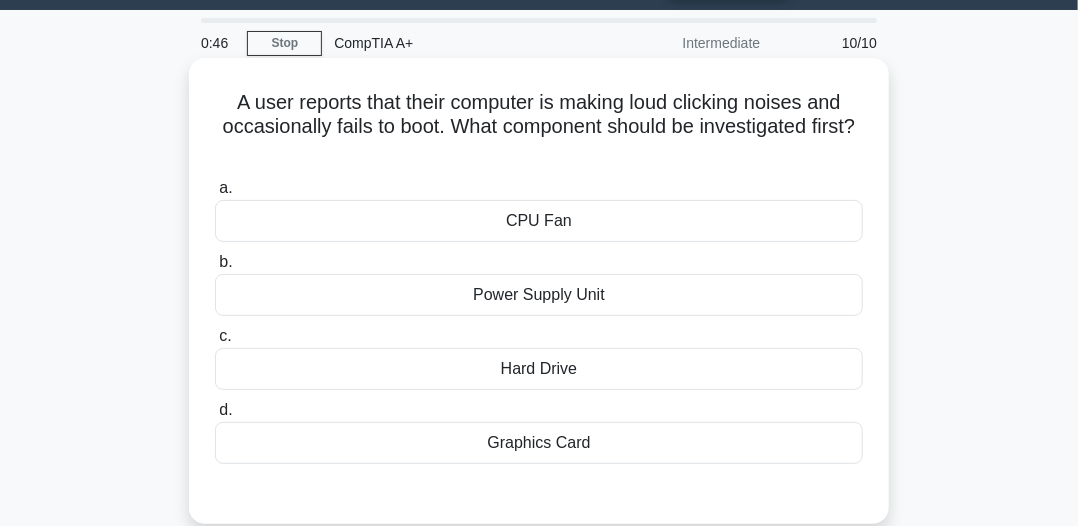 click on "Hard Drive" at bounding box center (539, 369) 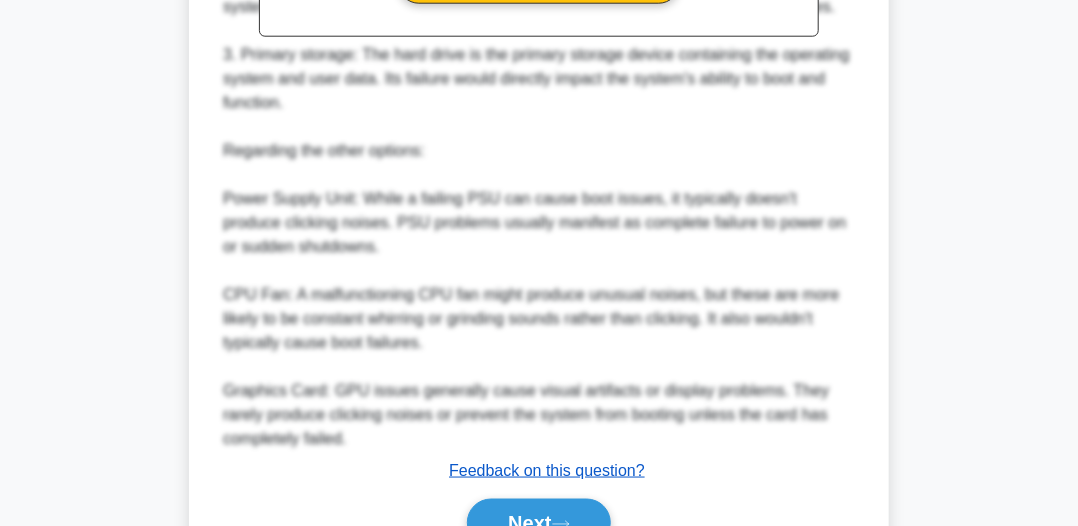 scroll, scrollTop: 872, scrollLeft: 0, axis: vertical 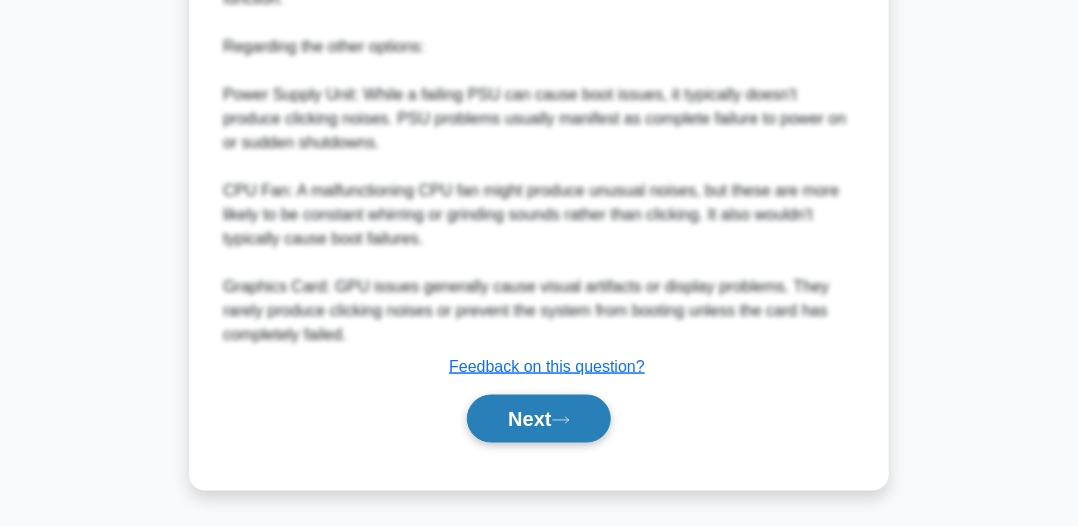 click 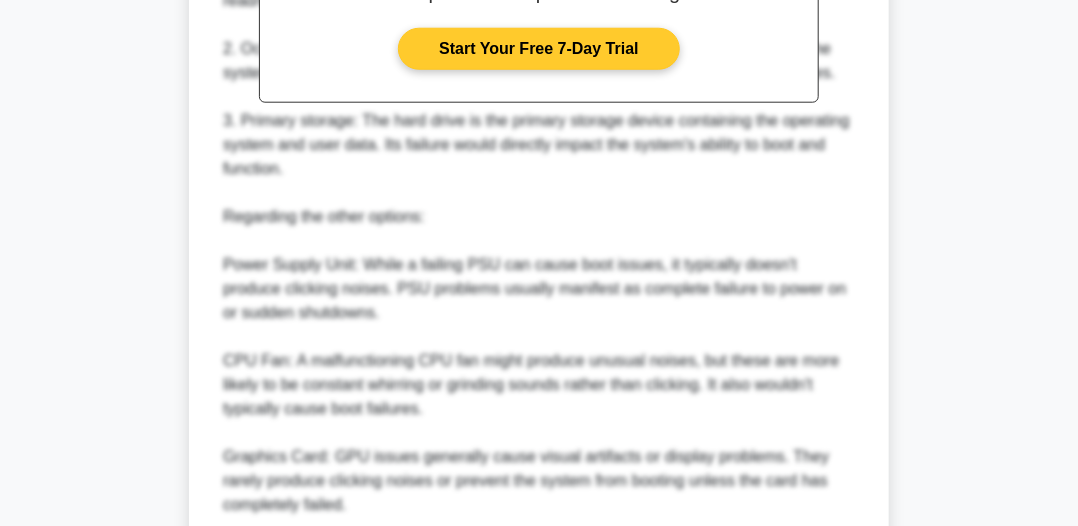 scroll, scrollTop: 372, scrollLeft: 0, axis: vertical 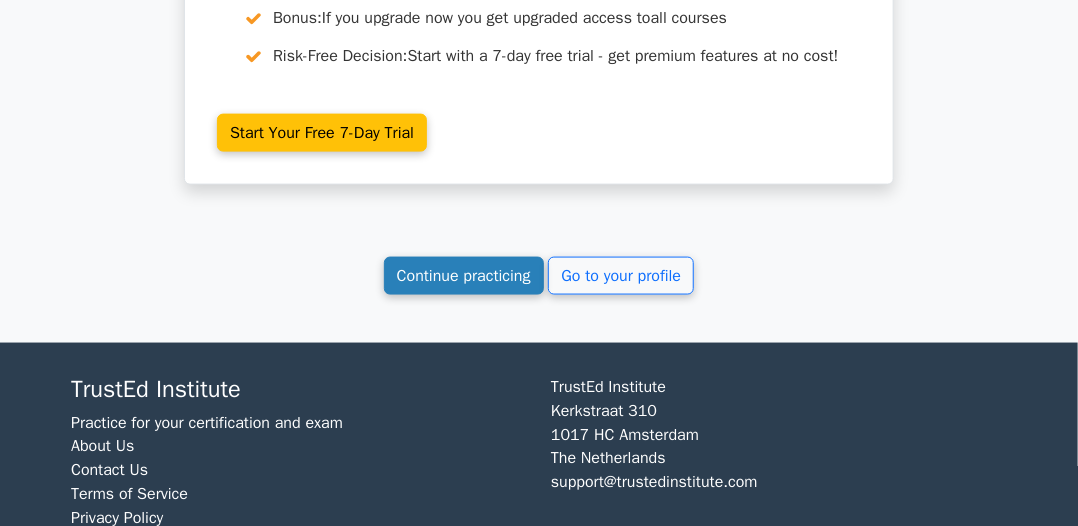 click on "Continue practicing" at bounding box center (464, 276) 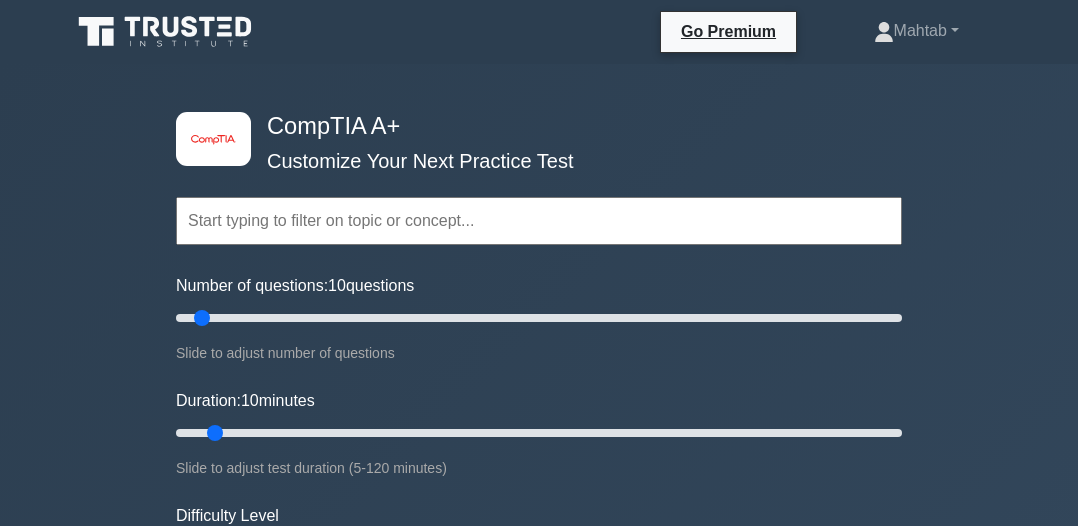 scroll, scrollTop: 0, scrollLeft: 0, axis: both 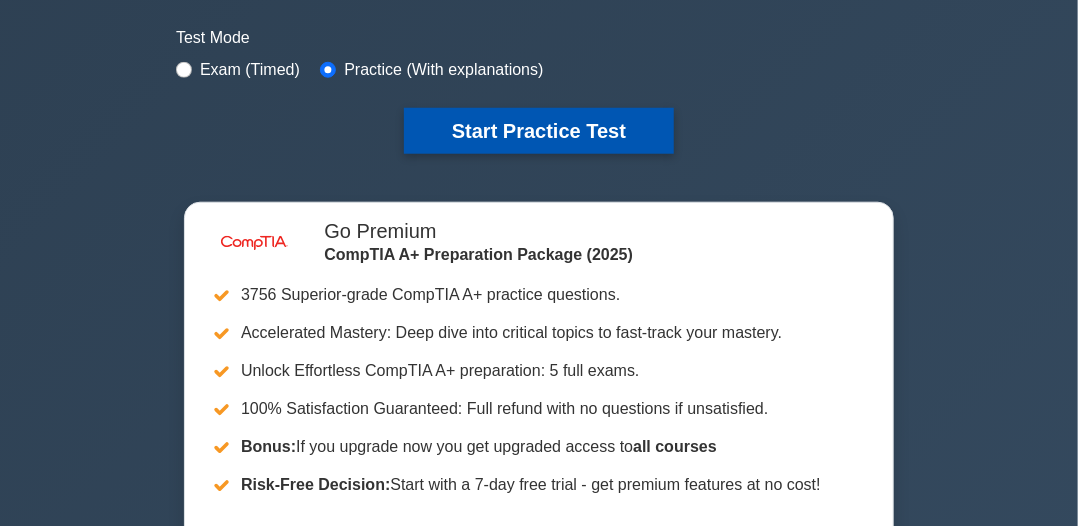 click on "Start Practice Test" at bounding box center (539, 131) 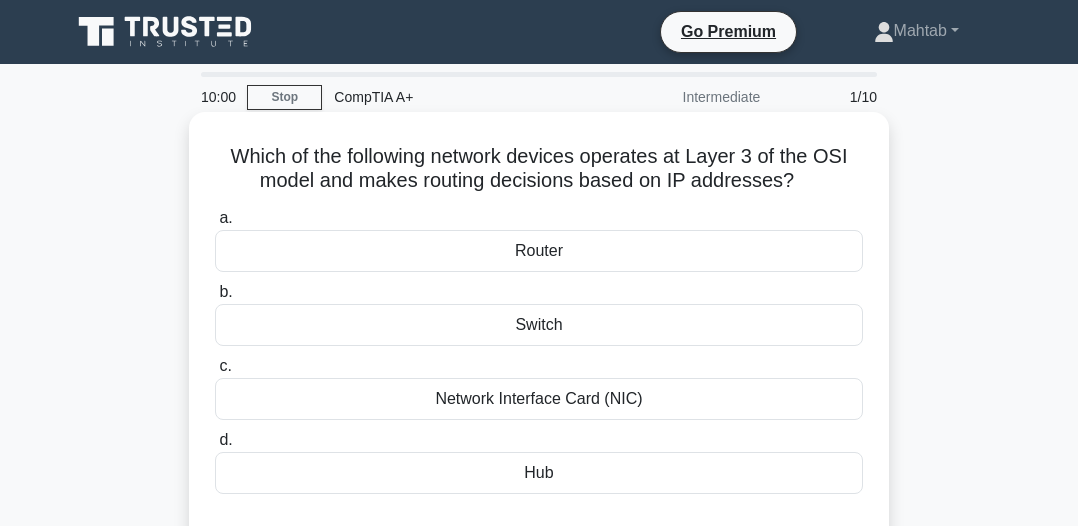 scroll, scrollTop: 0, scrollLeft: 0, axis: both 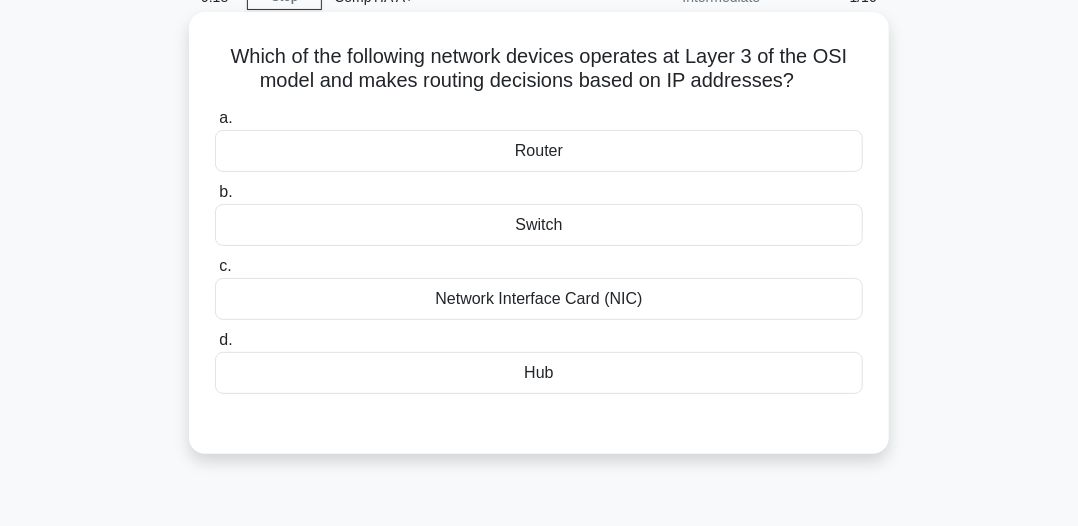 click on "Switch" at bounding box center (539, 225) 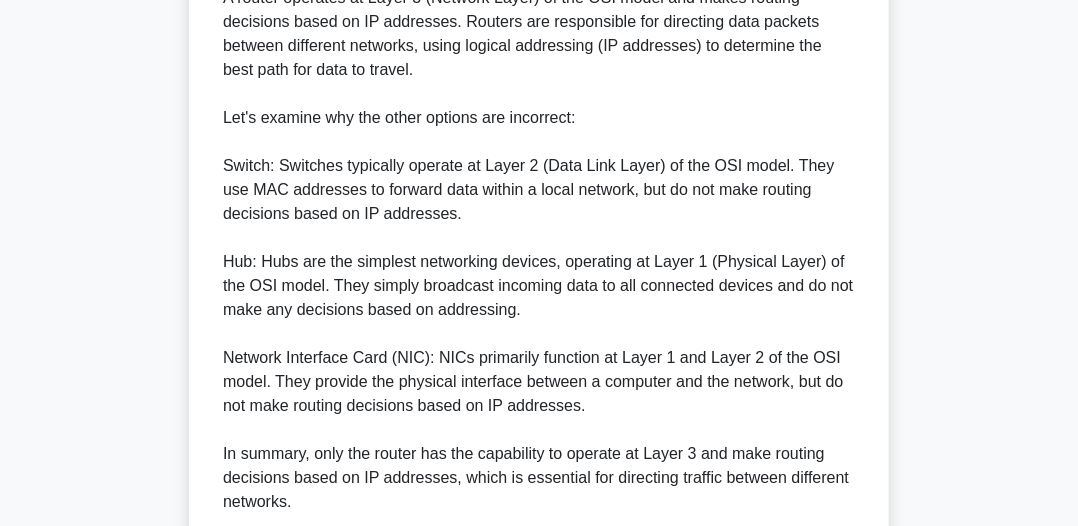 scroll, scrollTop: 600, scrollLeft: 0, axis: vertical 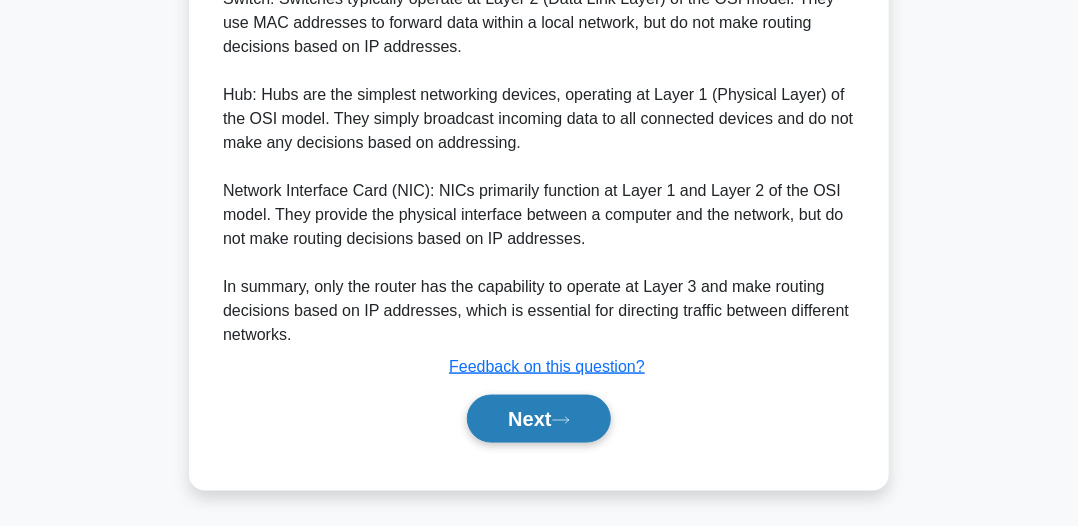 click on "Next" at bounding box center [538, 419] 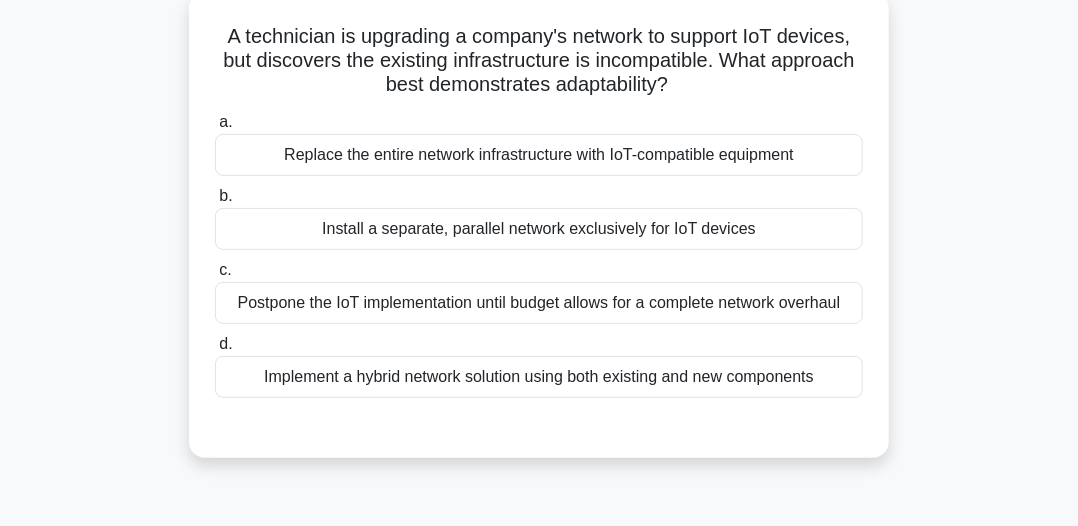 scroll, scrollTop: 154, scrollLeft: 0, axis: vertical 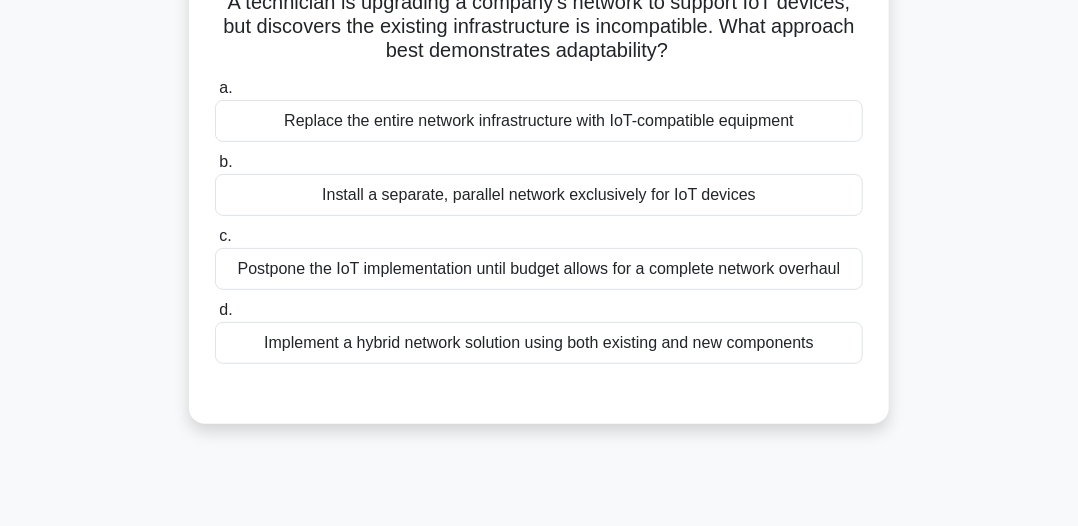 click on "Implement a hybrid network solution using both existing and new components" at bounding box center (539, 343) 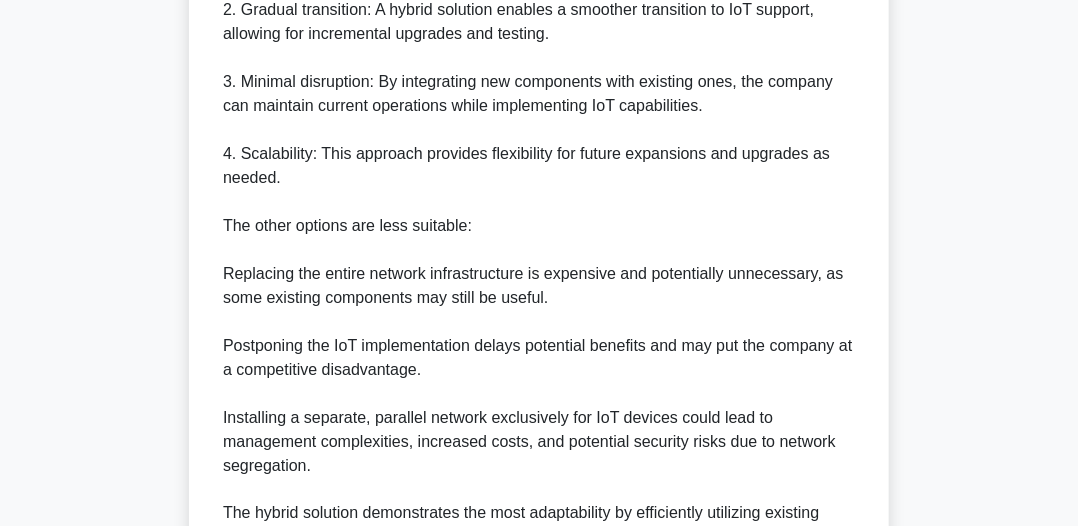 scroll, scrollTop: 954, scrollLeft: 0, axis: vertical 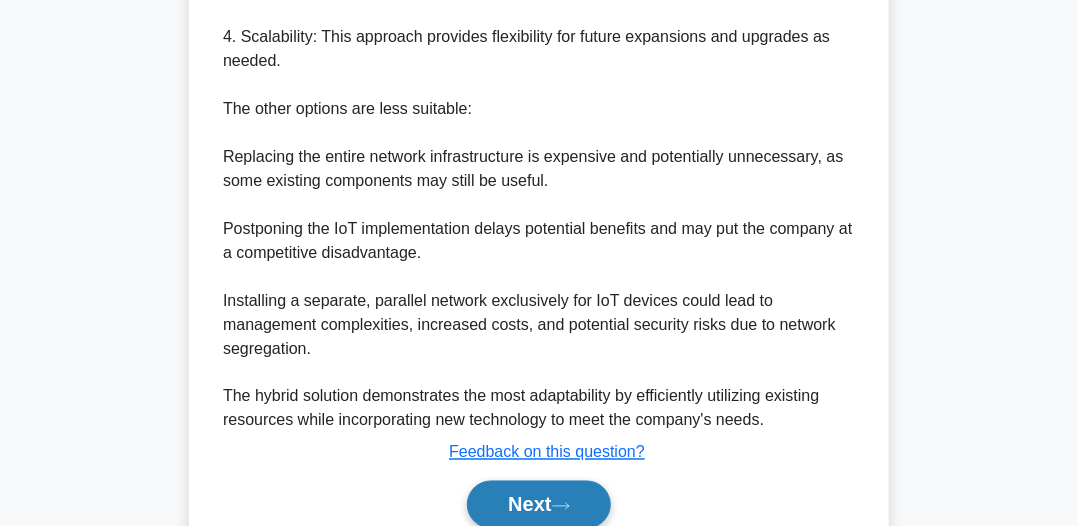 click on "Next" at bounding box center (538, 505) 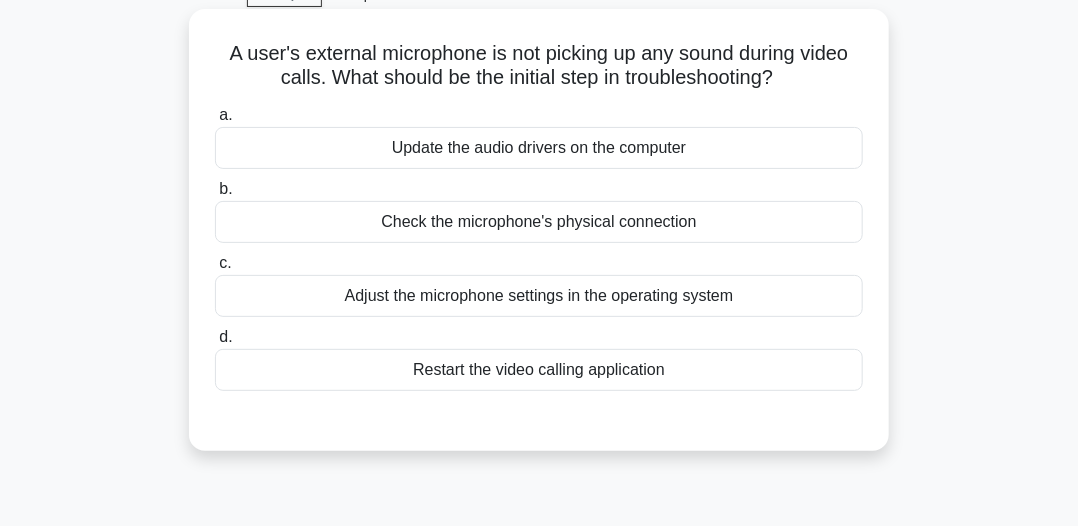 scroll, scrollTop: 54, scrollLeft: 0, axis: vertical 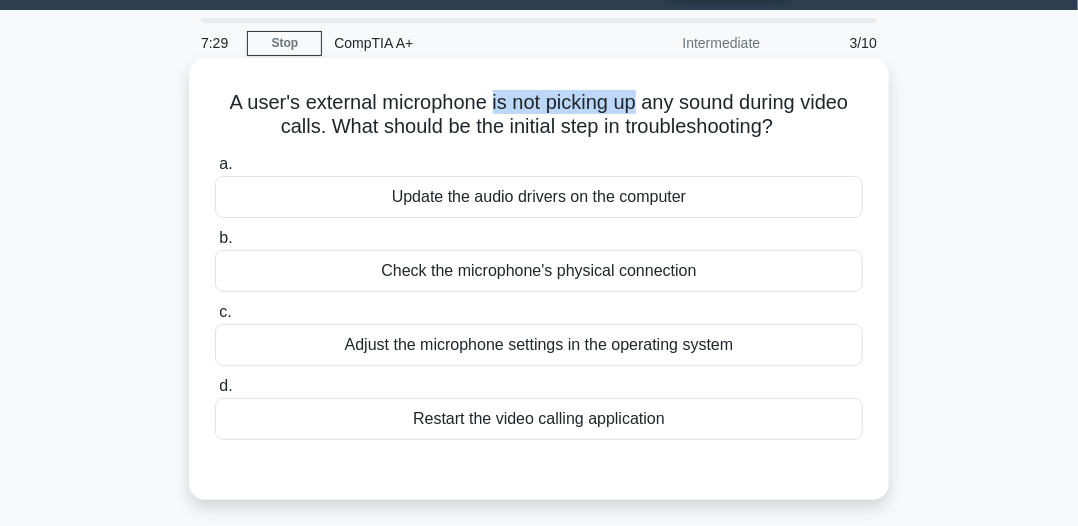 drag, startPoint x: 486, startPoint y: 97, endPoint x: 641, endPoint y: 107, distance: 155.32225 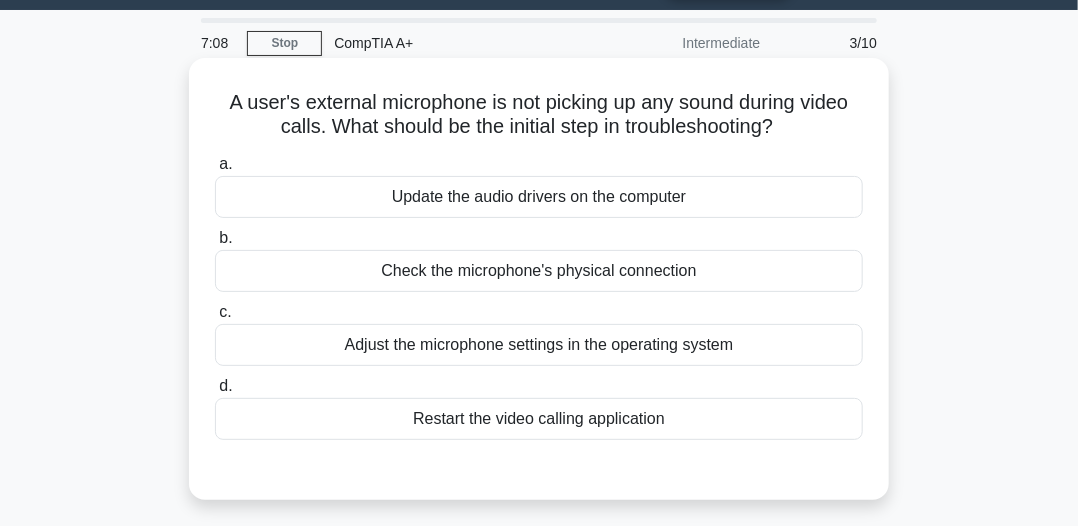 click on "Check the microphone's physical connection" at bounding box center (539, 271) 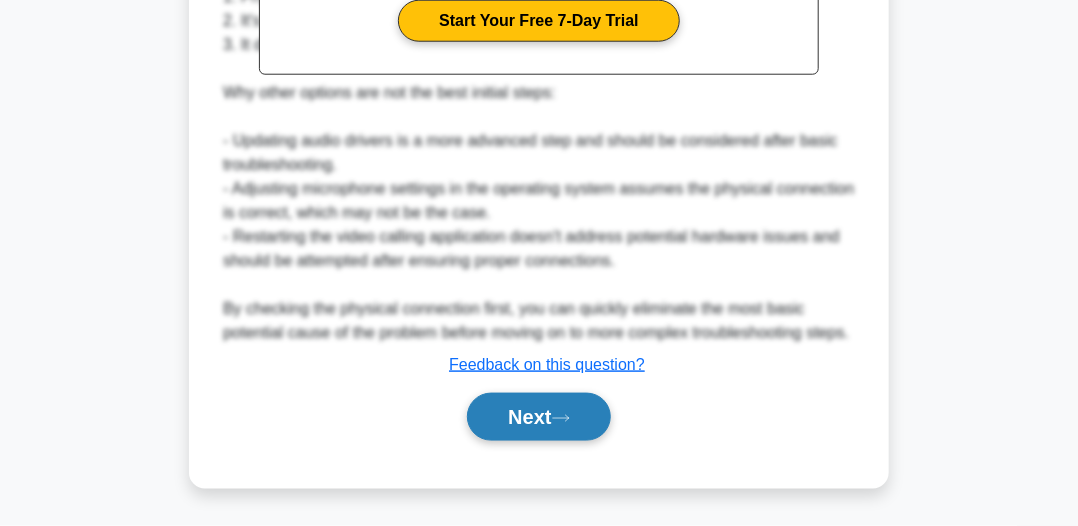 click on "Next" at bounding box center (538, 417) 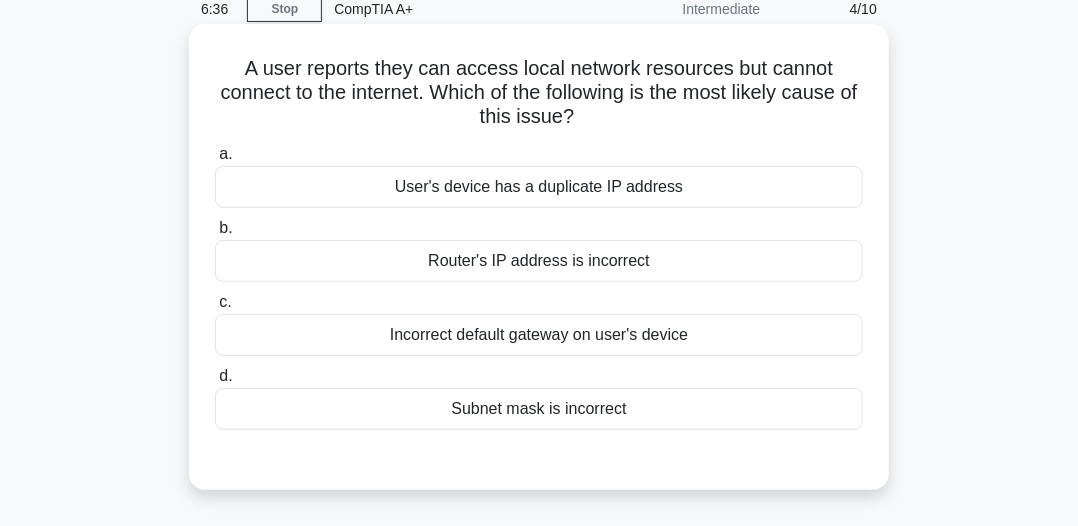 scroll, scrollTop: 54, scrollLeft: 0, axis: vertical 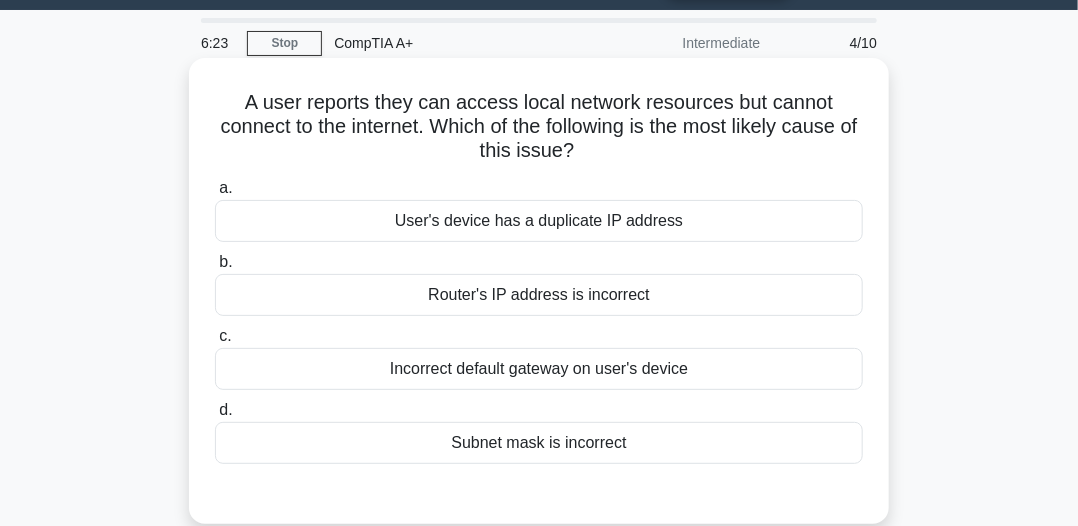 click on "Incorrect default gateway on user's device" at bounding box center (539, 369) 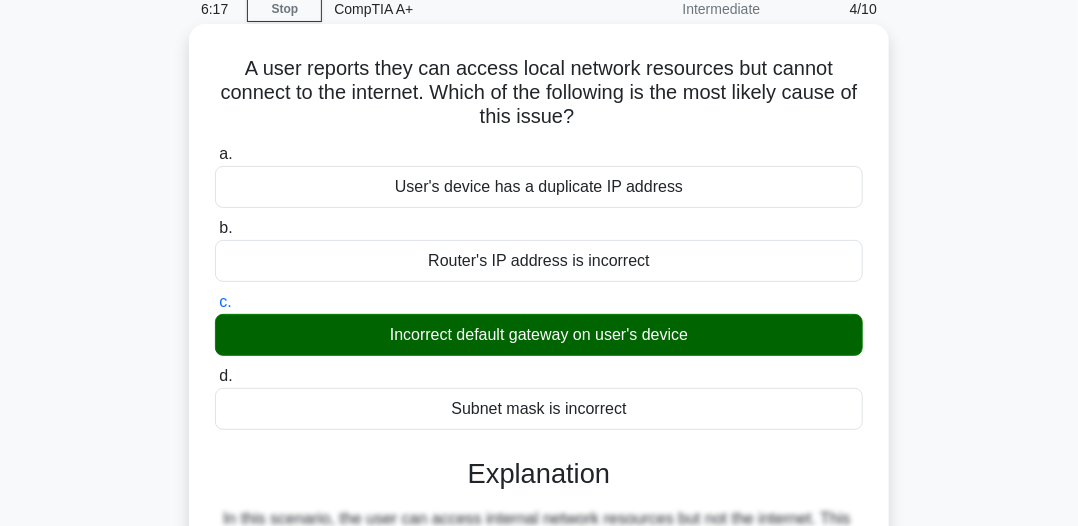 scroll, scrollTop: 54, scrollLeft: 0, axis: vertical 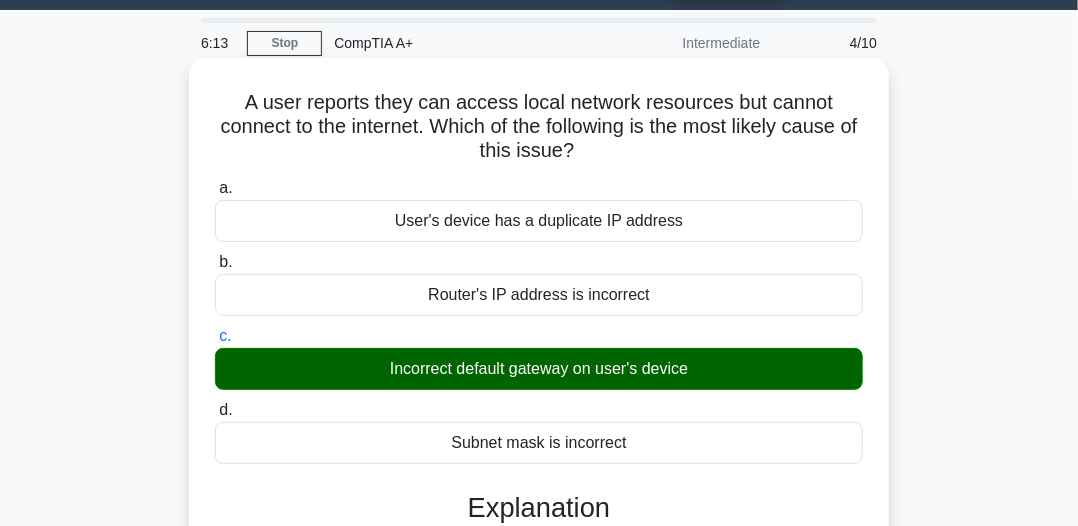 drag, startPoint x: 228, startPoint y: 97, endPoint x: 553, endPoint y: 144, distance: 328.3809 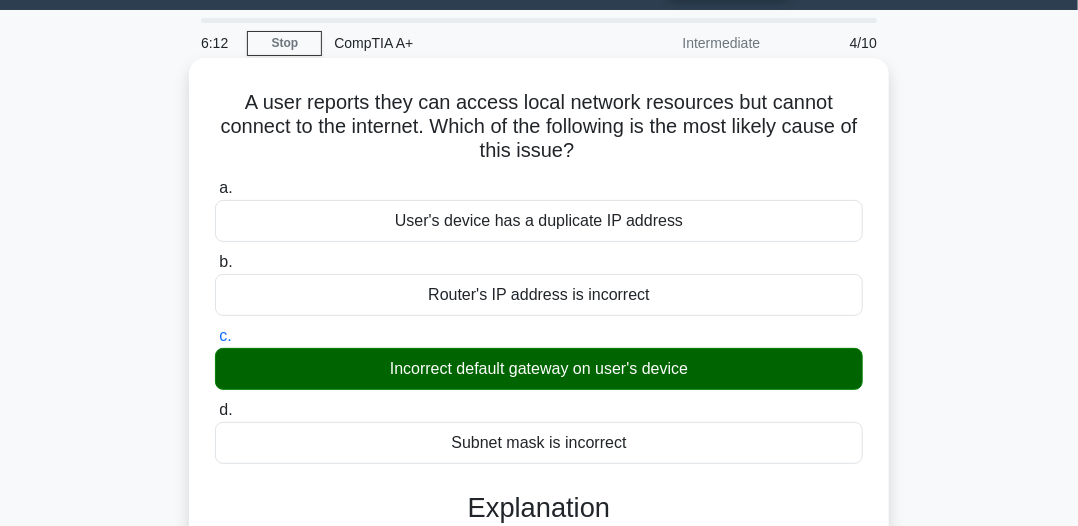 copy on "A user reports they can access local network resources but cannot connect to the internet. Which of the following is the most likely cause of this issue?" 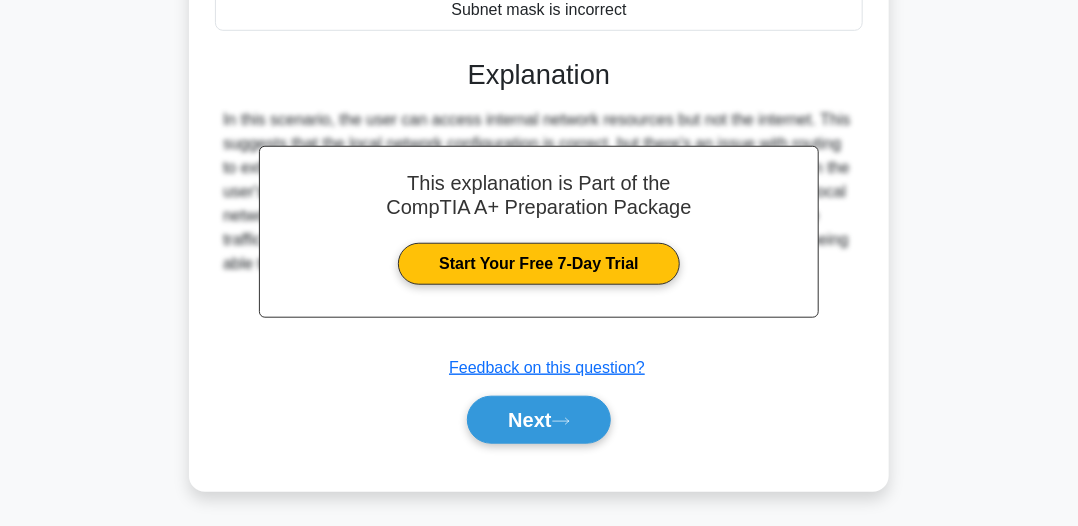 scroll, scrollTop: 500, scrollLeft: 0, axis: vertical 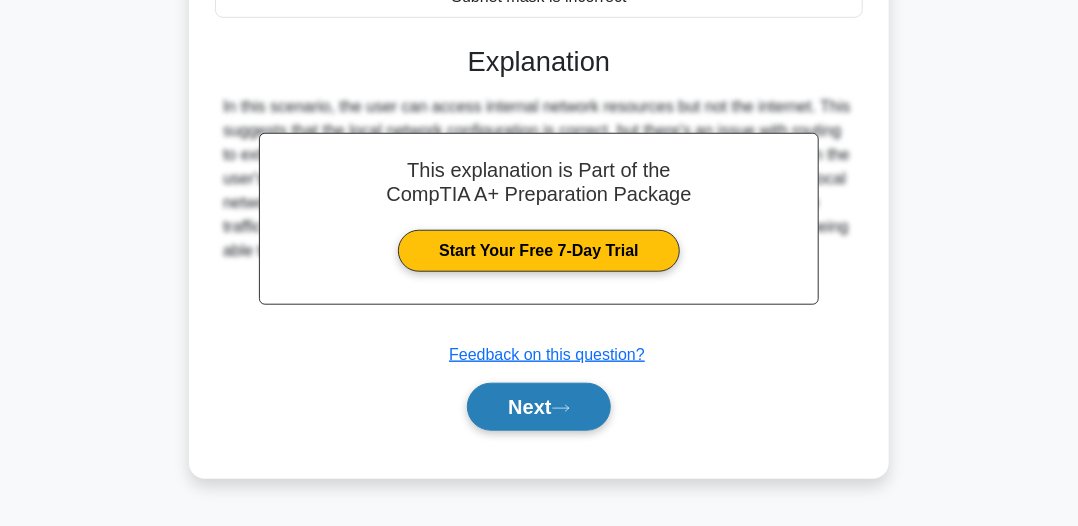 click on "Next" at bounding box center (538, 407) 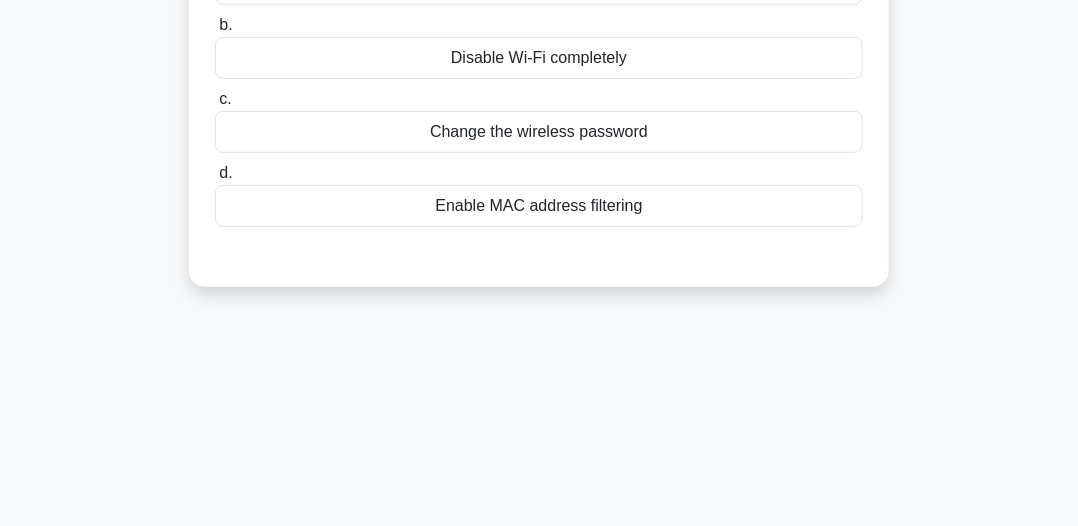 scroll, scrollTop: 100, scrollLeft: 0, axis: vertical 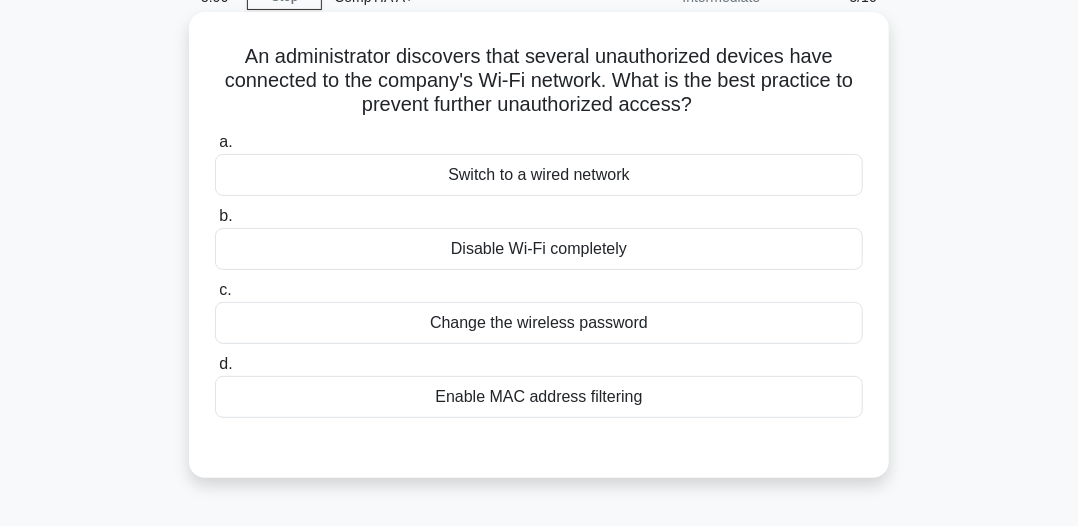 click on "Enable MAC address filtering" at bounding box center (539, 397) 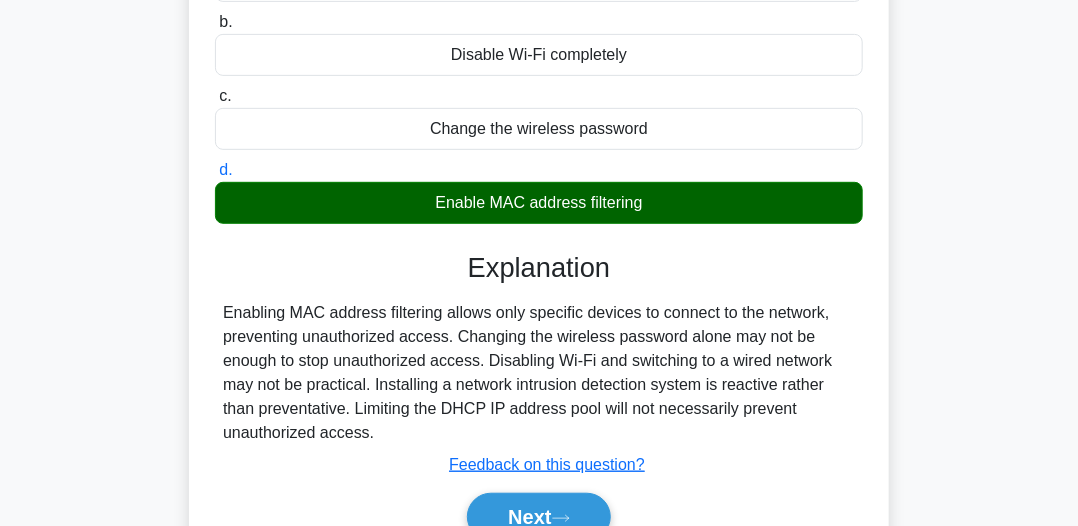 scroll, scrollTop: 400, scrollLeft: 0, axis: vertical 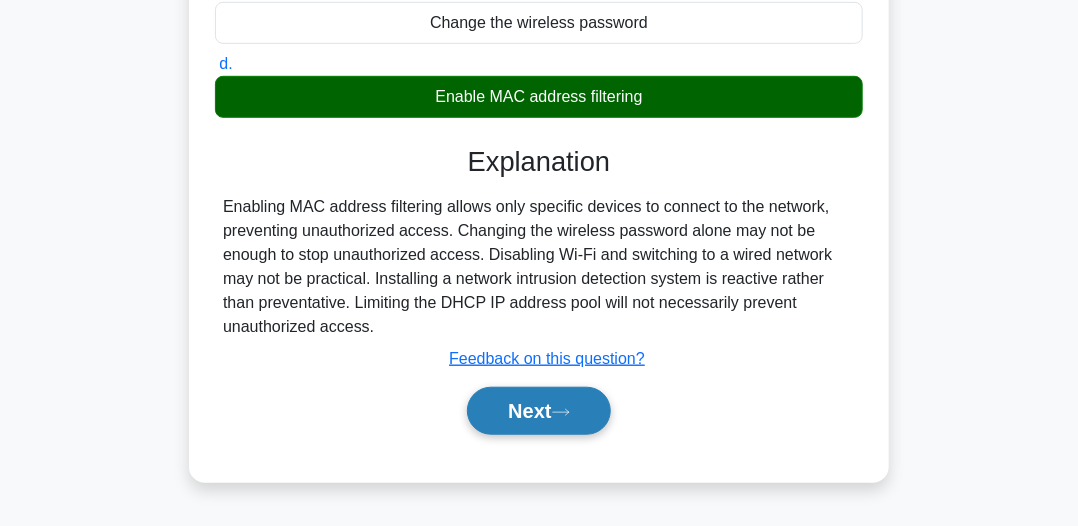 click 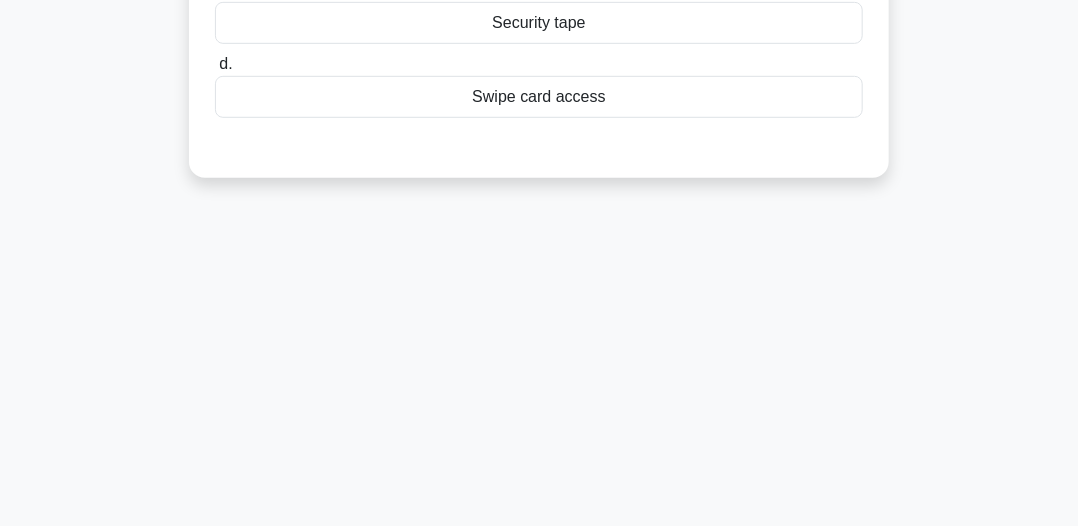 scroll, scrollTop: 100, scrollLeft: 0, axis: vertical 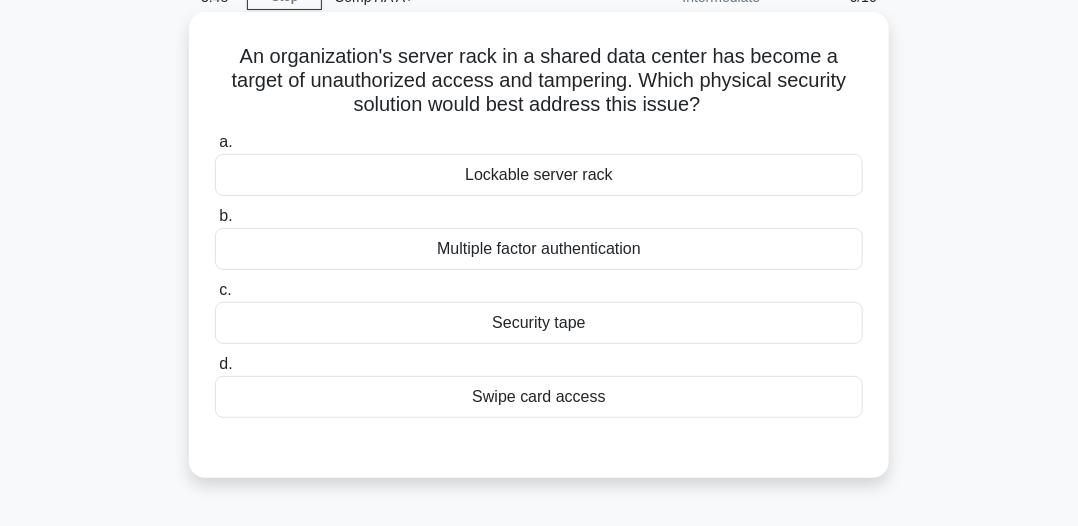 click on "Multiple factor authentication" at bounding box center (539, 249) 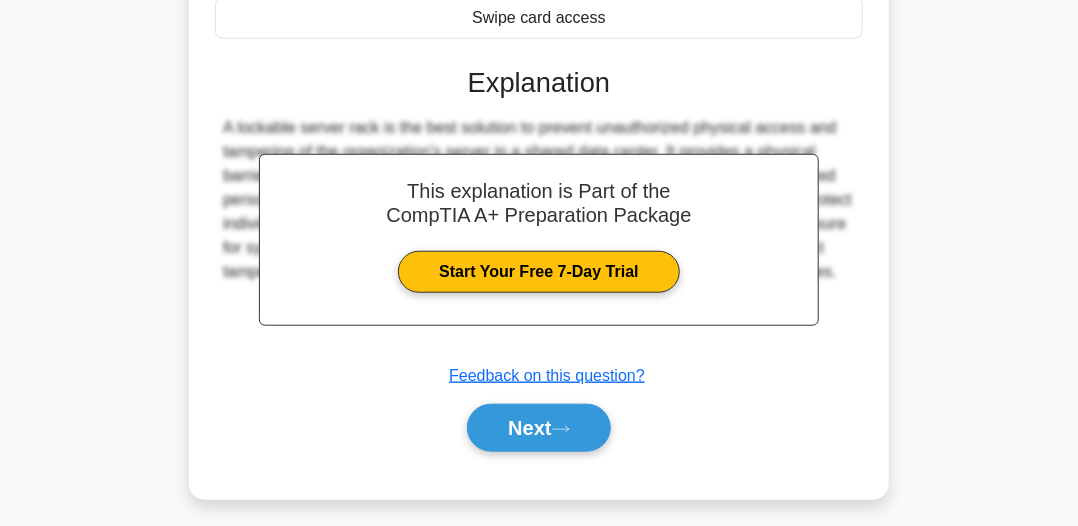 scroll, scrollTop: 554, scrollLeft: 0, axis: vertical 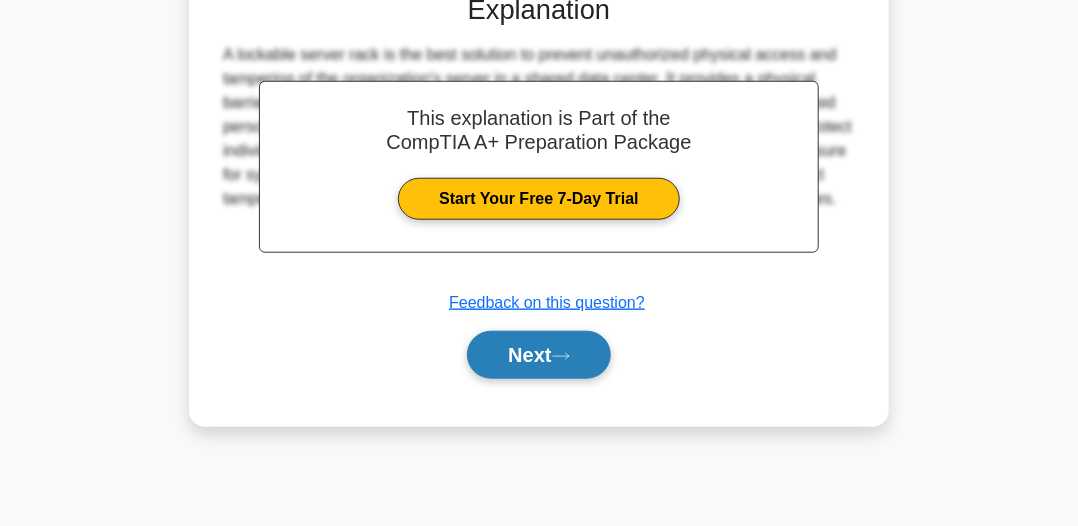 click on "Next" at bounding box center (538, 355) 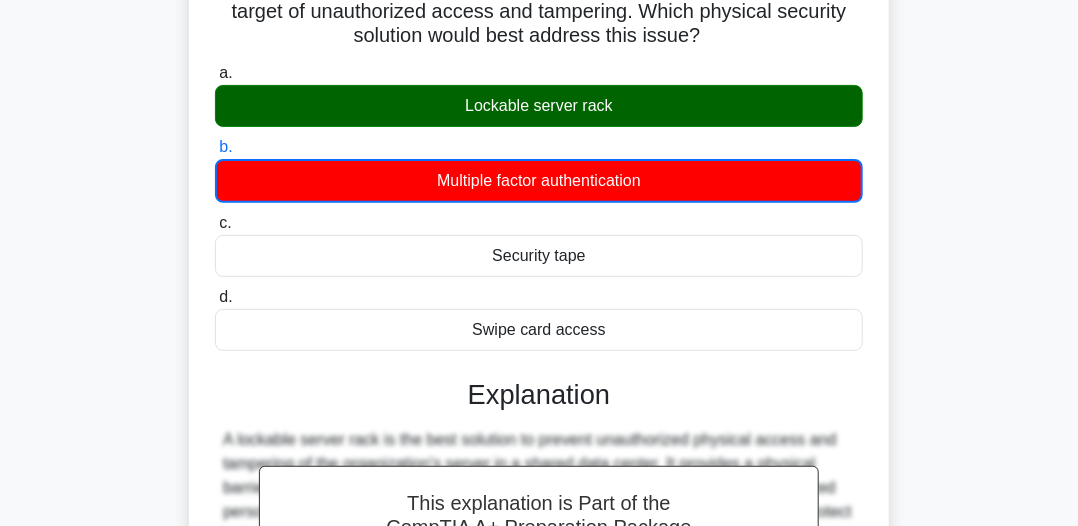 scroll, scrollTop: 454, scrollLeft: 0, axis: vertical 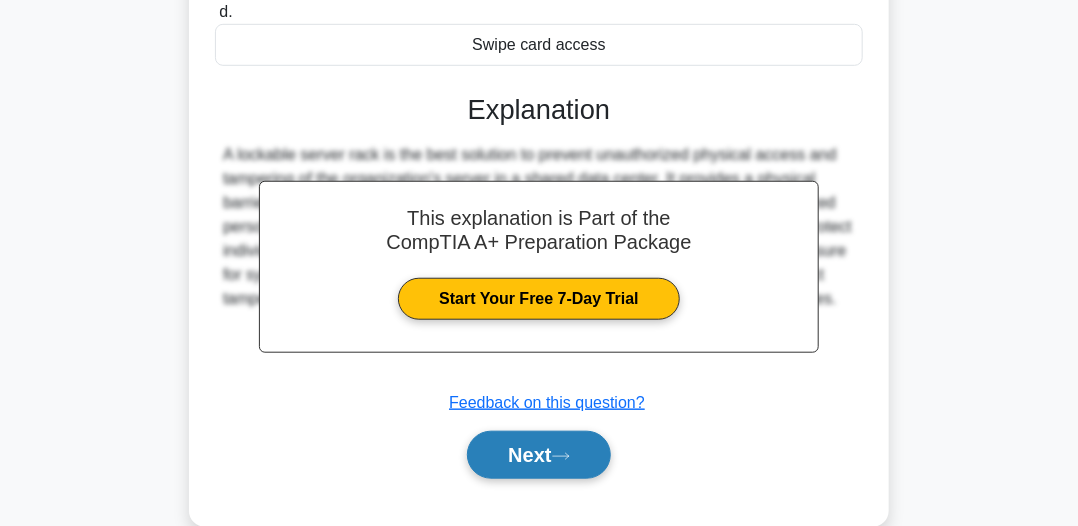 click on "Next" at bounding box center (538, 455) 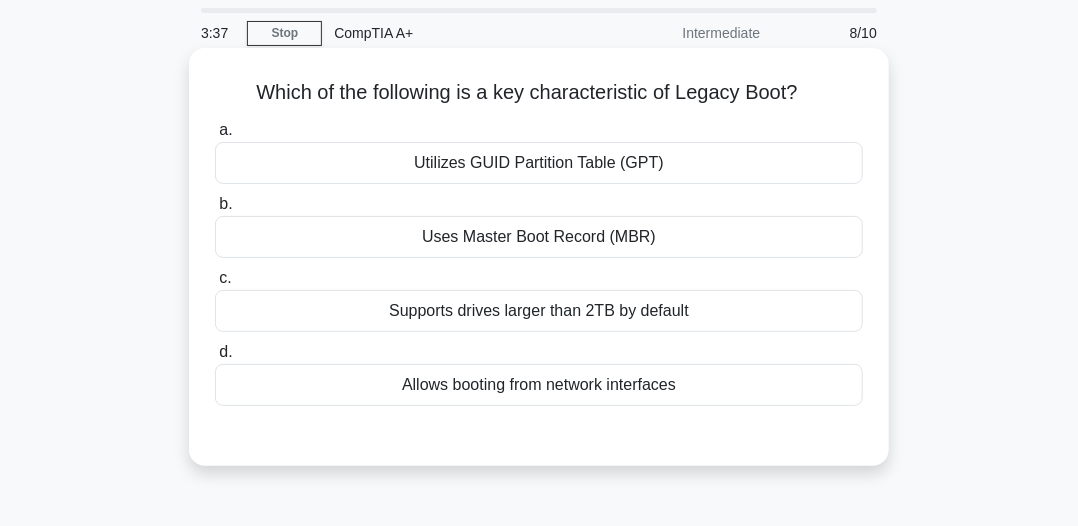 scroll, scrollTop: 100, scrollLeft: 0, axis: vertical 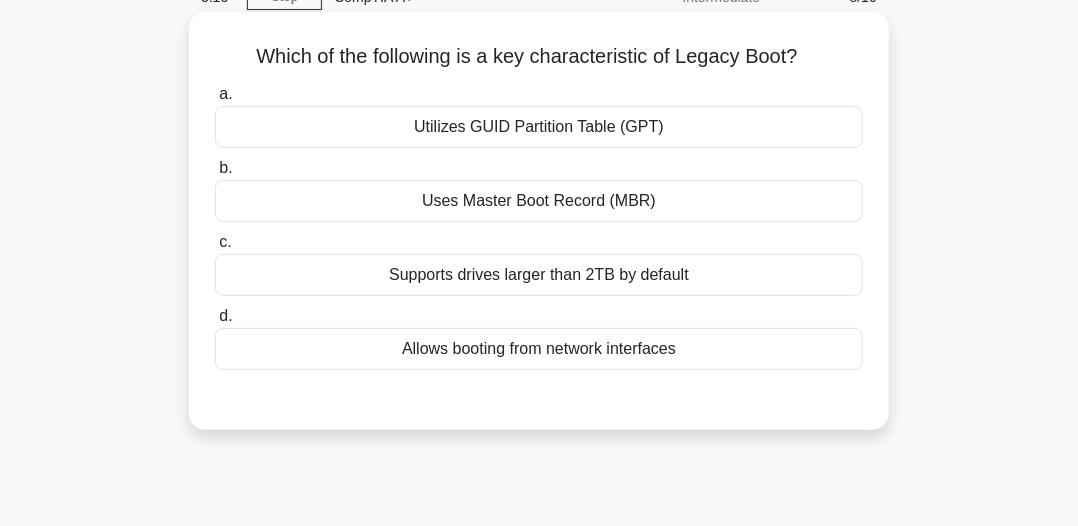 click on "Uses Master Boot Record (MBR)" at bounding box center [539, 201] 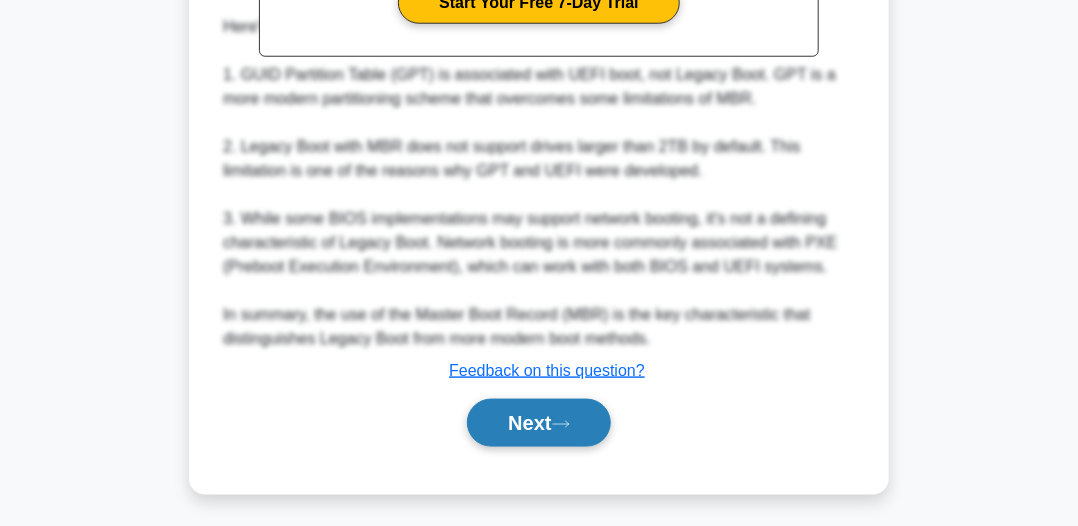 click on "Next" at bounding box center [538, 423] 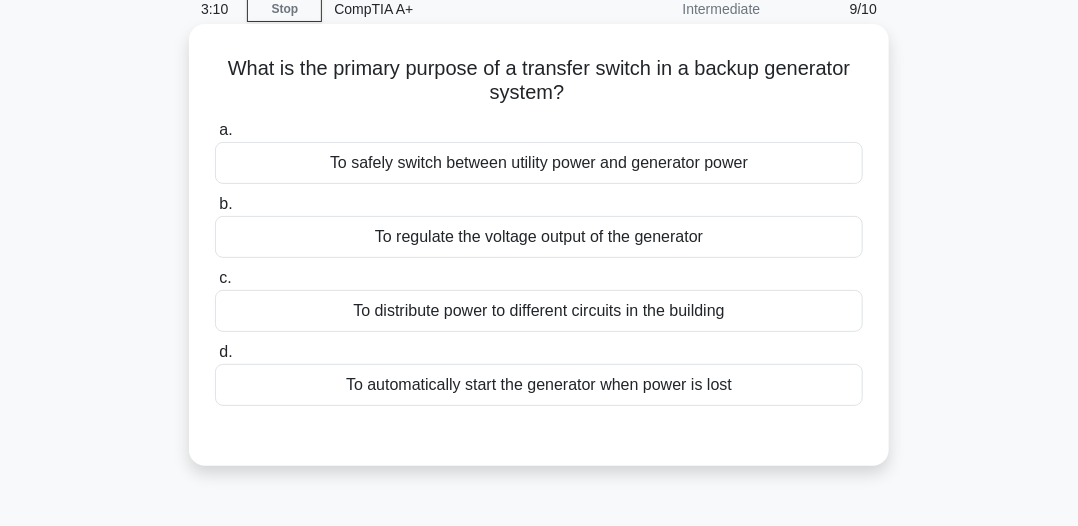 scroll, scrollTop: 54, scrollLeft: 0, axis: vertical 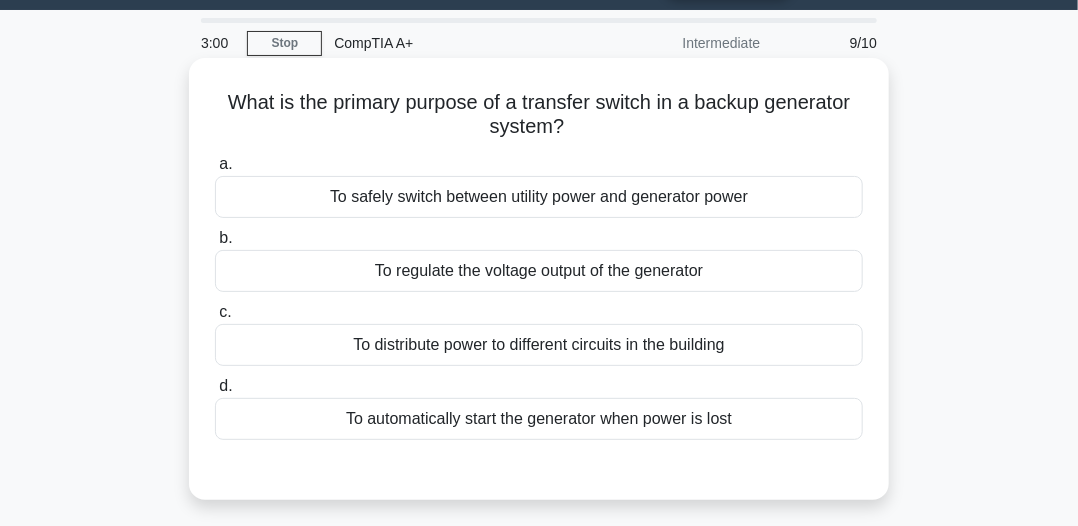drag, startPoint x: 217, startPoint y: 109, endPoint x: 603, endPoint y: 131, distance: 386.62643 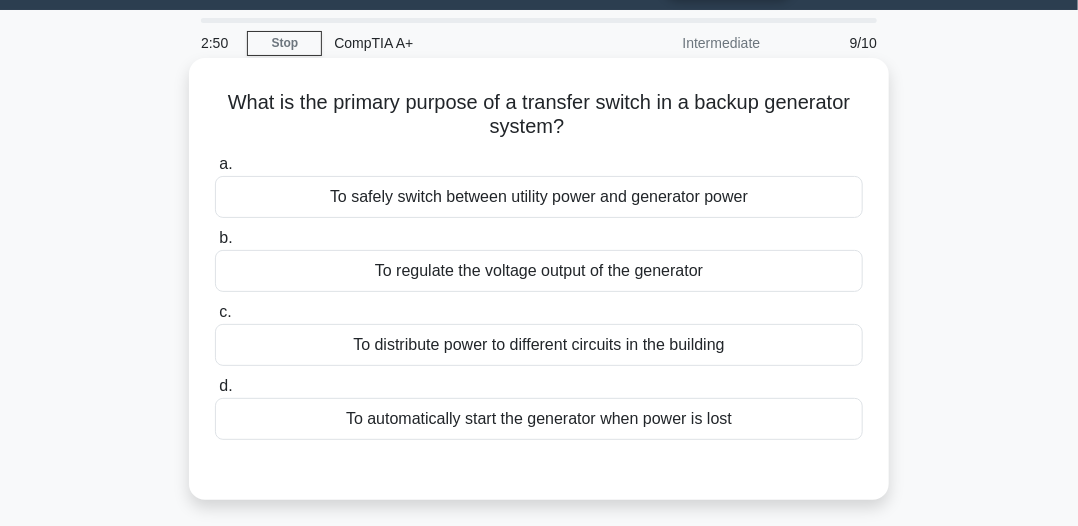 click on "a.
To safely switch between utility power and generator power" at bounding box center (539, 185) 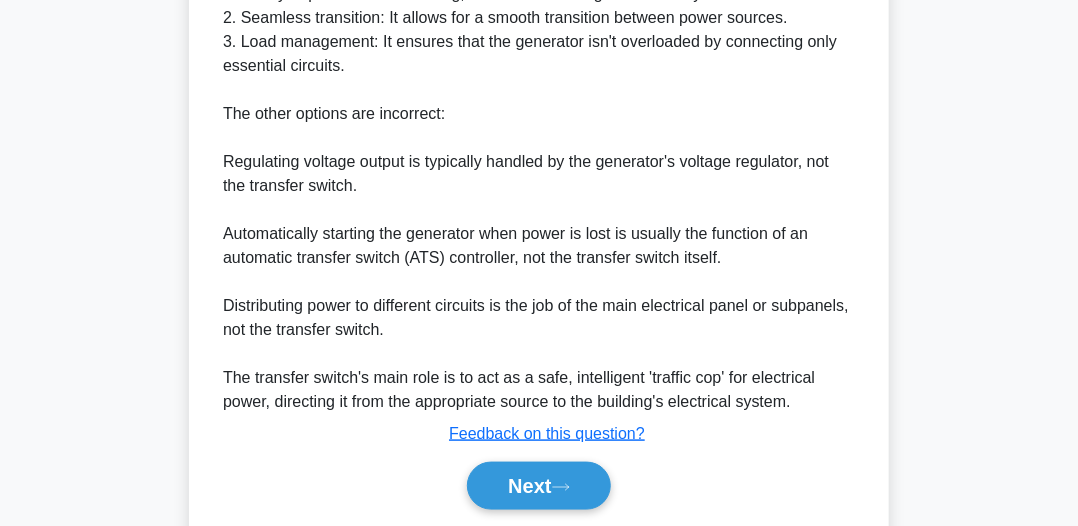 scroll, scrollTop: 728, scrollLeft: 0, axis: vertical 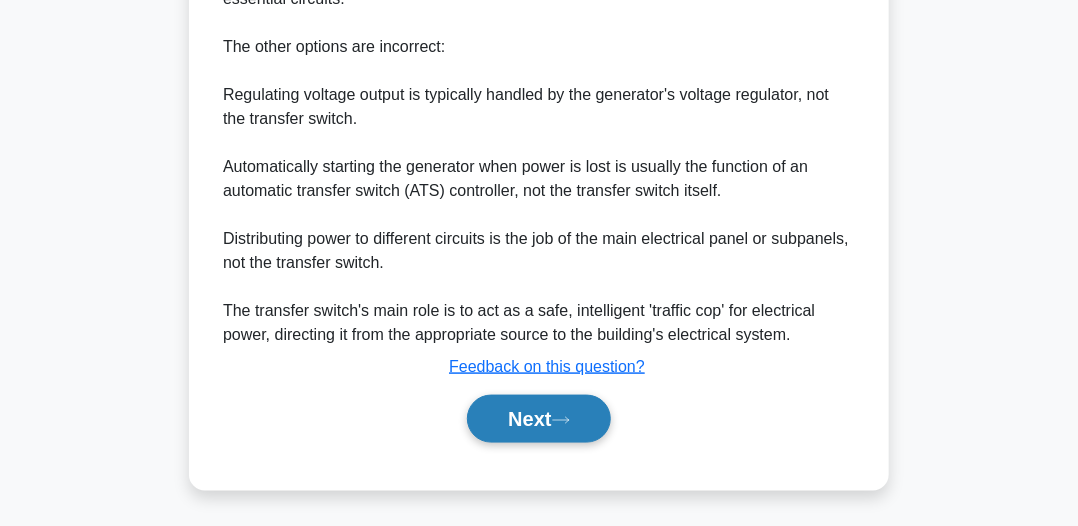 click on "Next" at bounding box center [538, 419] 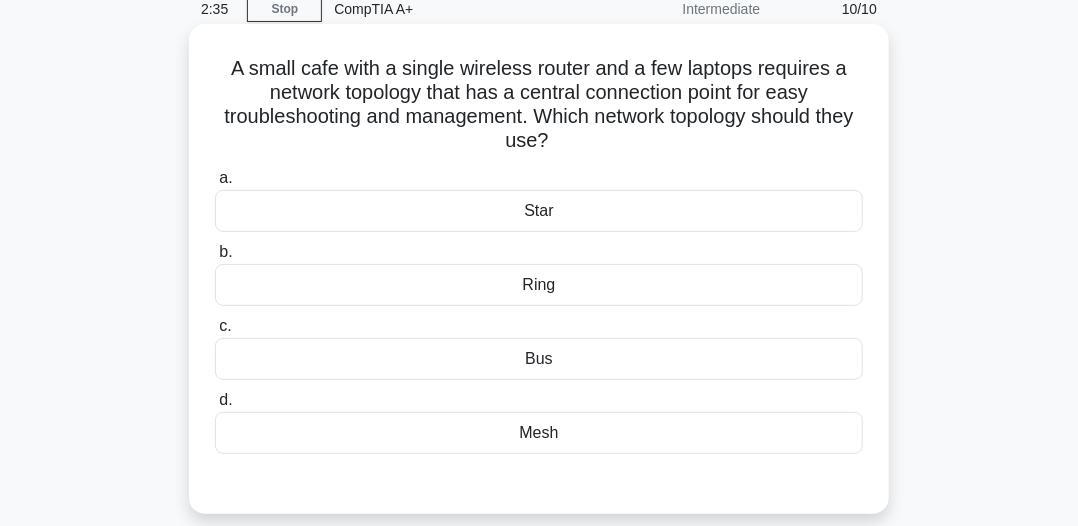 scroll, scrollTop: 54, scrollLeft: 0, axis: vertical 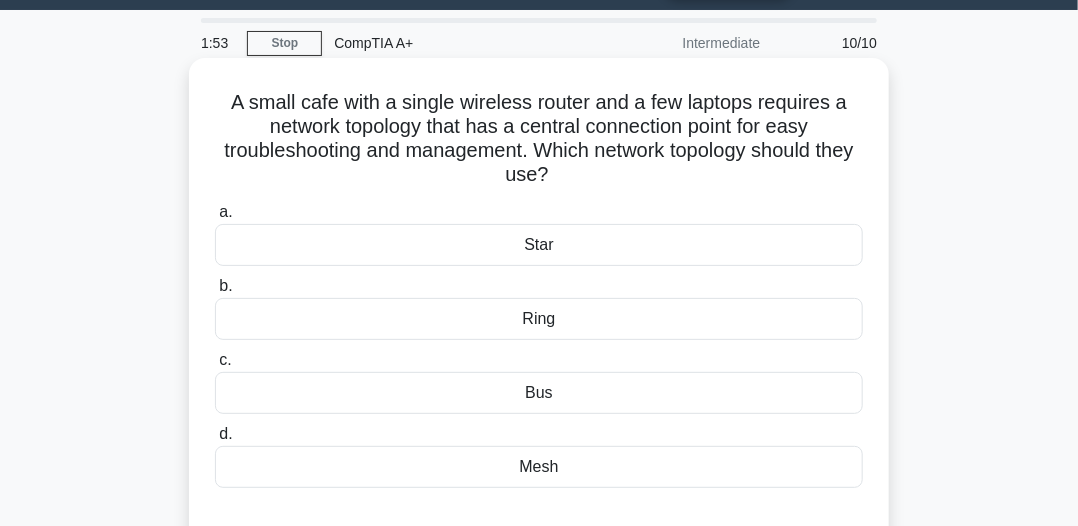 click on "Star" at bounding box center [539, 245] 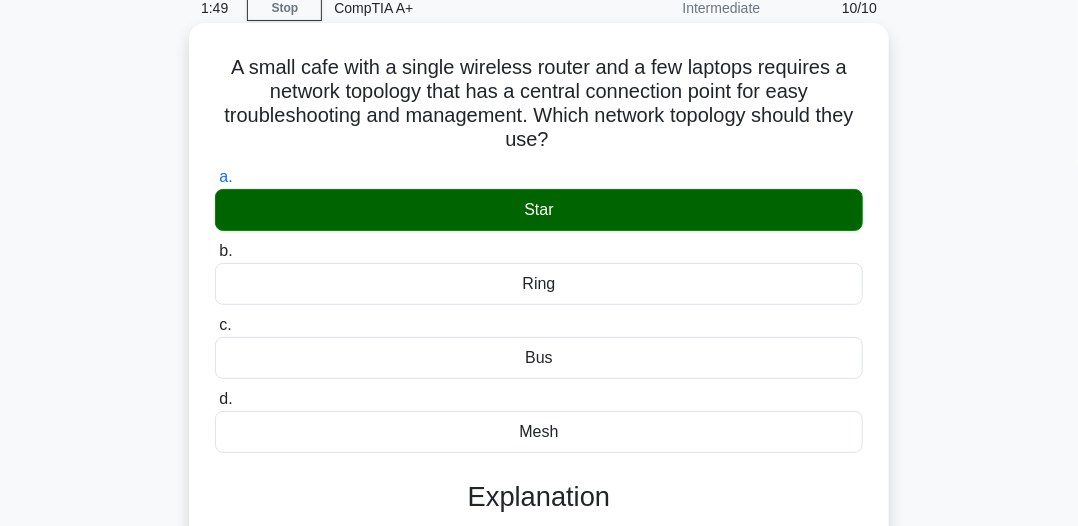 scroll, scrollTop: 54, scrollLeft: 0, axis: vertical 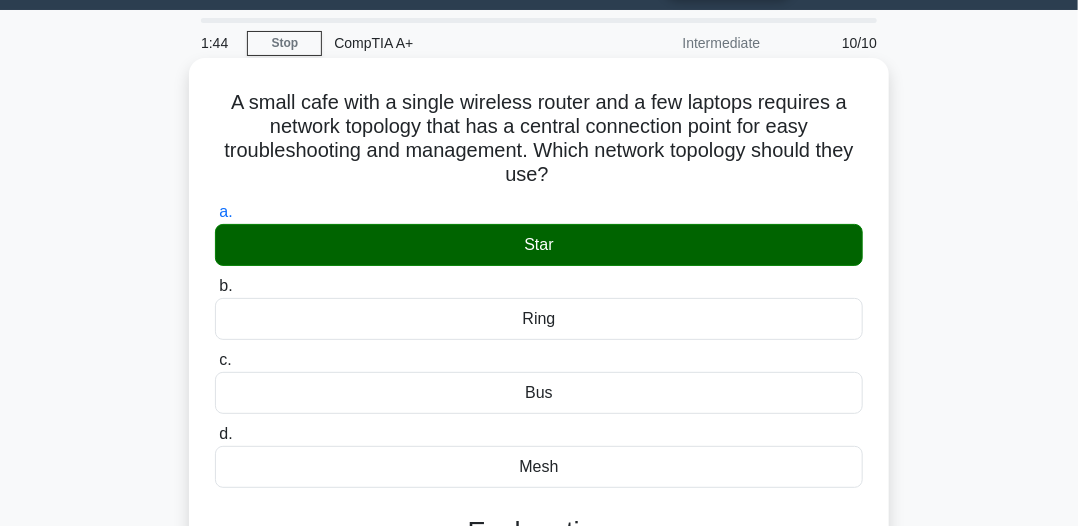 drag, startPoint x: 227, startPoint y: 103, endPoint x: 613, endPoint y: 183, distance: 394.203 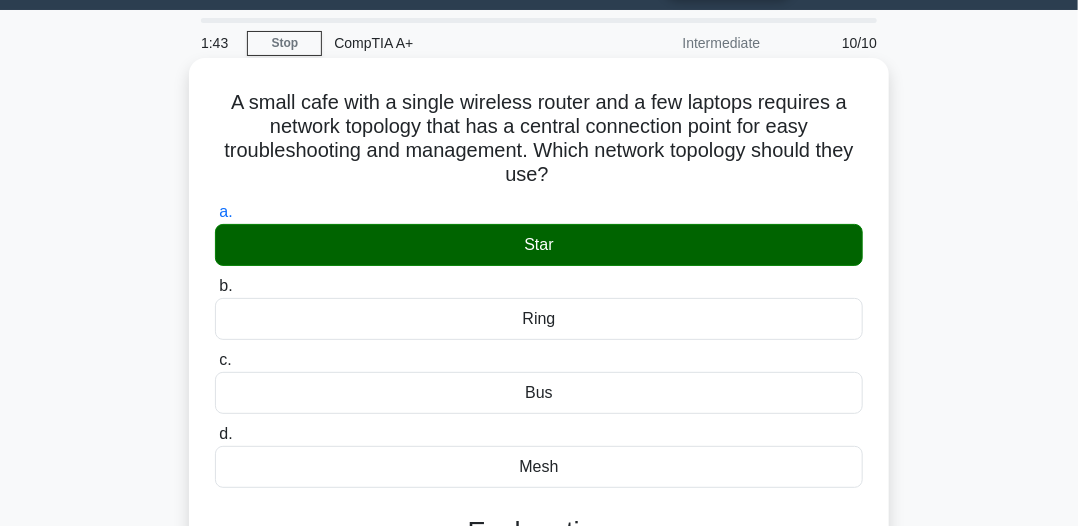 copy on "A small cafe with a single wireless router and a few laptops requires a network topology that has a central connection point for easy troubleshooting and management. Which network topology should they use?" 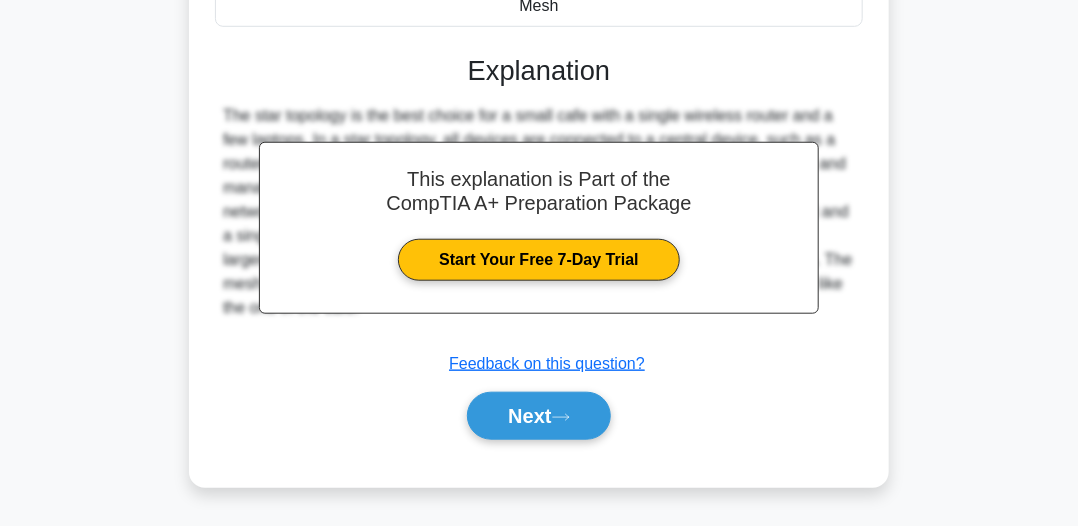 scroll, scrollTop: 554, scrollLeft: 0, axis: vertical 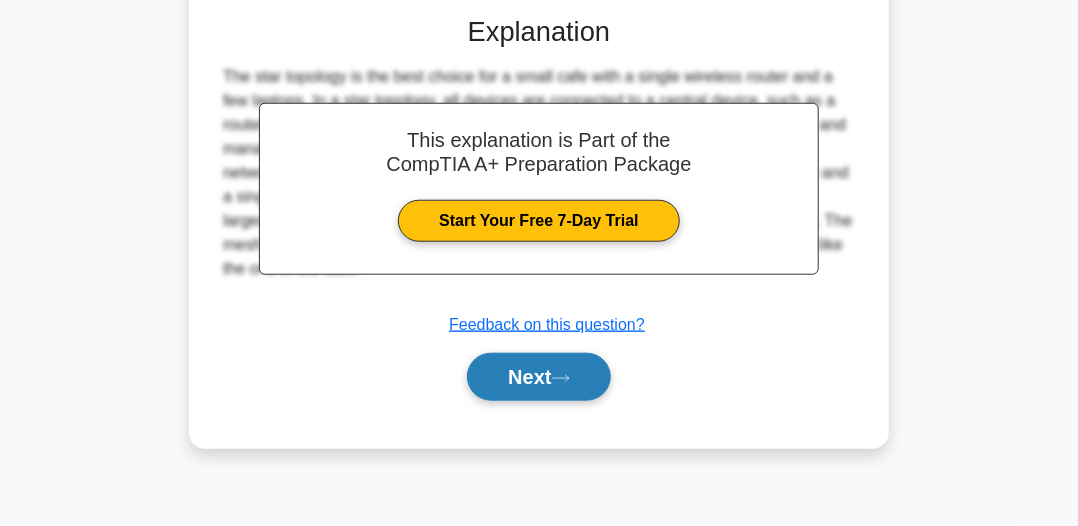click on "Next" at bounding box center (538, 377) 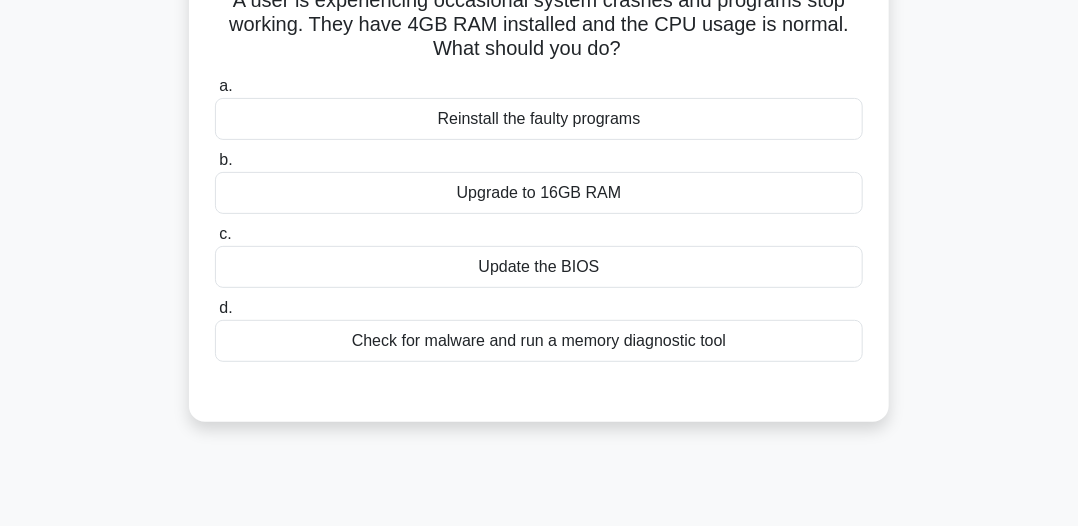scroll, scrollTop: 0, scrollLeft: 0, axis: both 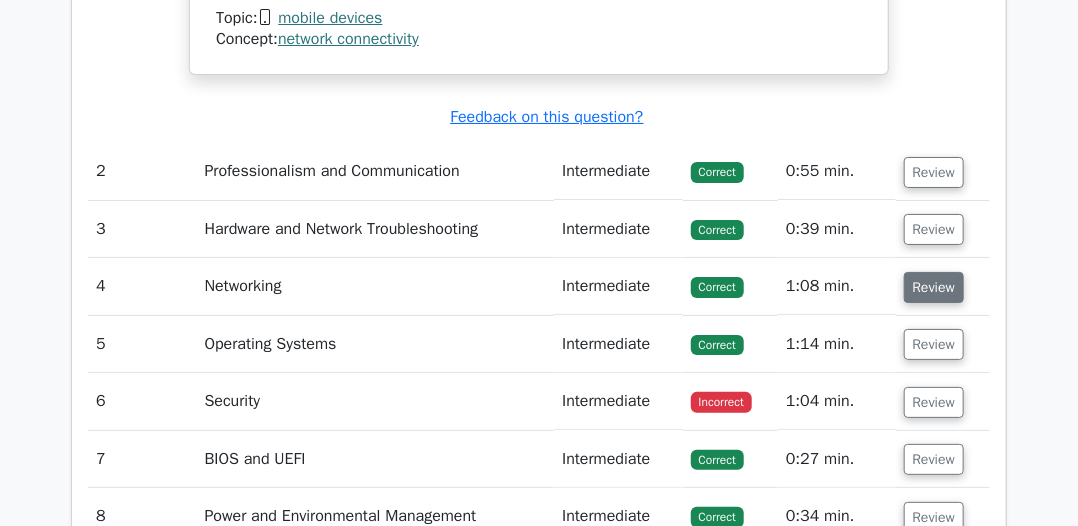 click on "Review" at bounding box center (934, 287) 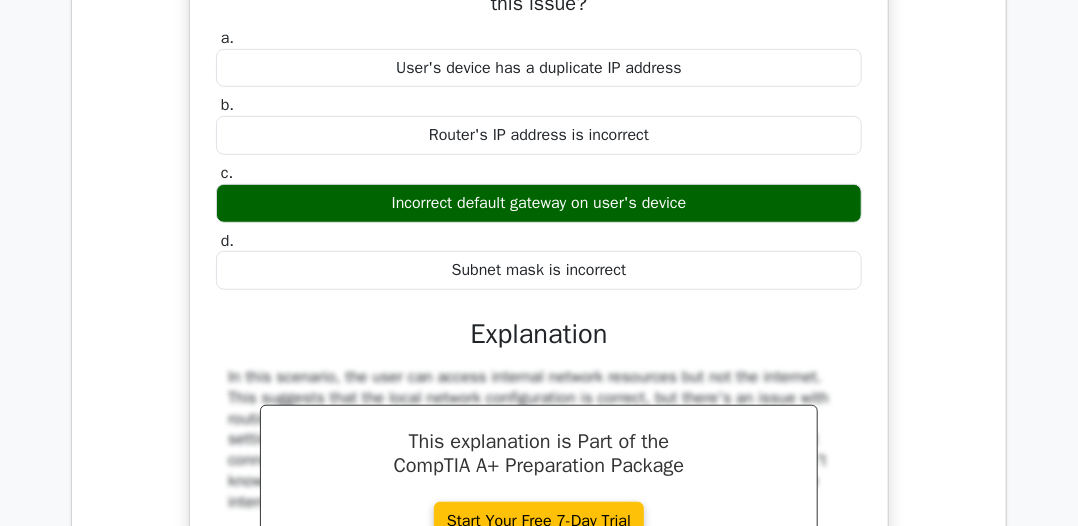 scroll, scrollTop: 2956, scrollLeft: 0, axis: vertical 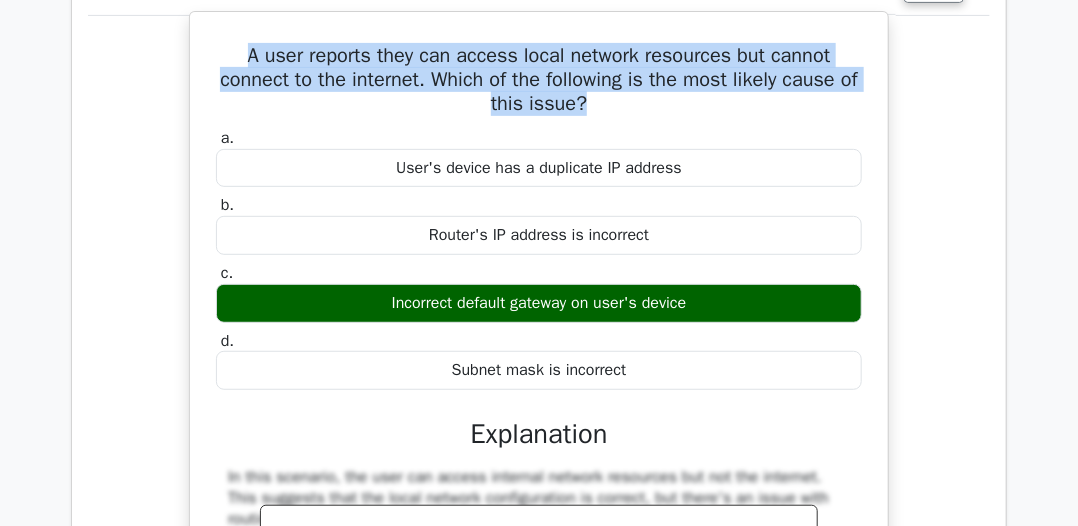 drag, startPoint x: 230, startPoint y: 58, endPoint x: 626, endPoint y: 97, distance: 397.91583 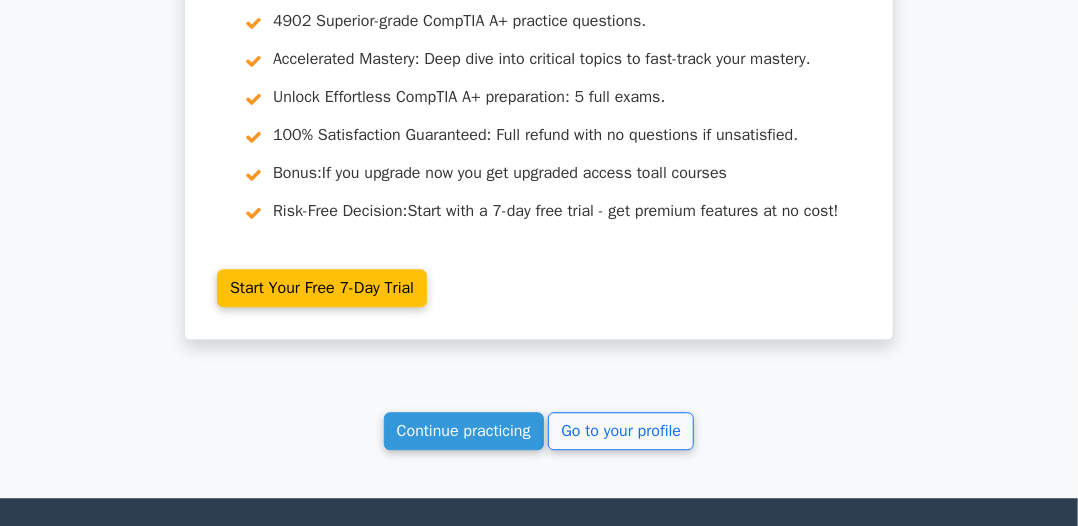 scroll, scrollTop: 4456, scrollLeft: 0, axis: vertical 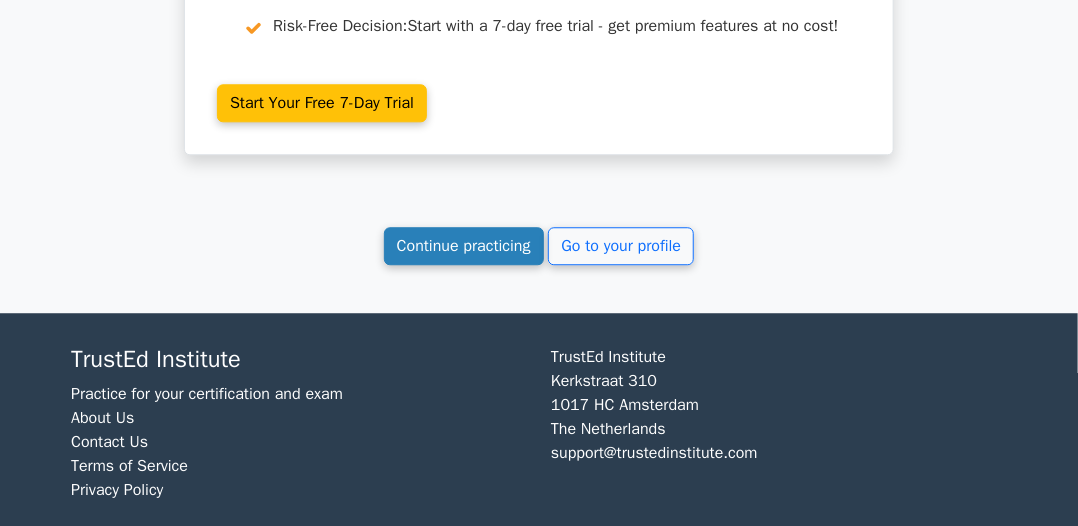 click on "Continue practicing" at bounding box center (464, 246) 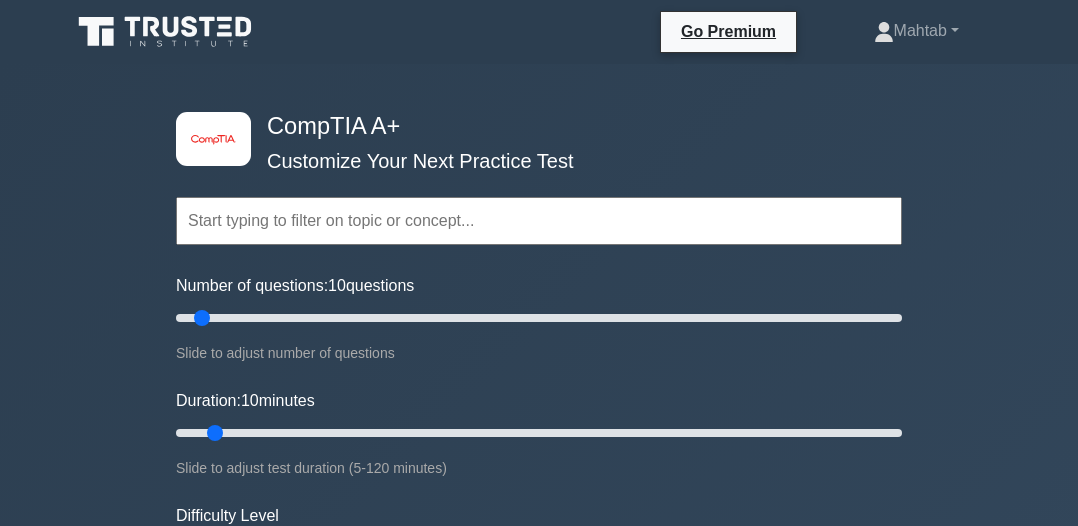 scroll, scrollTop: 0, scrollLeft: 0, axis: both 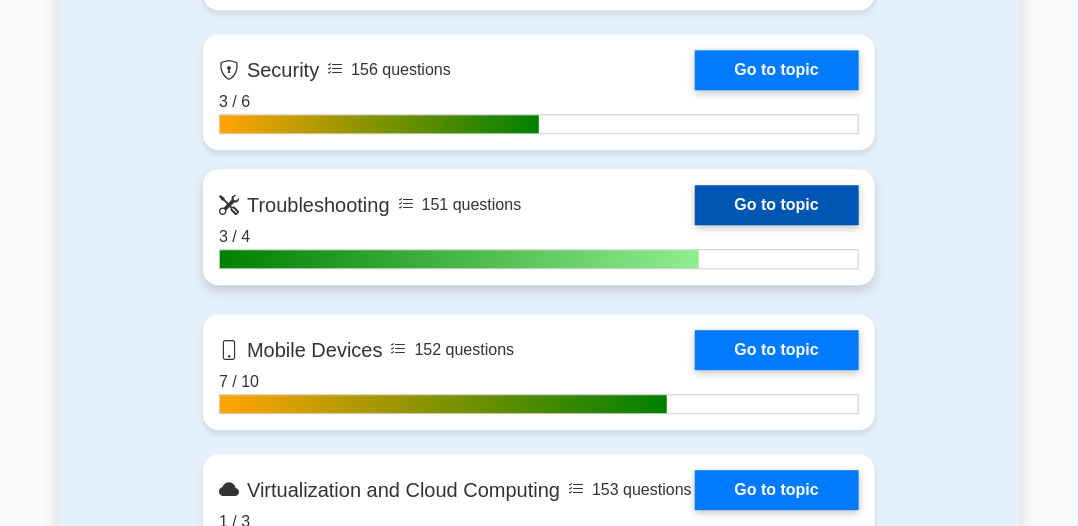 click on "Go to topic" at bounding box center (777, 205) 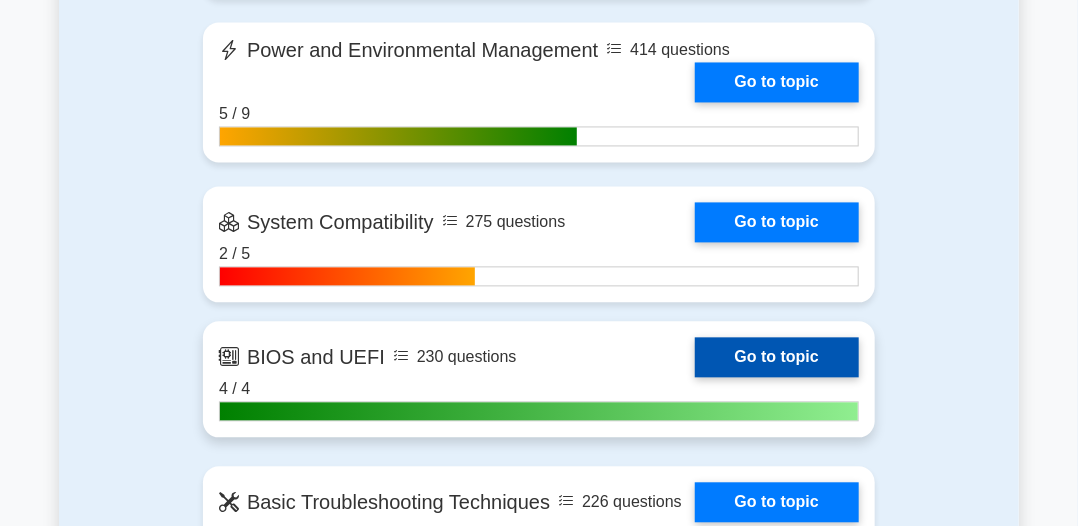 scroll, scrollTop: 4300, scrollLeft: 0, axis: vertical 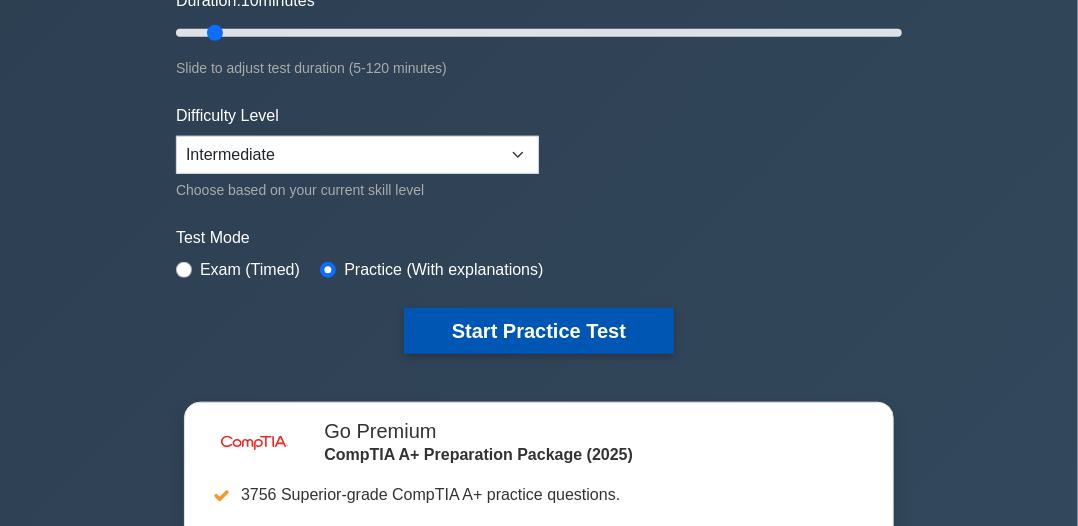 click on "Start Practice Test" at bounding box center (539, 331) 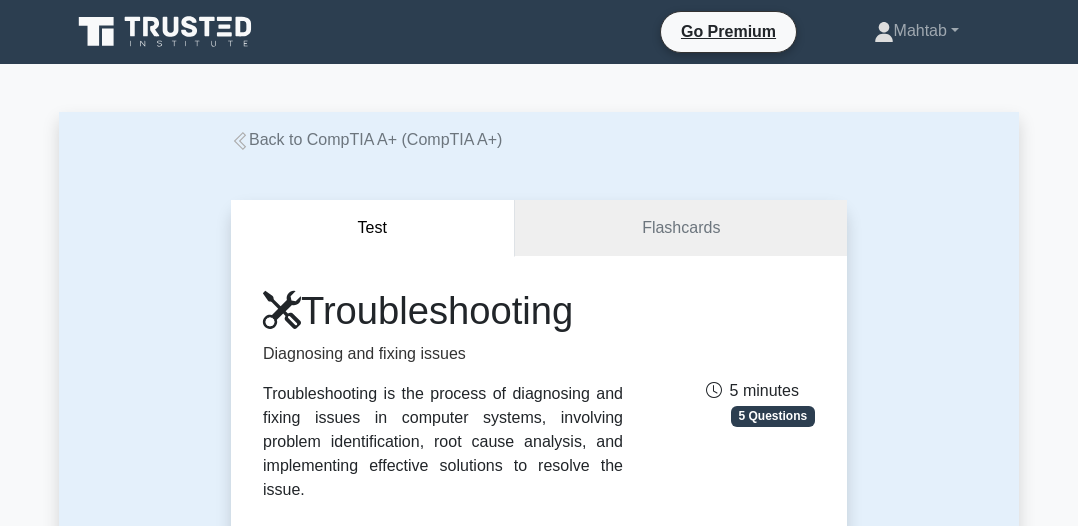 scroll, scrollTop: 0, scrollLeft: 0, axis: both 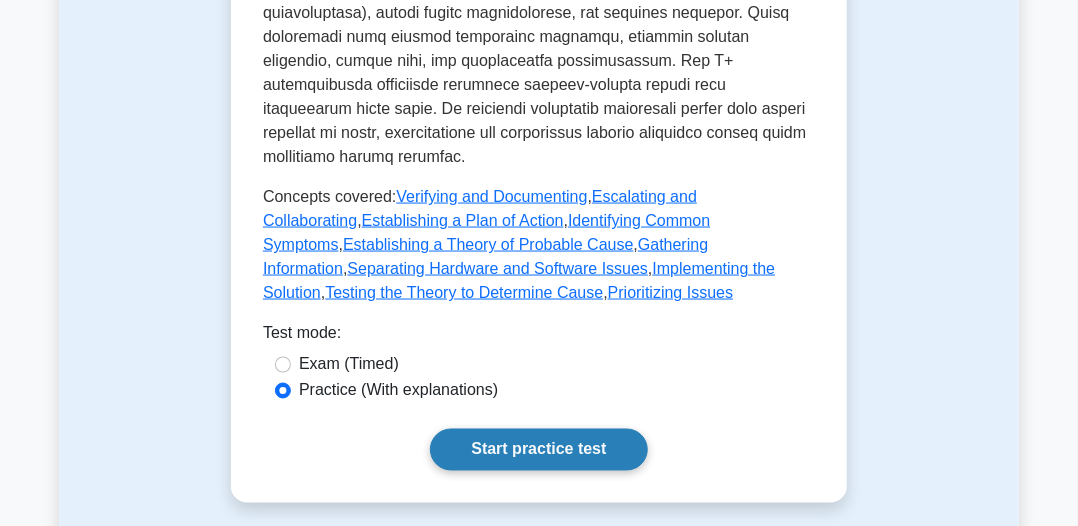 click on "Start practice test" at bounding box center (538, 450) 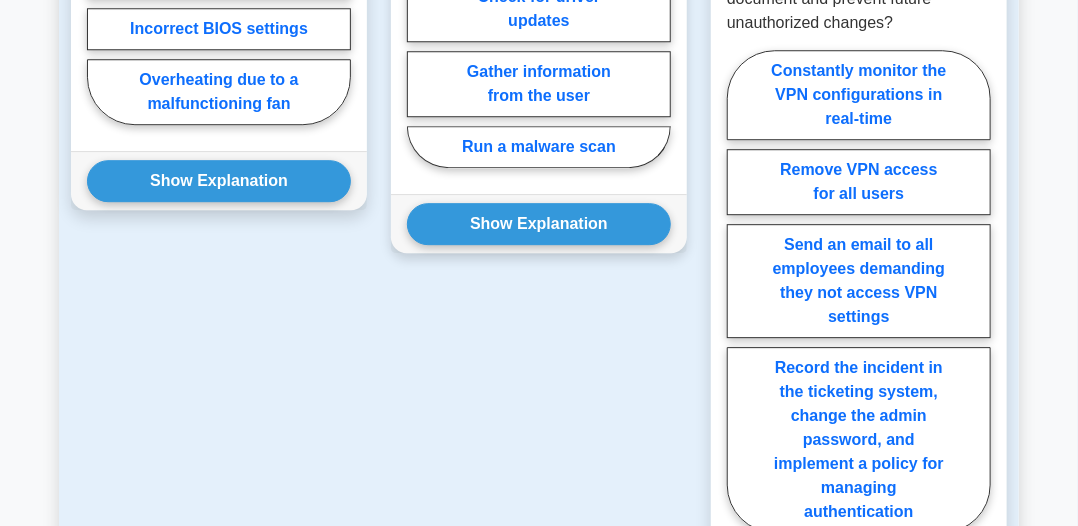 scroll, scrollTop: 2100, scrollLeft: 0, axis: vertical 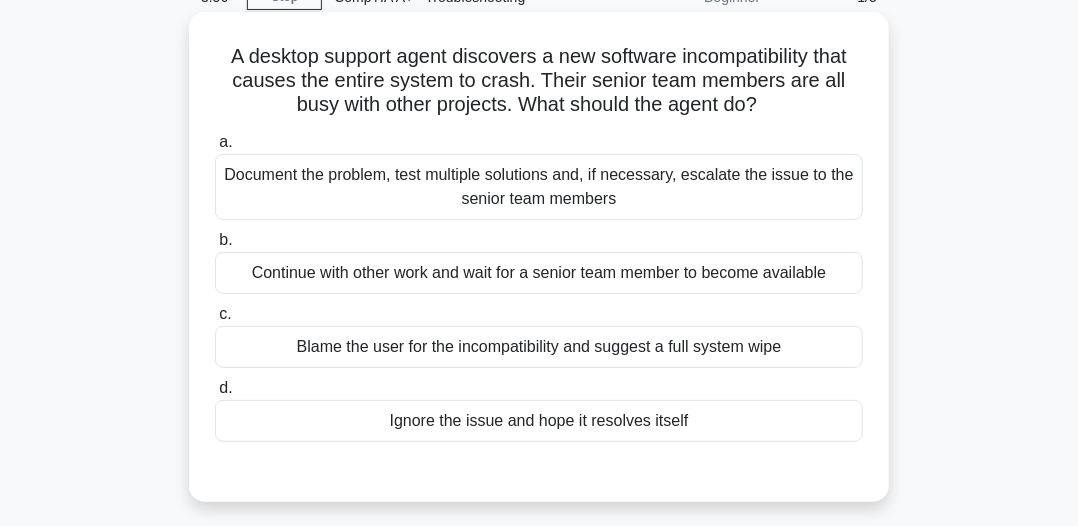 click on "Document the problem, test multiple solutions and, if necessary, escalate the issue to the senior team members" at bounding box center (539, 187) 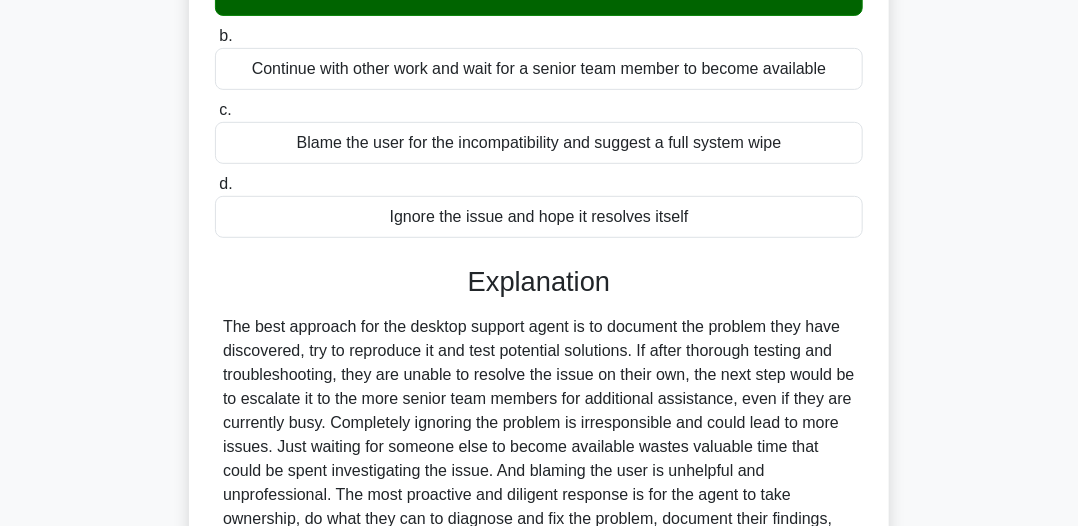 scroll, scrollTop: 500, scrollLeft: 0, axis: vertical 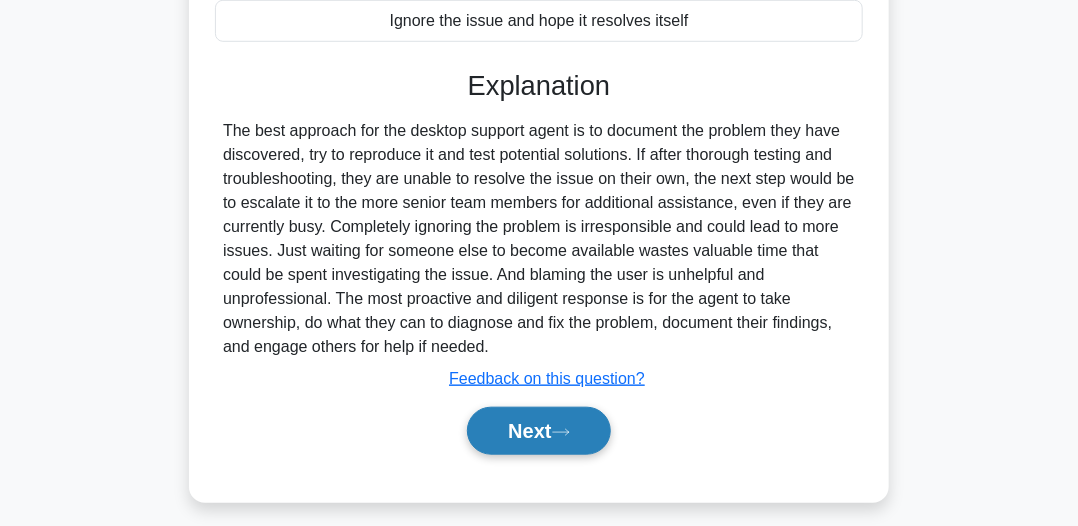click on "Next" at bounding box center (538, 431) 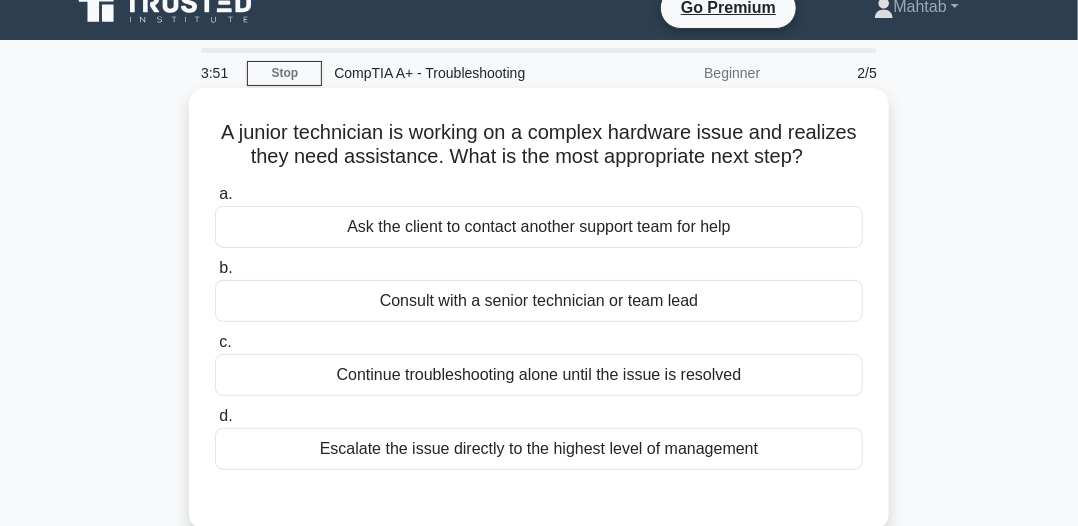 scroll, scrollTop: 100, scrollLeft: 0, axis: vertical 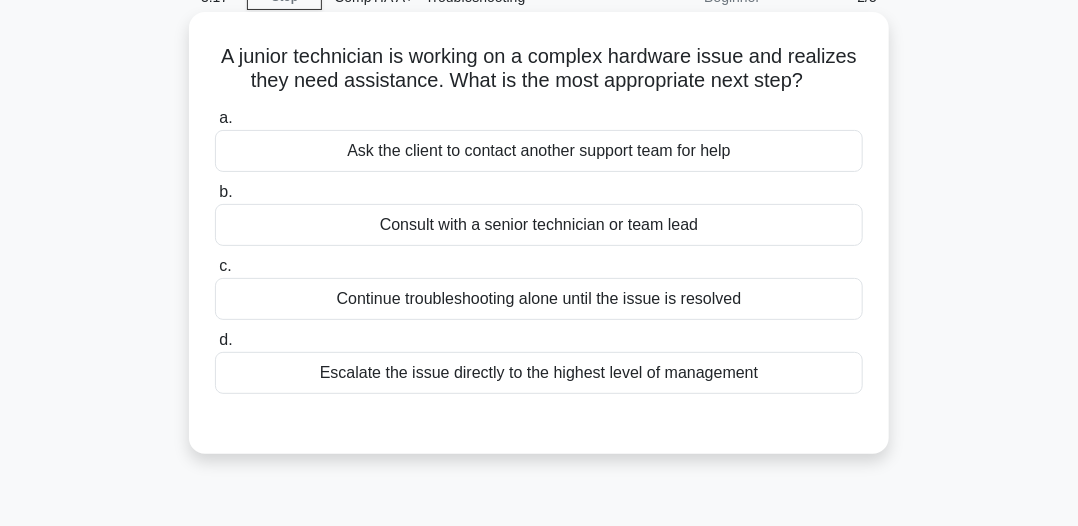 drag, startPoint x: 317, startPoint y: 375, endPoint x: 781, endPoint y: 381, distance: 464.0388 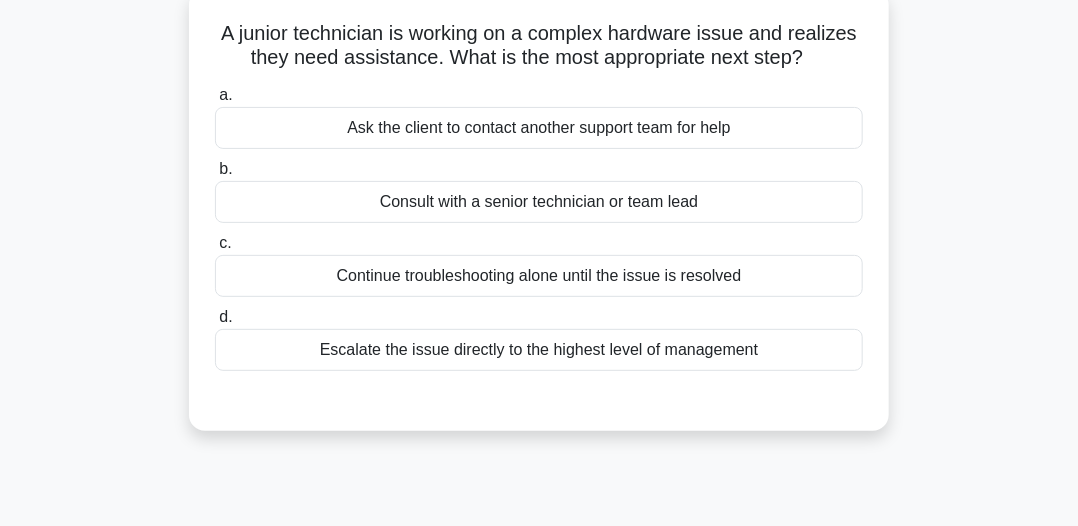 scroll, scrollTop: 129, scrollLeft: 0, axis: vertical 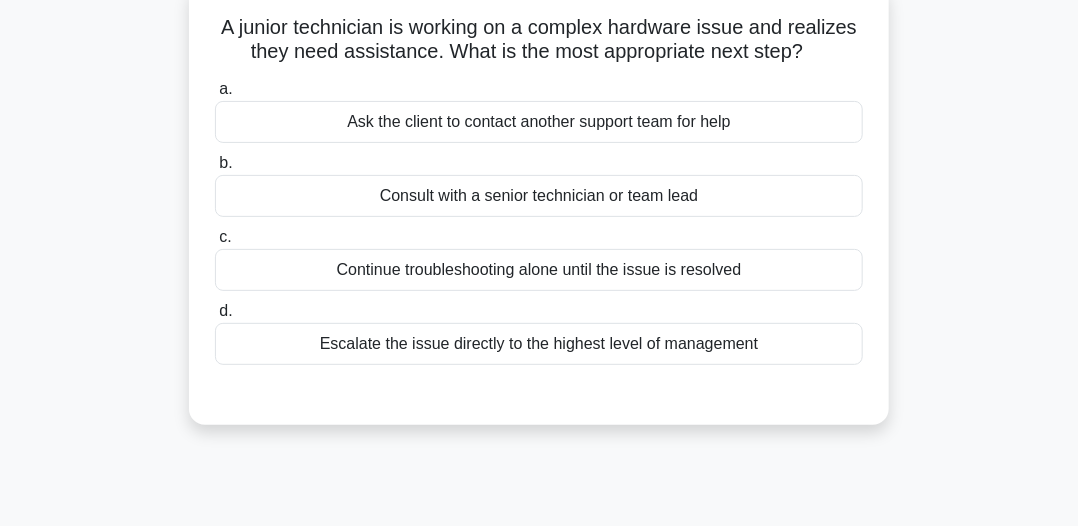 click on "Consult with a senior technician or team lead" at bounding box center (539, 196) 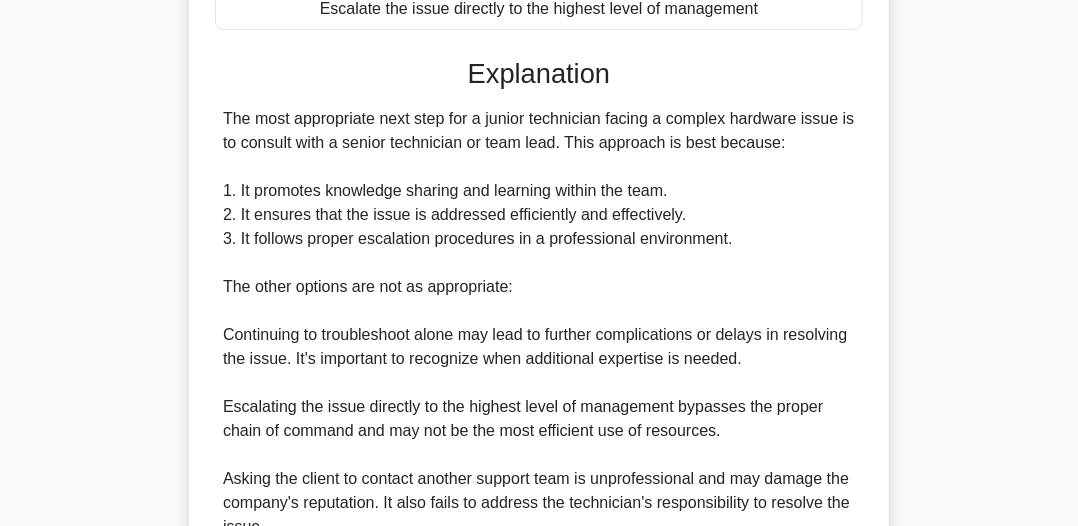 scroll, scrollTop: 656, scrollLeft: 0, axis: vertical 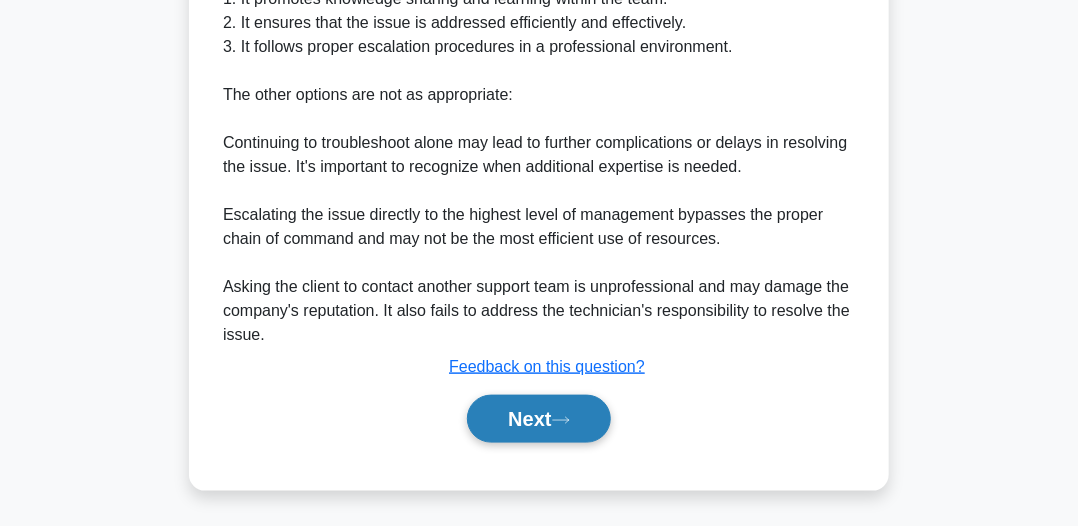 click on "Next" at bounding box center [538, 419] 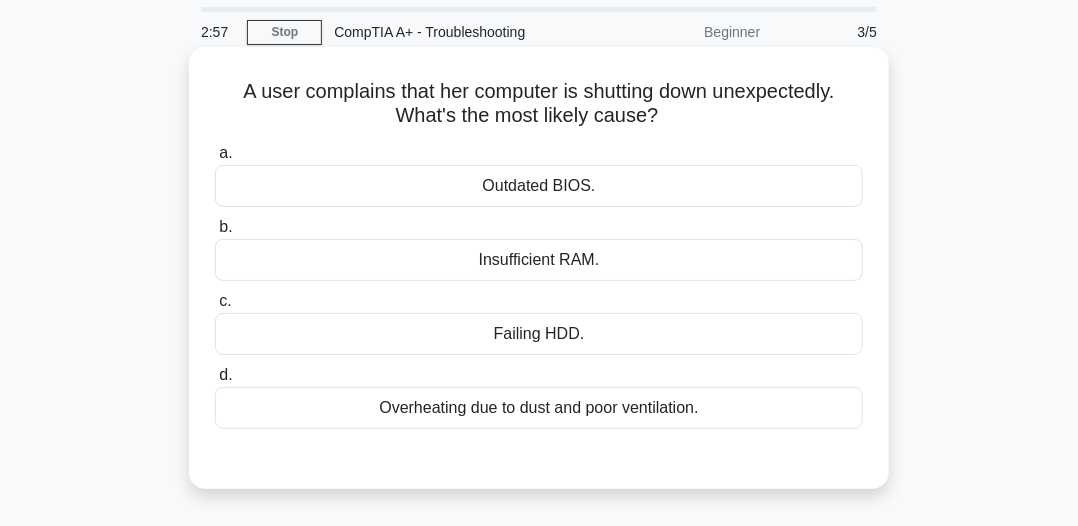 scroll, scrollTop: 100, scrollLeft: 0, axis: vertical 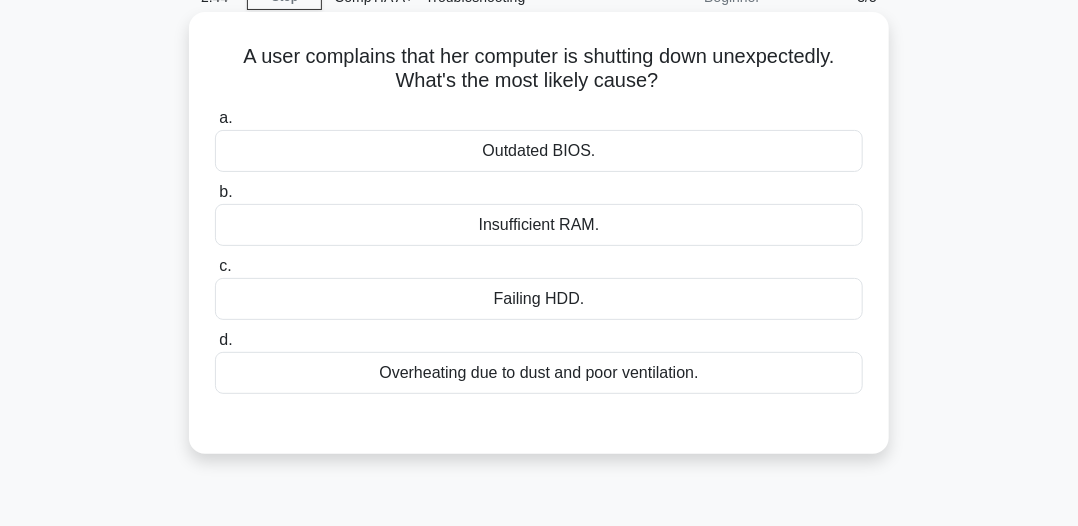 click on "Overheating due to dust and poor ventilation." at bounding box center [539, 373] 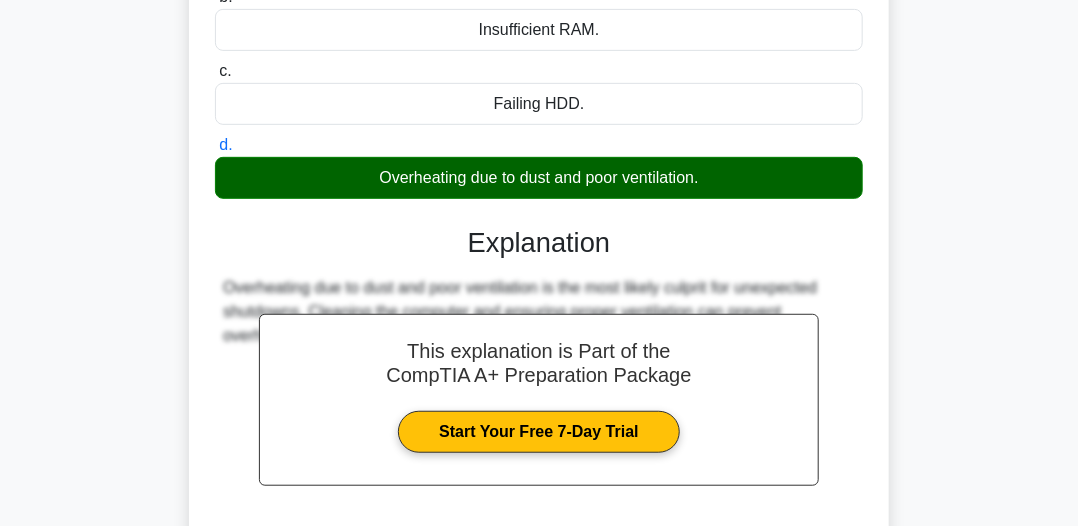 scroll, scrollTop: 554, scrollLeft: 0, axis: vertical 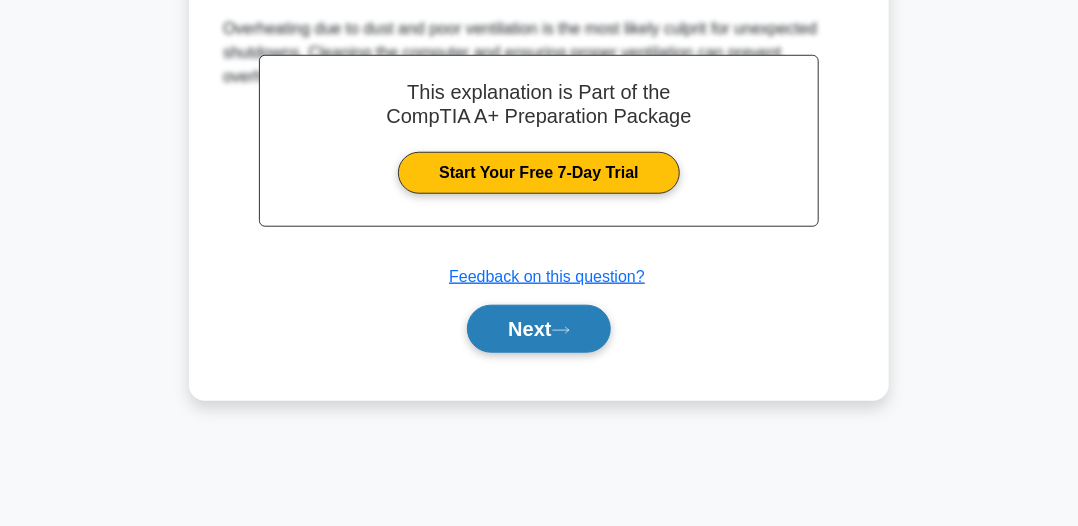 click on "Next" at bounding box center [538, 329] 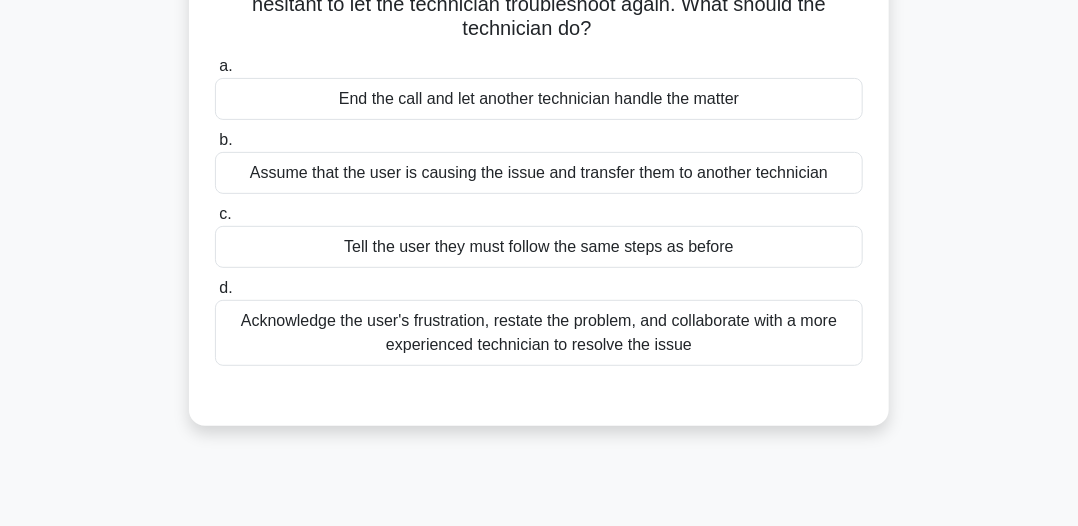 scroll, scrollTop: 100, scrollLeft: 0, axis: vertical 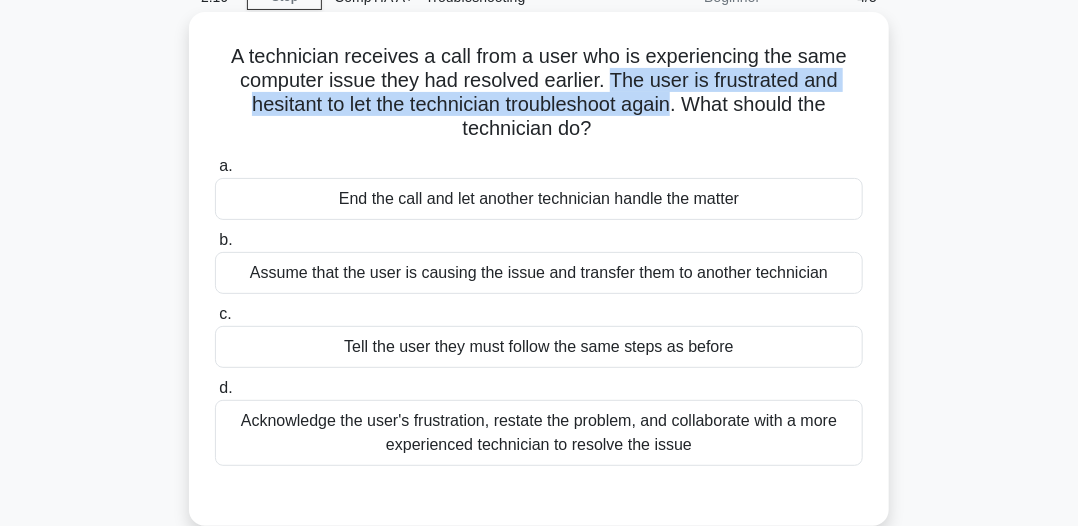 drag, startPoint x: 615, startPoint y: 81, endPoint x: 673, endPoint y: 103, distance: 62.03225 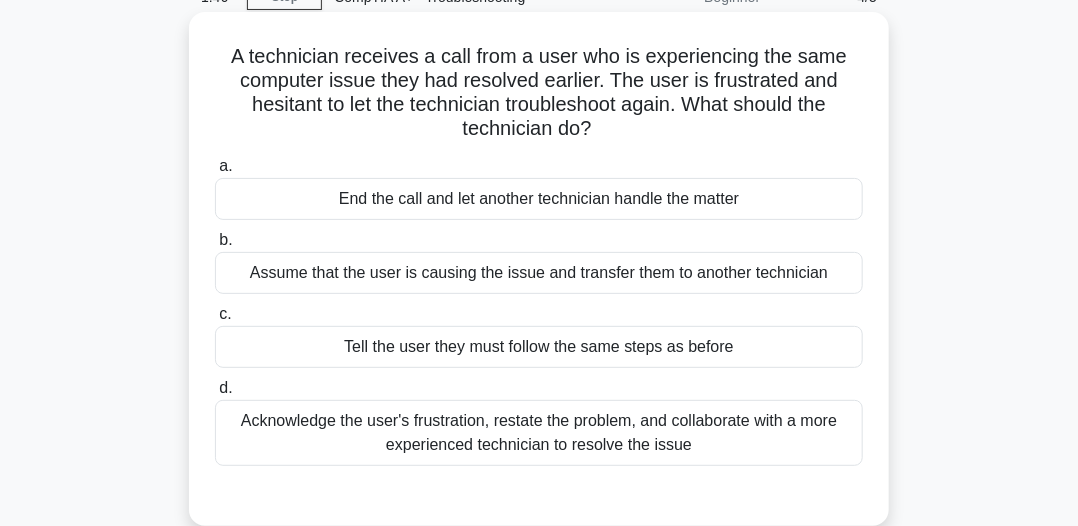 click on "Acknowledge the user's frustration, restate the problem, and collaborate with a more experienced technician to resolve the issue" at bounding box center (539, 433) 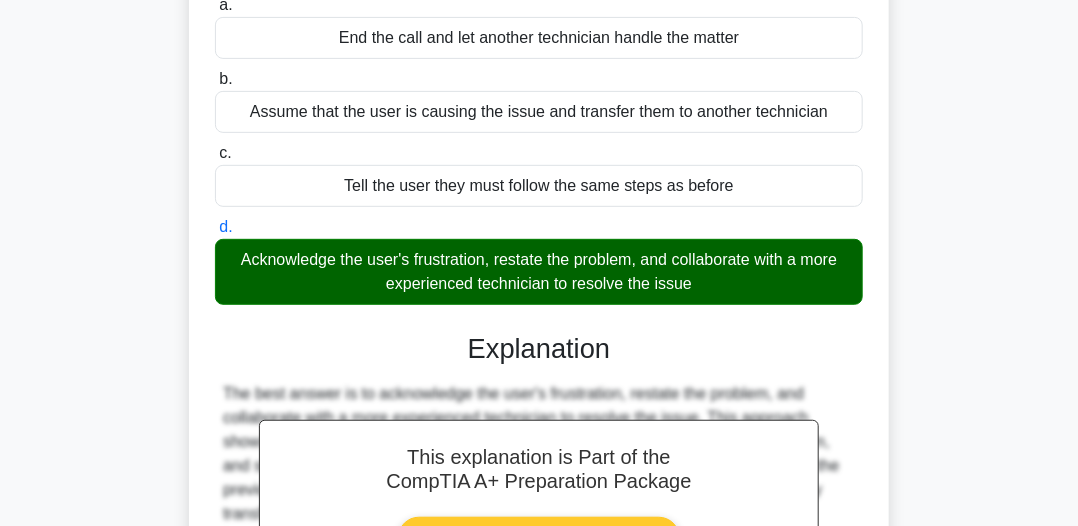 scroll, scrollTop: 500, scrollLeft: 0, axis: vertical 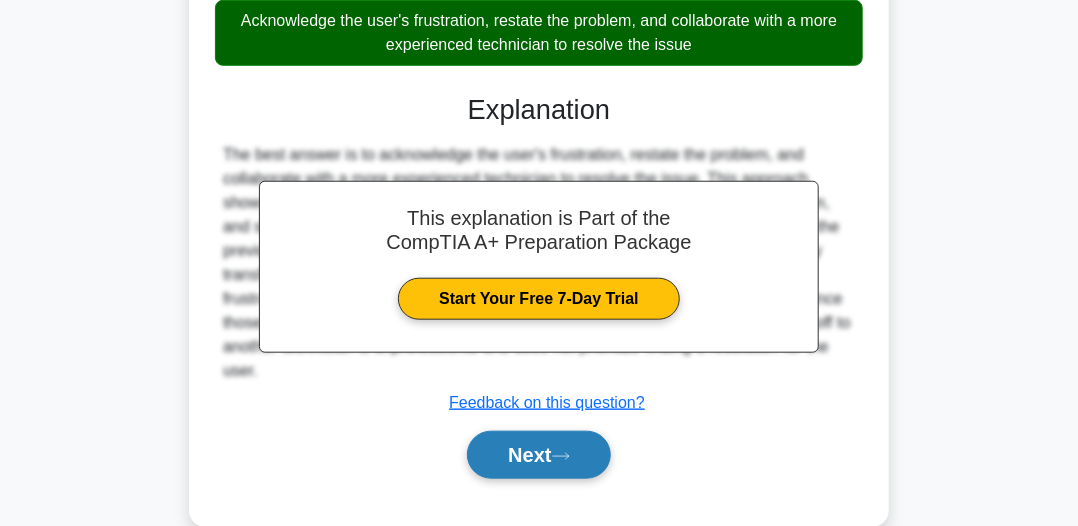 click on "Next" at bounding box center (538, 455) 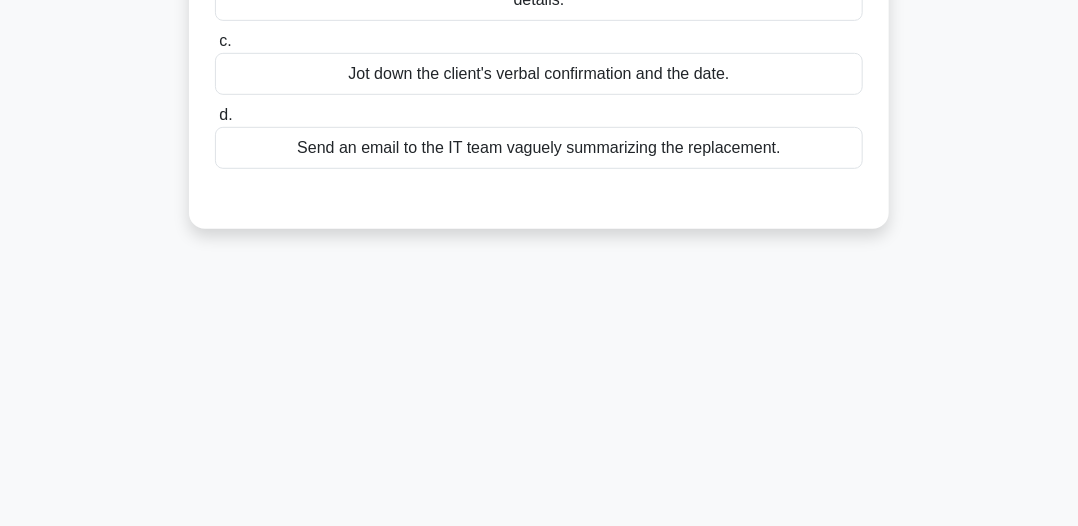 scroll, scrollTop: 100, scrollLeft: 0, axis: vertical 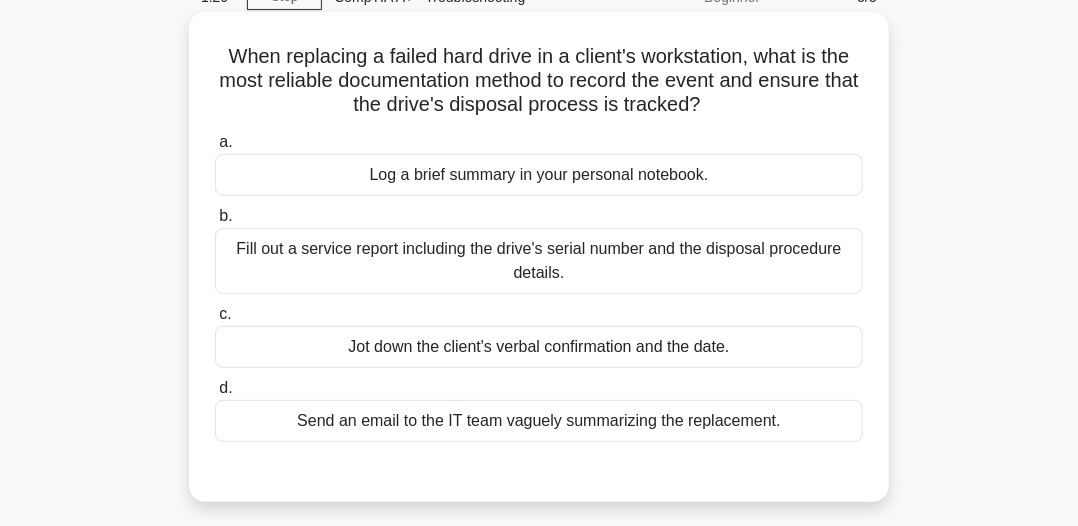 drag, startPoint x: 211, startPoint y: 50, endPoint x: 668, endPoint y: 105, distance: 460.29773 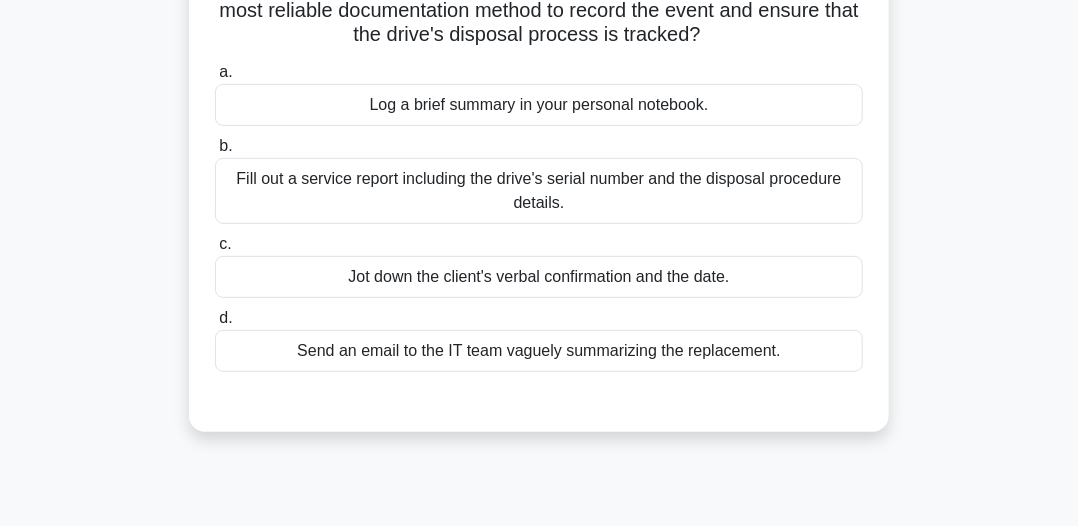 scroll, scrollTop: 170, scrollLeft: 0, axis: vertical 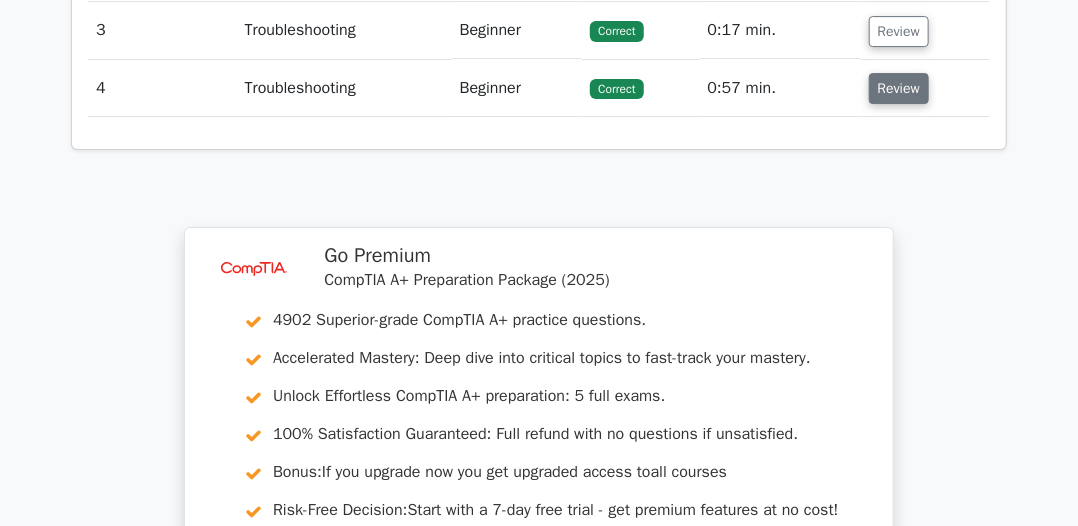 click on "Review" at bounding box center (899, 88) 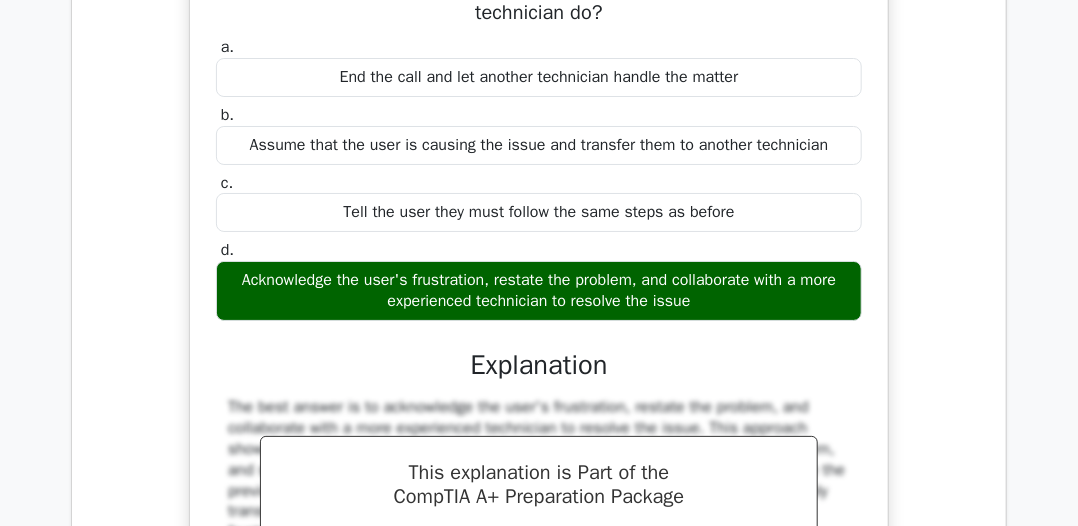 scroll, scrollTop: 2500, scrollLeft: 0, axis: vertical 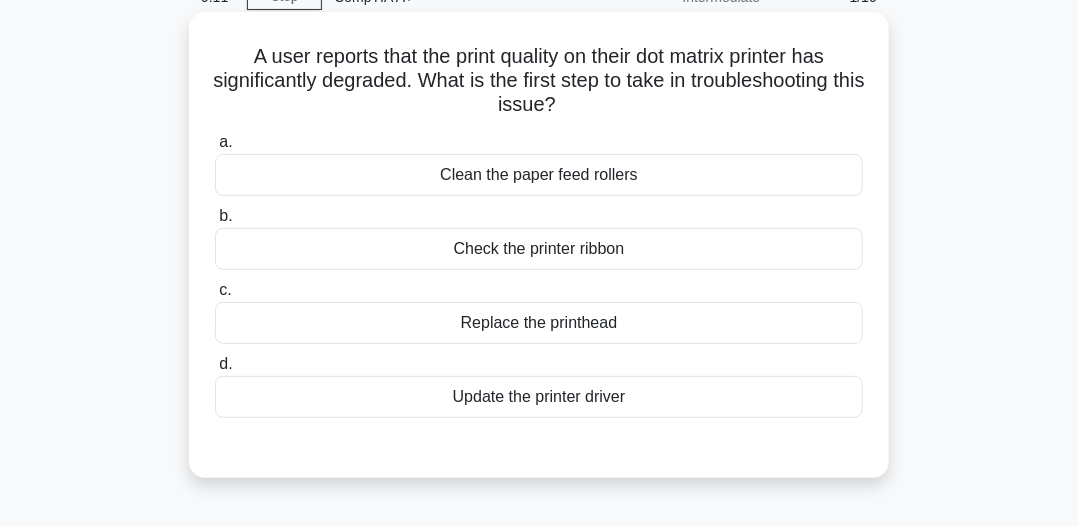 click on "Clean the paper feed rollers" at bounding box center (539, 175) 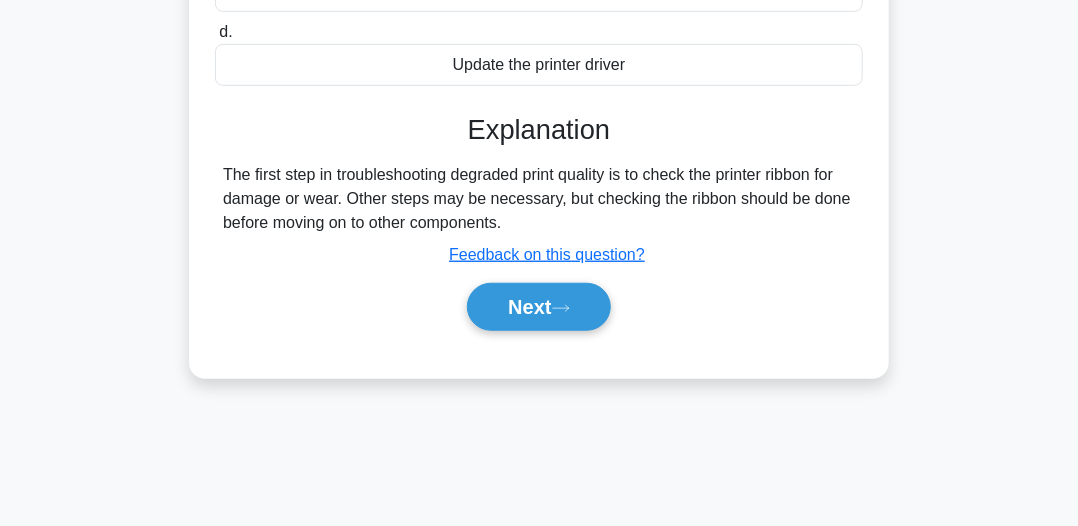 scroll, scrollTop: 400, scrollLeft: 0, axis: vertical 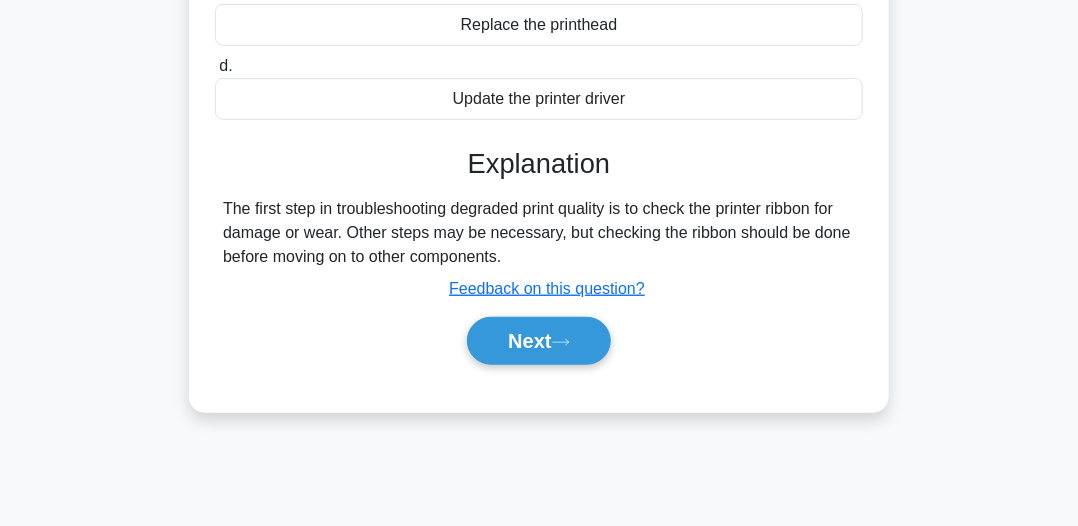 drag, startPoint x: 210, startPoint y: 205, endPoint x: 440, endPoint y: 234, distance: 231.82104 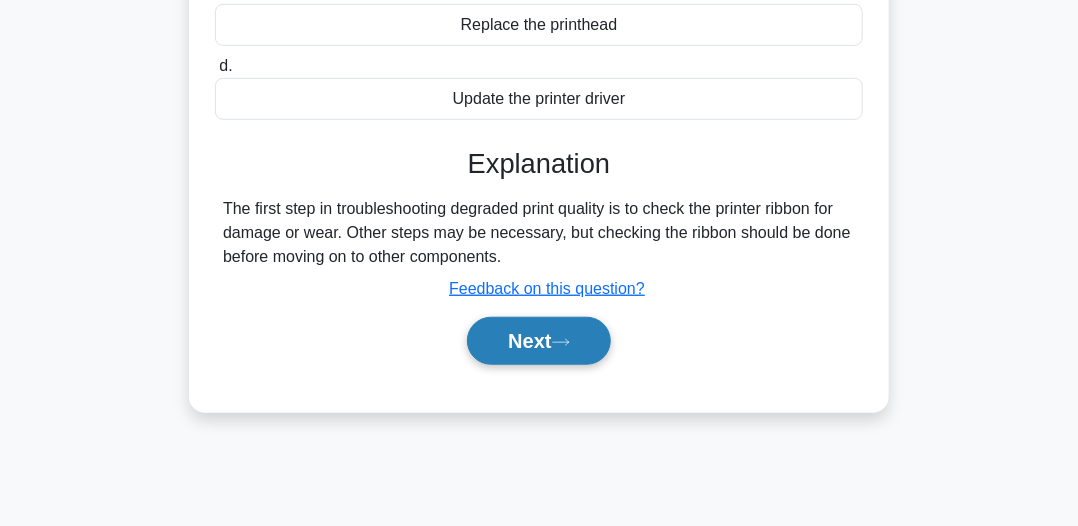 click on "Next" at bounding box center [538, 341] 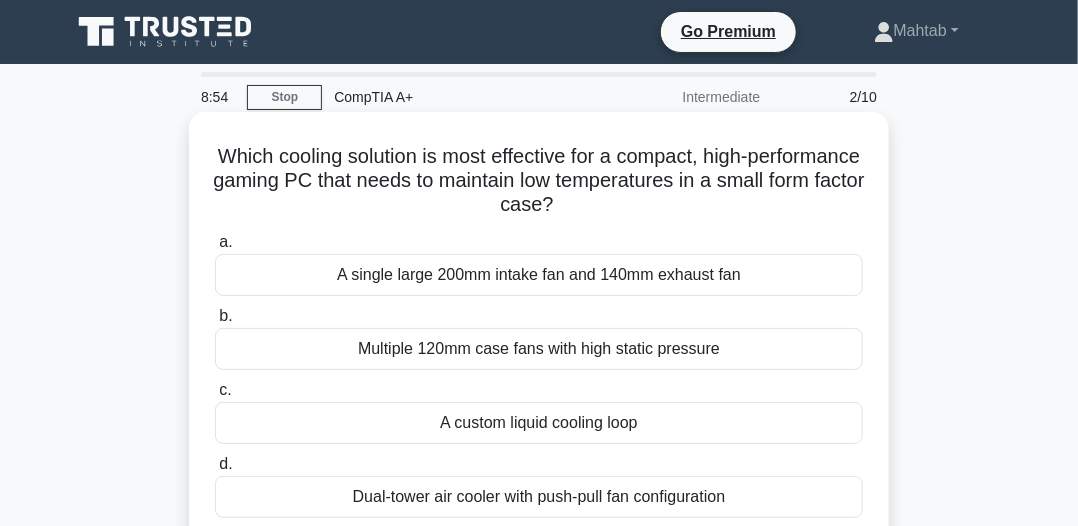 scroll, scrollTop: 100, scrollLeft: 0, axis: vertical 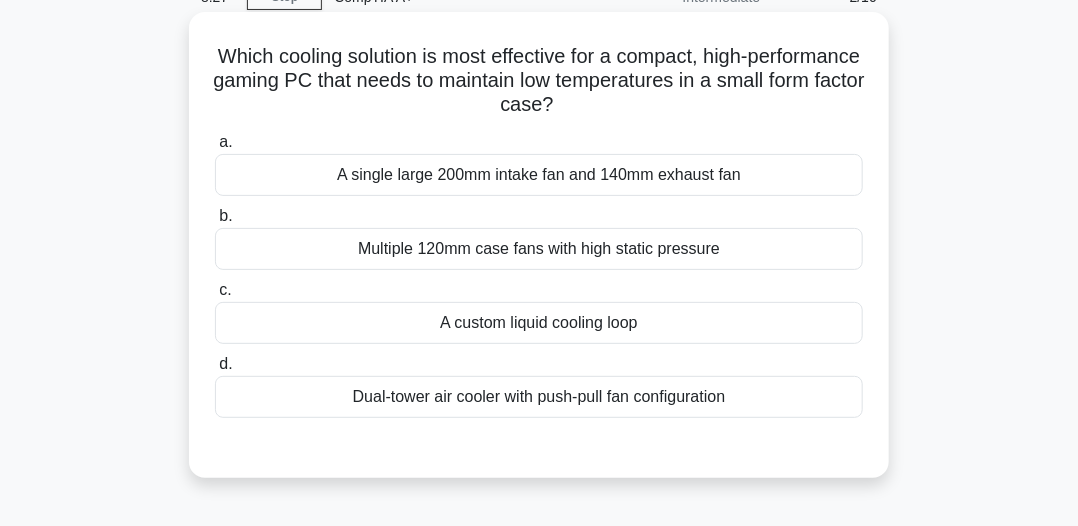 click on "A custom liquid cooling loop" at bounding box center (539, 323) 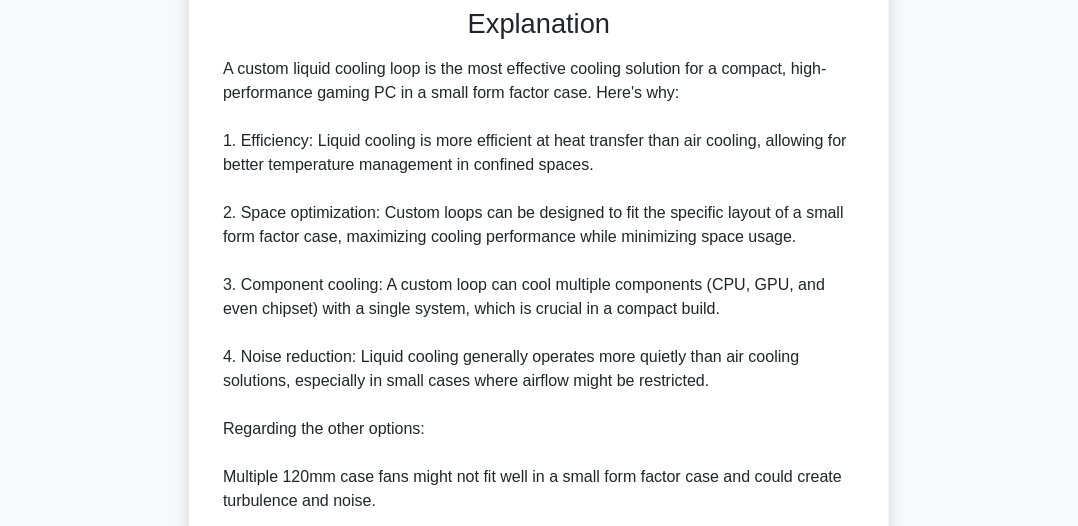 scroll, scrollTop: 572, scrollLeft: 0, axis: vertical 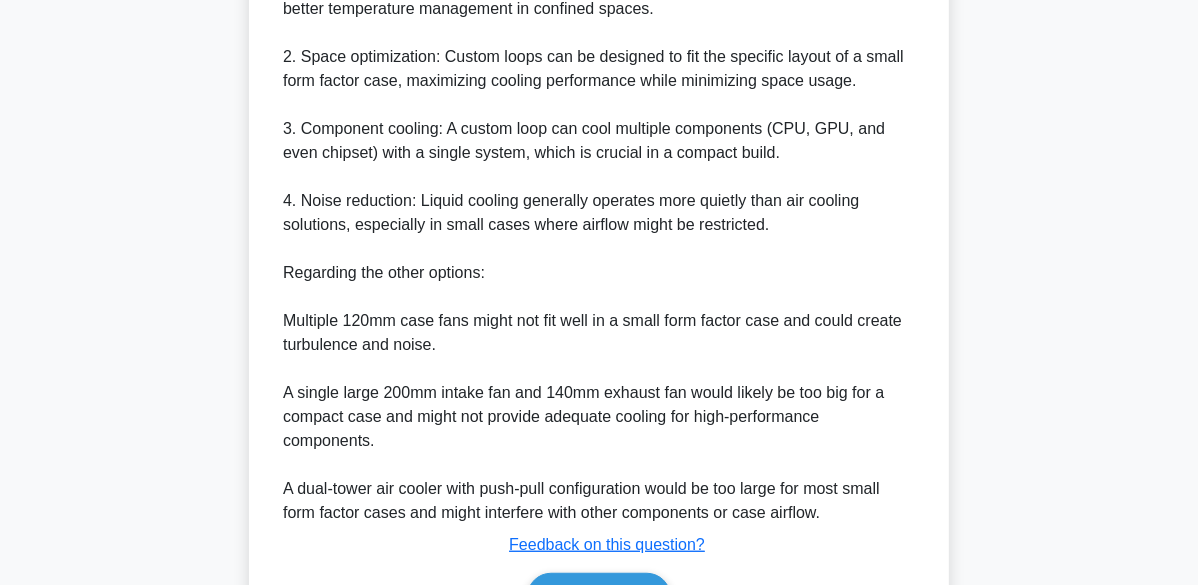 drag, startPoint x: 1060, startPoint y: 17, endPoint x: 64, endPoint y: 408, distance: 1069.9987 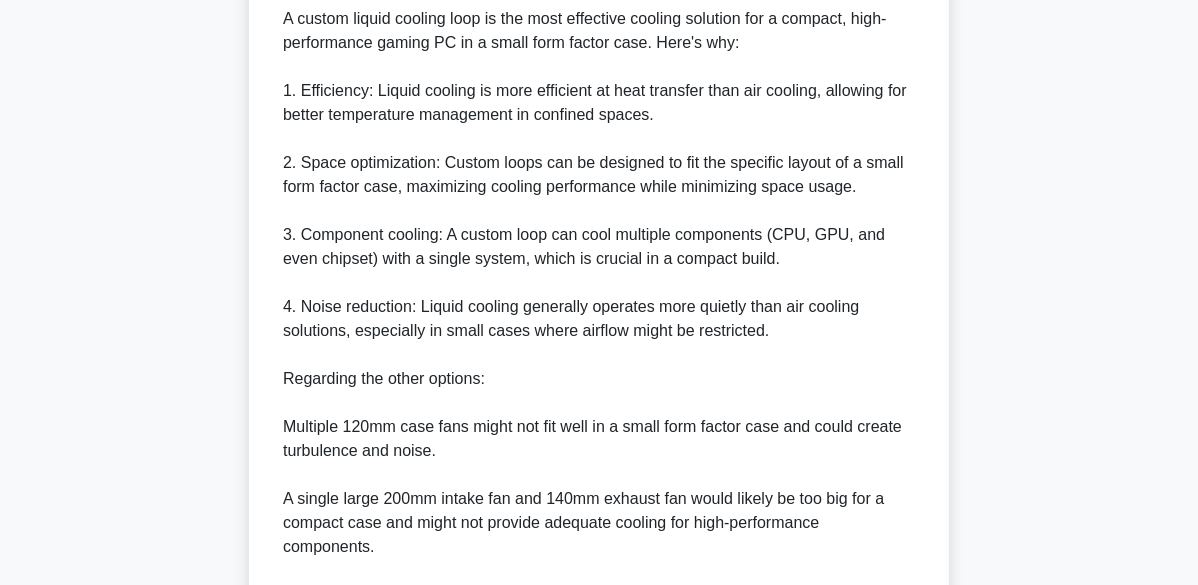 scroll, scrollTop: 599, scrollLeft: 0, axis: vertical 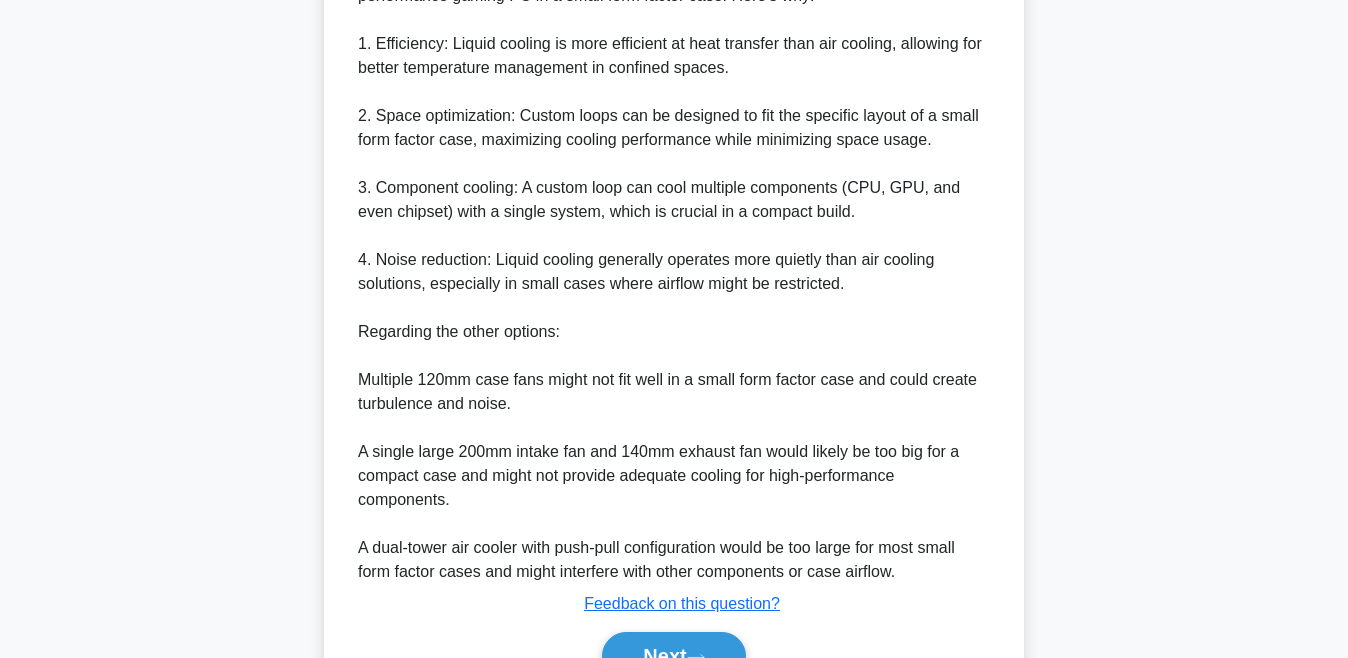drag, startPoint x: 1144, startPoint y: 2, endPoint x: 47, endPoint y: 366, distance: 1155.8136 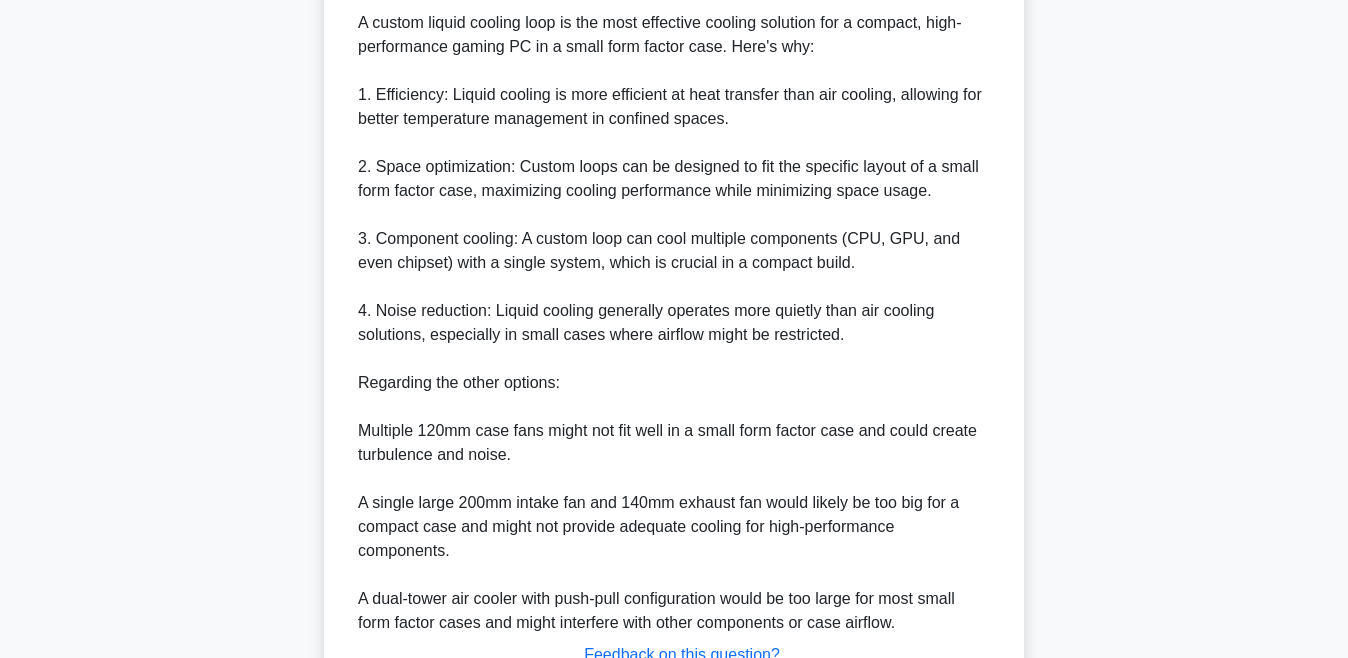 scroll, scrollTop: 576, scrollLeft: 0, axis: vertical 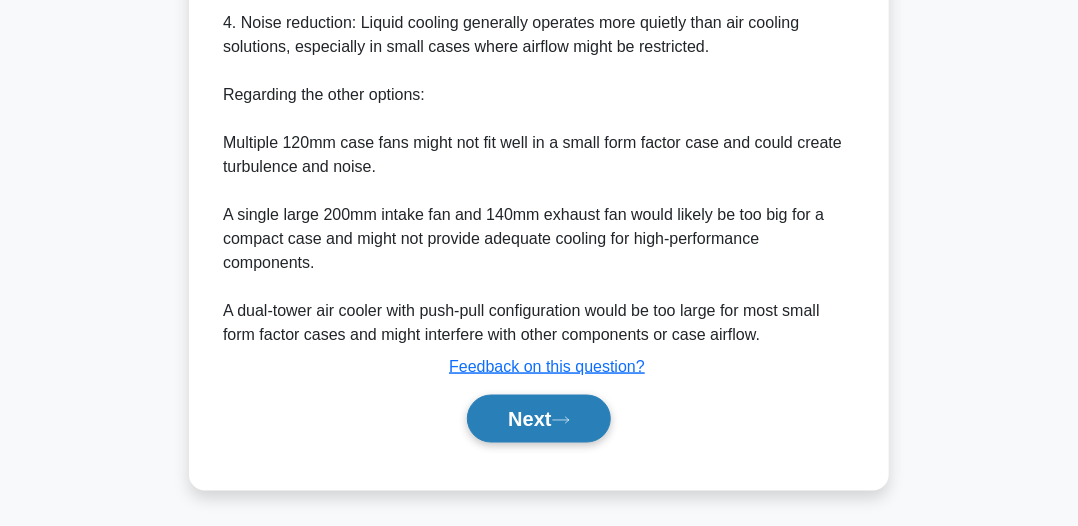 click on "Next" at bounding box center [538, 419] 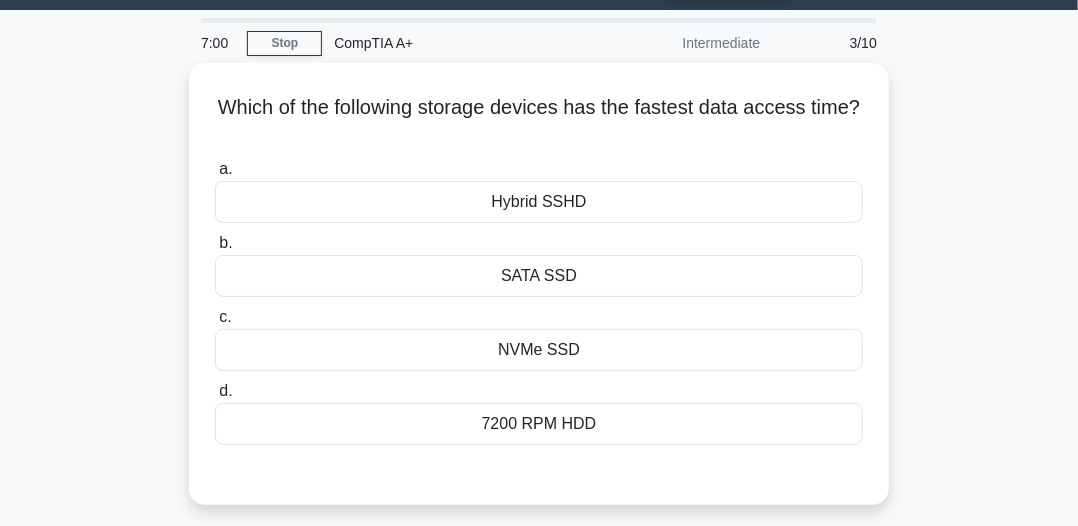 scroll, scrollTop: 154, scrollLeft: 0, axis: vertical 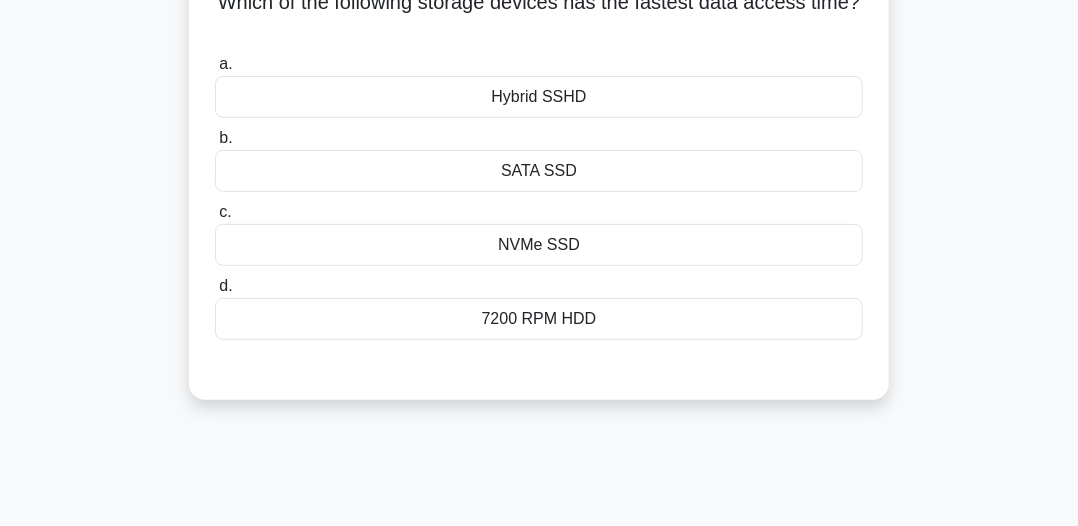 click on "NVMe SSD" at bounding box center (539, 245) 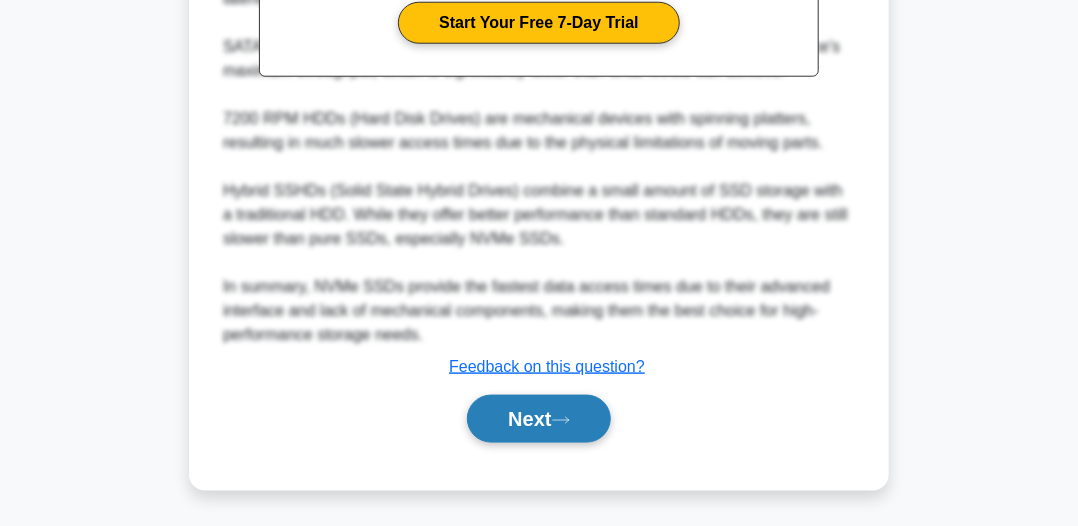 click on "Next" at bounding box center [538, 419] 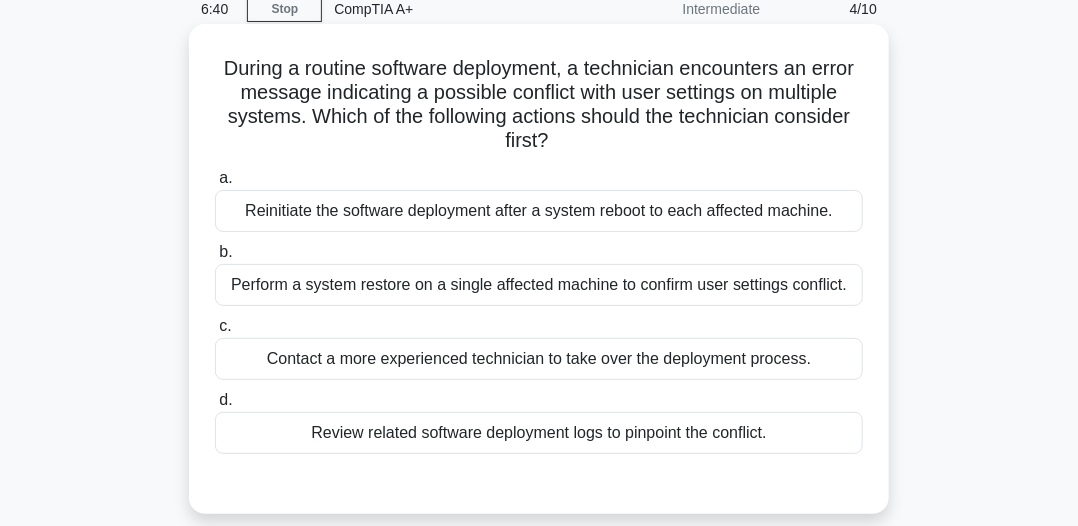 scroll, scrollTop: 54, scrollLeft: 0, axis: vertical 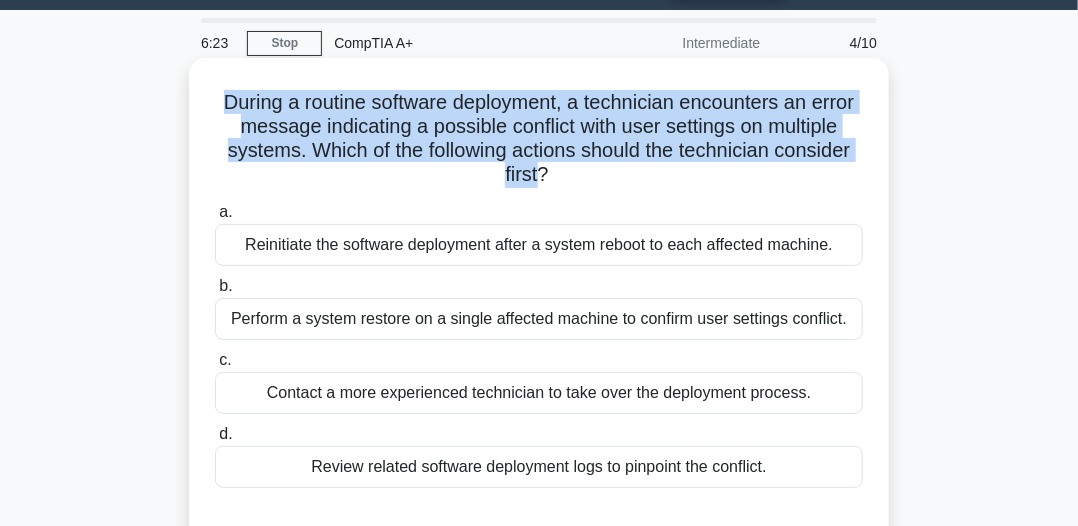 drag, startPoint x: 216, startPoint y: 103, endPoint x: 520, endPoint y: 177, distance: 312.87698 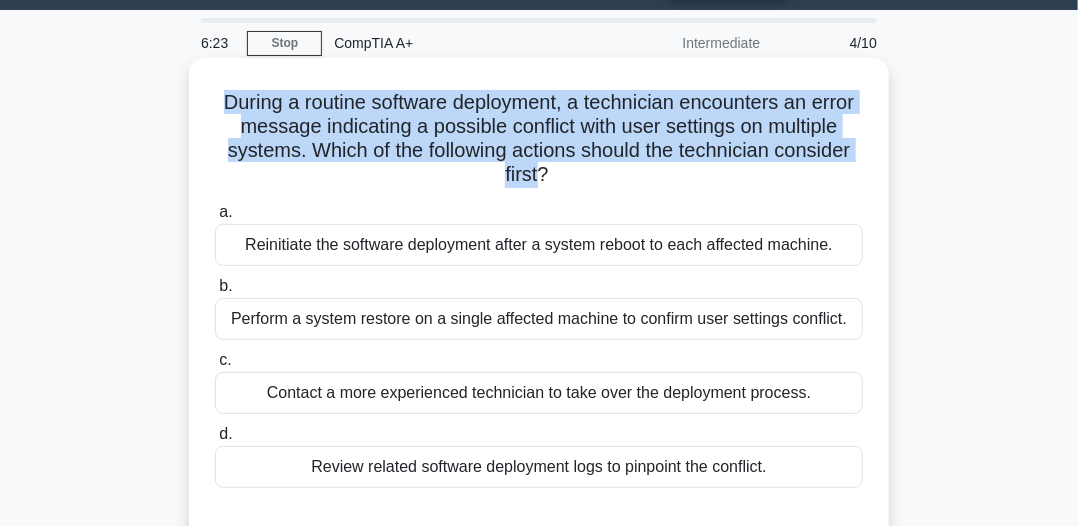 click on "During a routine software deployment, a technician encounters an error message indicating a possible conflict with user settings on multiple systems. Which of the following actions should the technician consider first?
.spinner_0XTQ{transform-origin:center;animation:spinner_y6GP .75s linear infinite}@keyframes spinner_y6GP{100%{transform:rotate(360deg)}}" at bounding box center (539, 139) 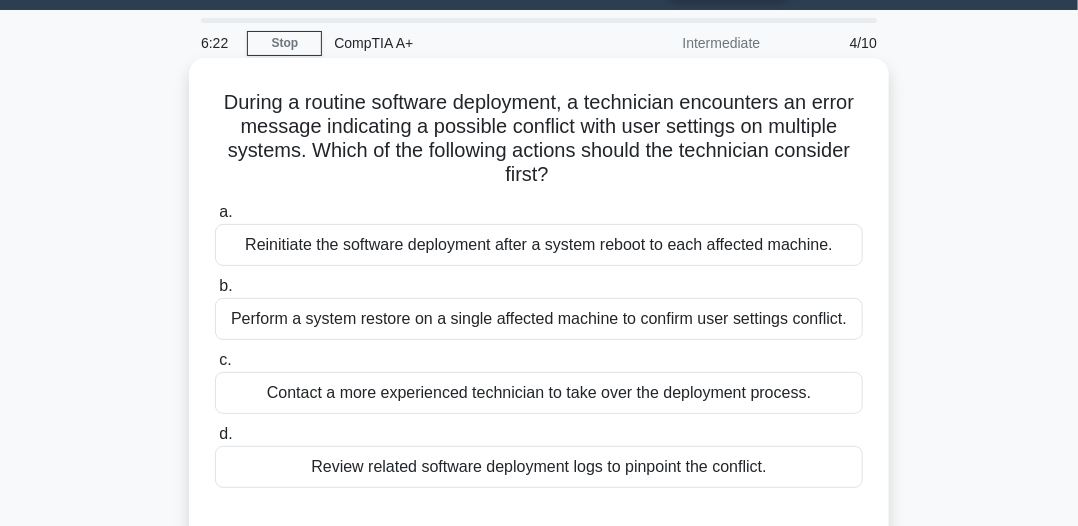 click on "During a routine software deployment, a technician encounters an error message indicating a possible conflict with user settings on multiple systems. Which of the following actions should the technician consider first?
.spinner_0XTQ{transform-origin:center;animation:spinner_y6GP .75s linear infinite}@keyframes spinner_y6GP{100%{transform:rotate(360deg)}}
a.
b.
c. d." at bounding box center [539, 303] 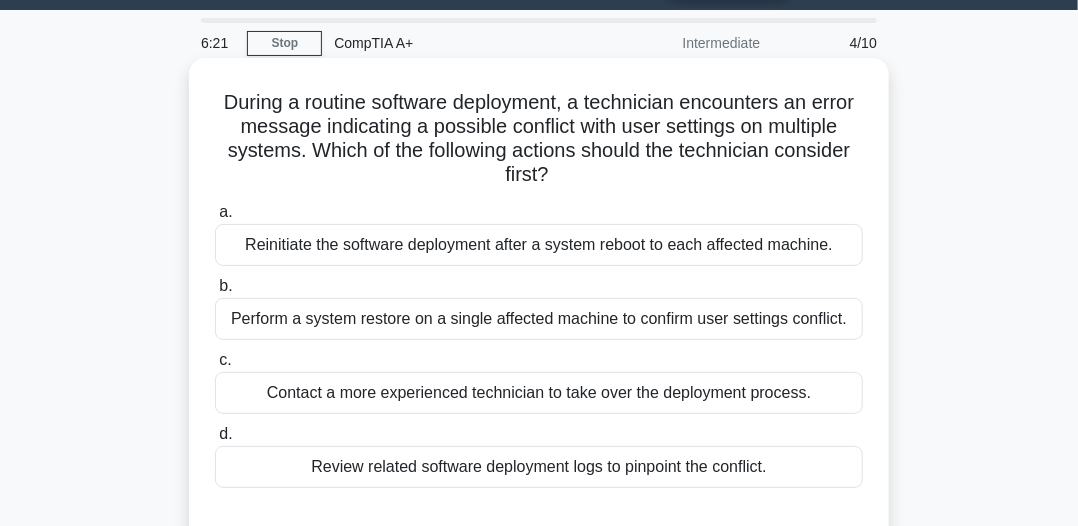 drag, startPoint x: 234, startPoint y: 114, endPoint x: 660, endPoint y: 173, distance: 430.06628 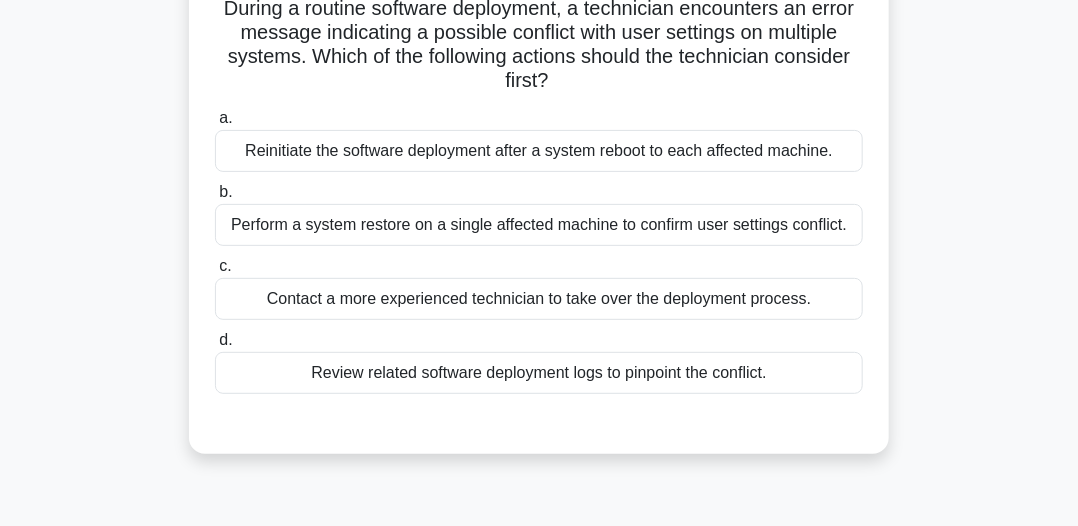 scroll, scrollTop: 154, scrollLeft: 0, axis: vertical 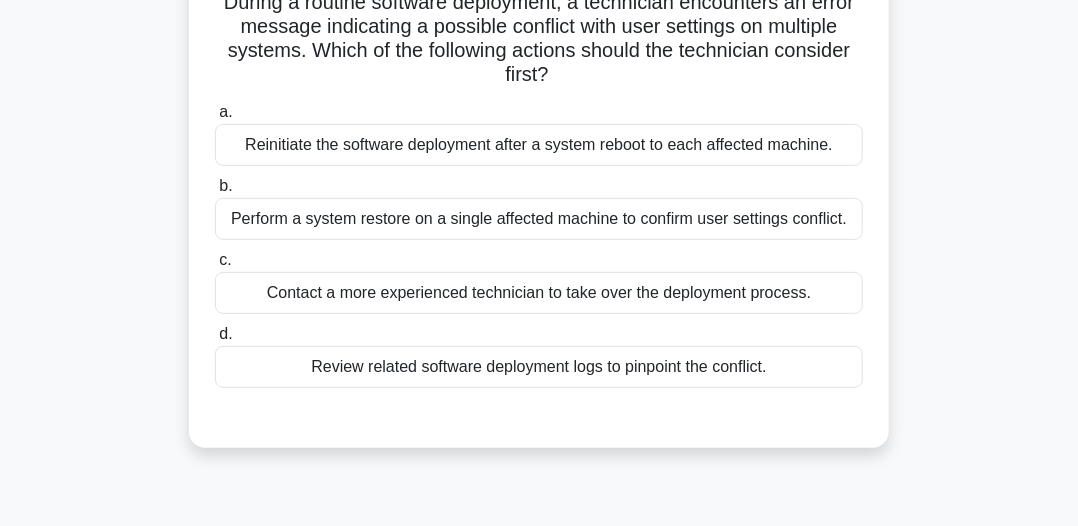 click on "Perform a system restore on a single affected machine to confirm user settings conflict." at bounding box center (539, 219) 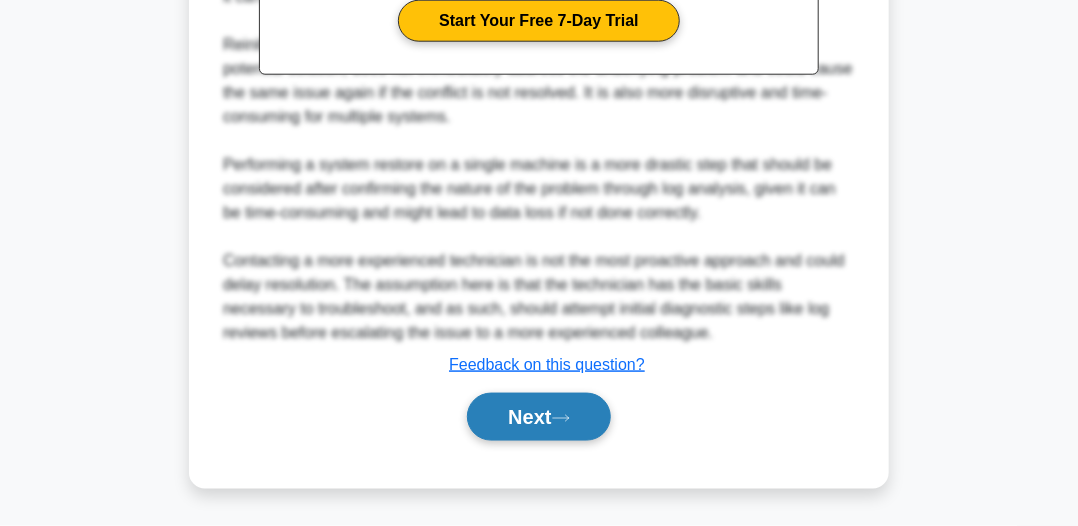 click on "Next" at bounding box center (538, 417) 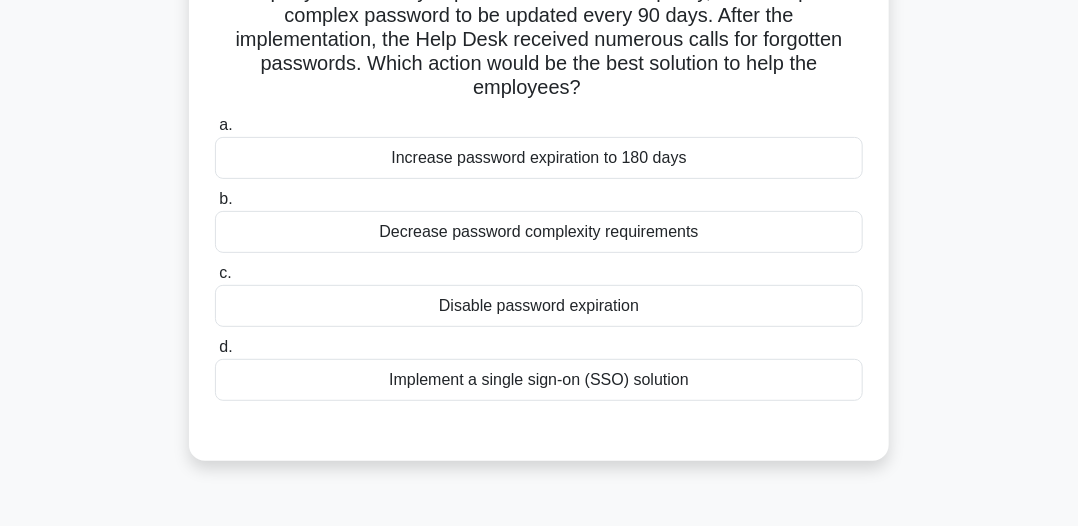 scroll, scrollTop: 200, scrollLeft: 0, axis: vertical 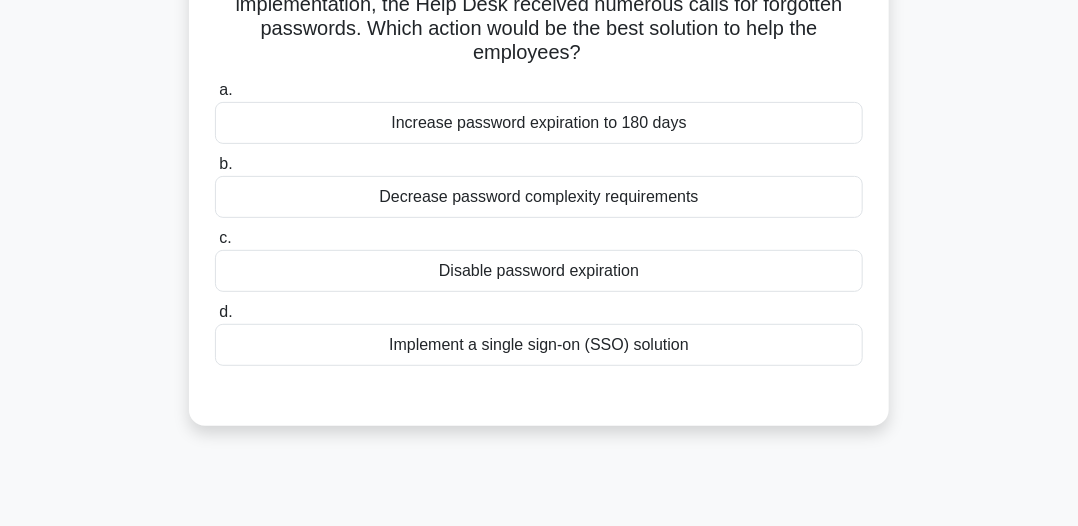 click on "Implement a single sign-on (SSO) solution" at bounding box center (539, 345) 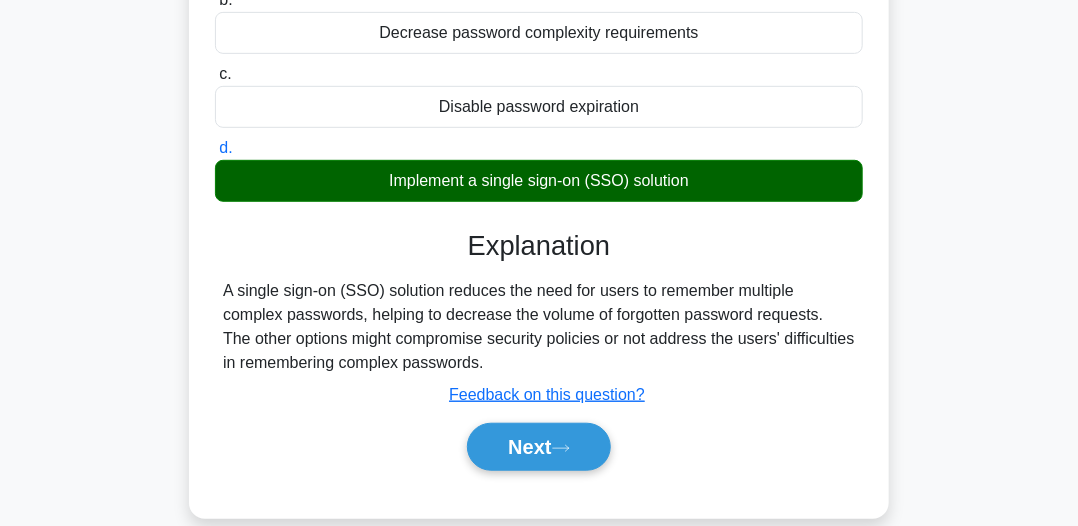 scroll, scrollTop: 354, scrollLeft: 0, axis: vertical 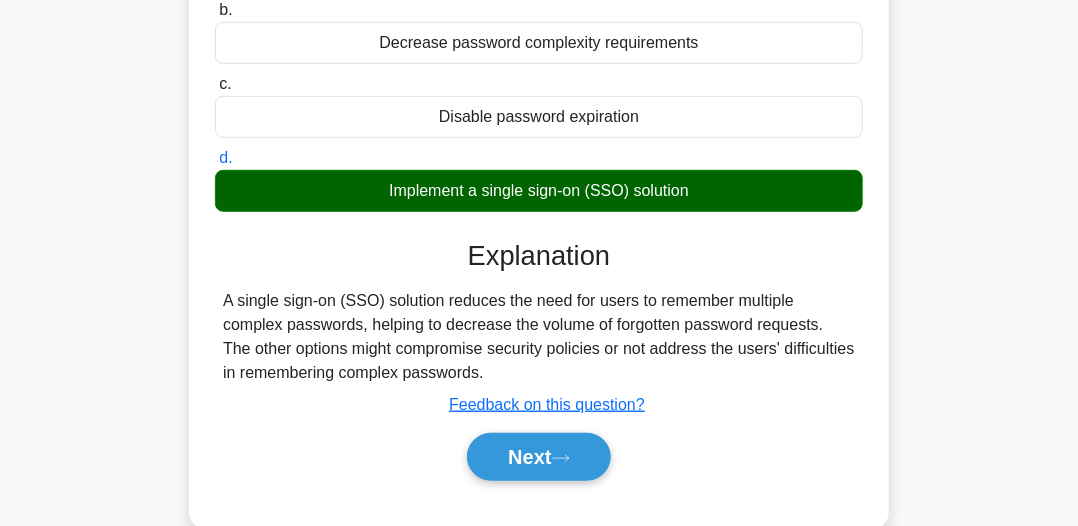 drag, startPoint x: 214, startPoint y: 305, endPoint x: 406, endPoint y: 348, distance: 196.7562 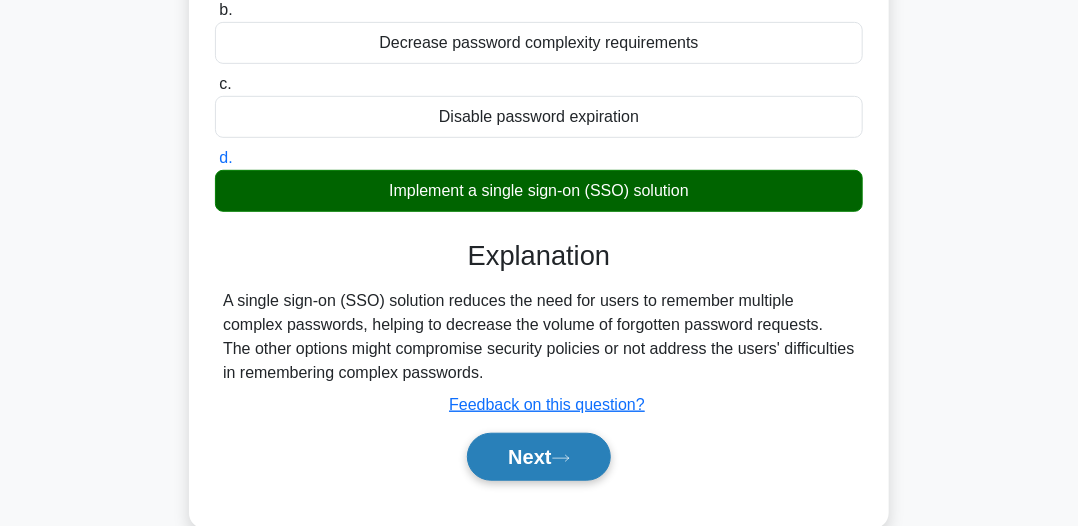 click on "Next" at bounding box center [538, 457] 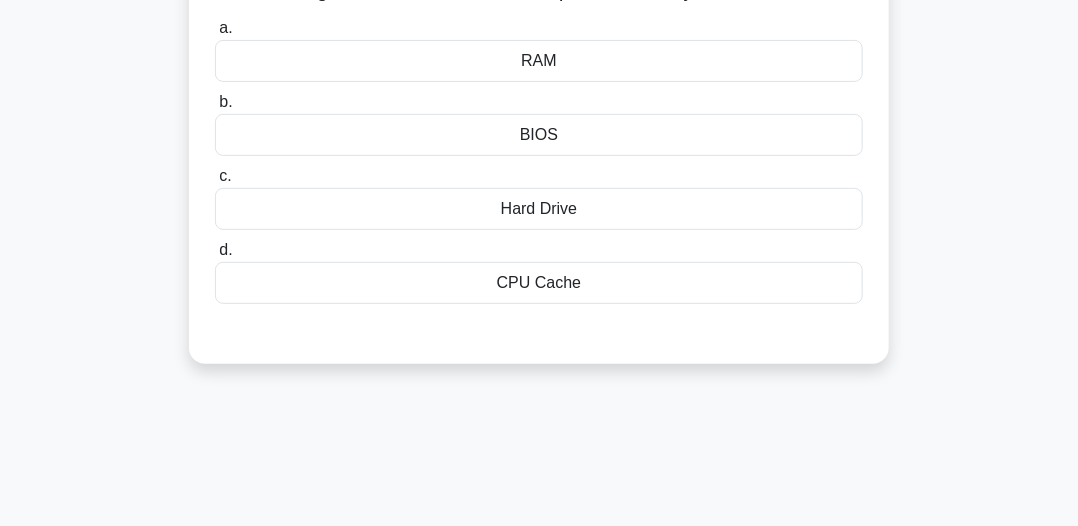 scroll, scrollTop: 54, scrollLeft: 0, axis: vertical 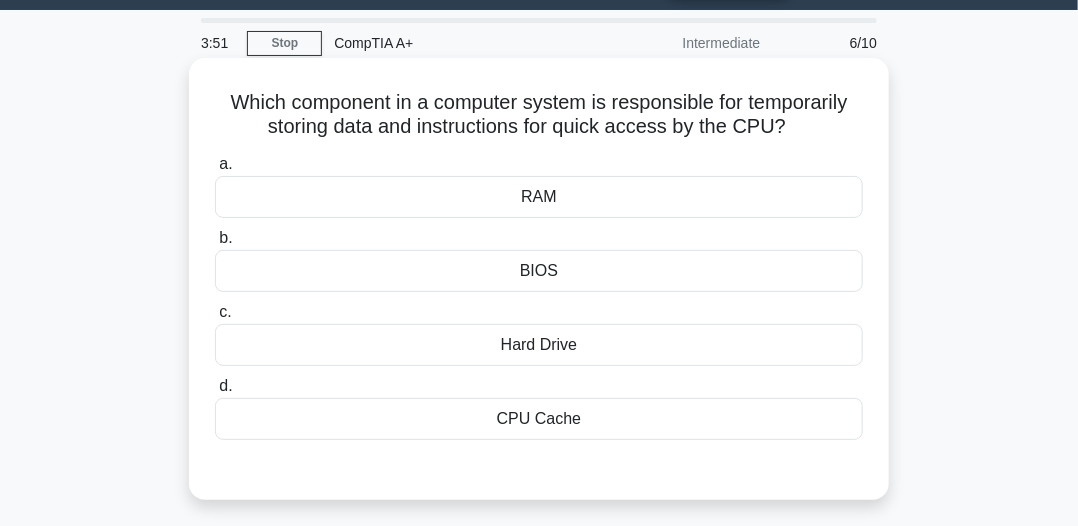 click on "CPU Cache" at bounding box center (539, 419) 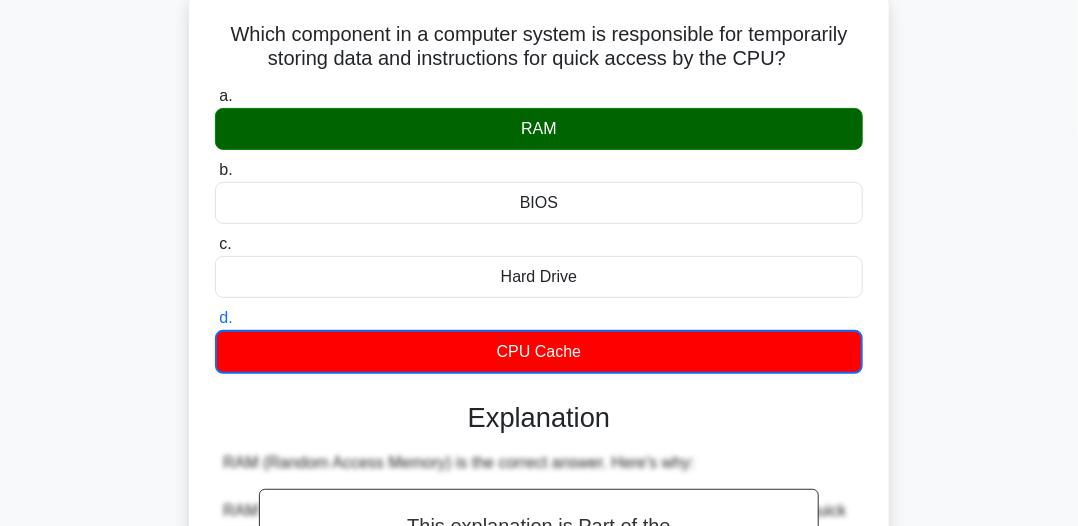 scroll, scrollTop: 54, scrollLeft: 0, axis: vertical 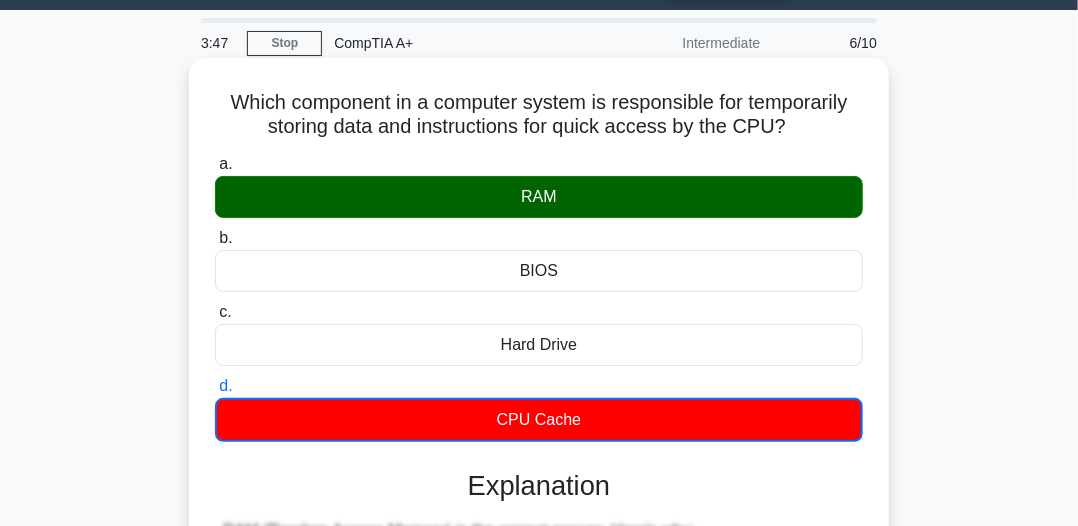 drag, startPoint x: 212, startPoint y: 107, endPoint x: 732, endPoint y: 117, distance: 520.0961 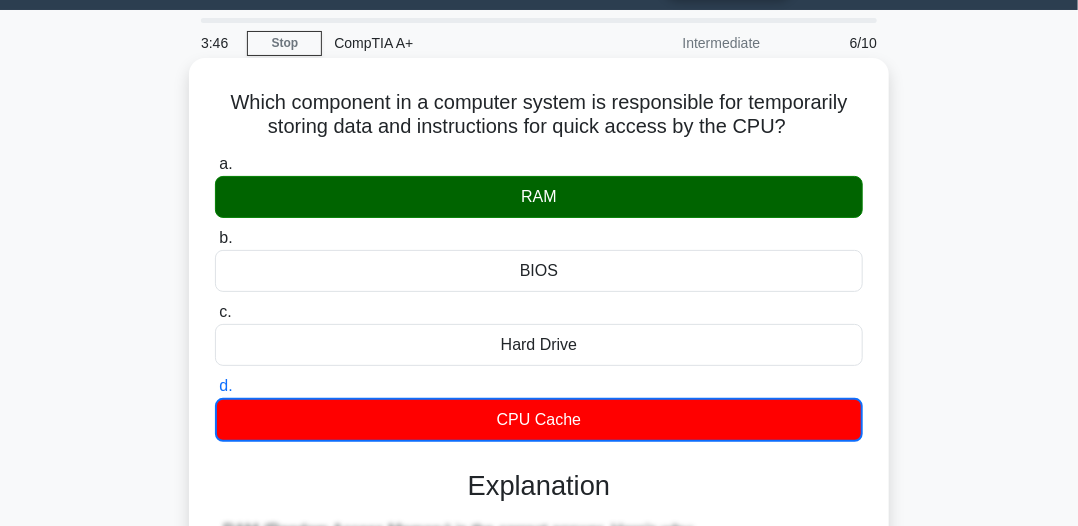 copy on "Which component in a computer system is responsible for temporarily storing data and instructions for quick access by the CPU?" 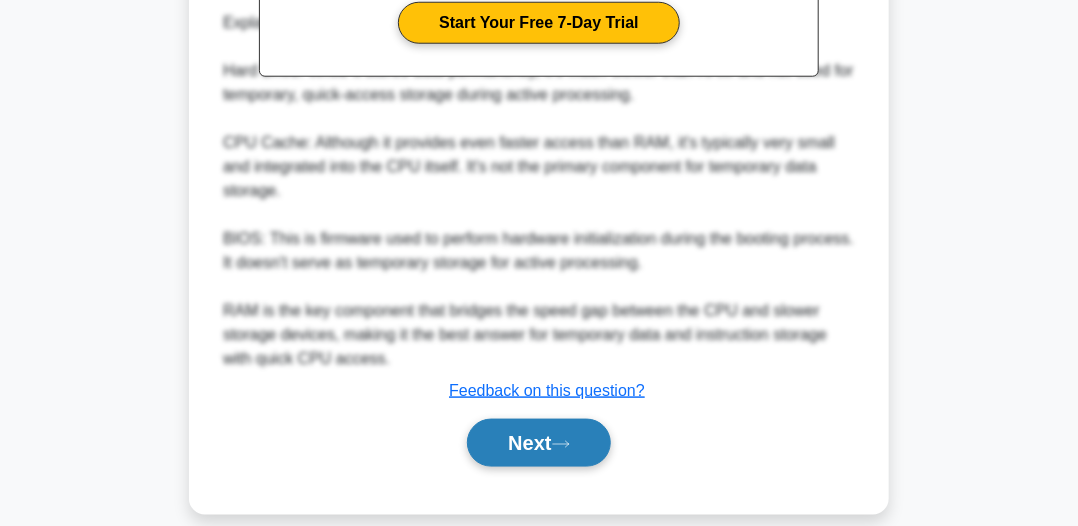 click on "Next" at bounding box center (538, 443) 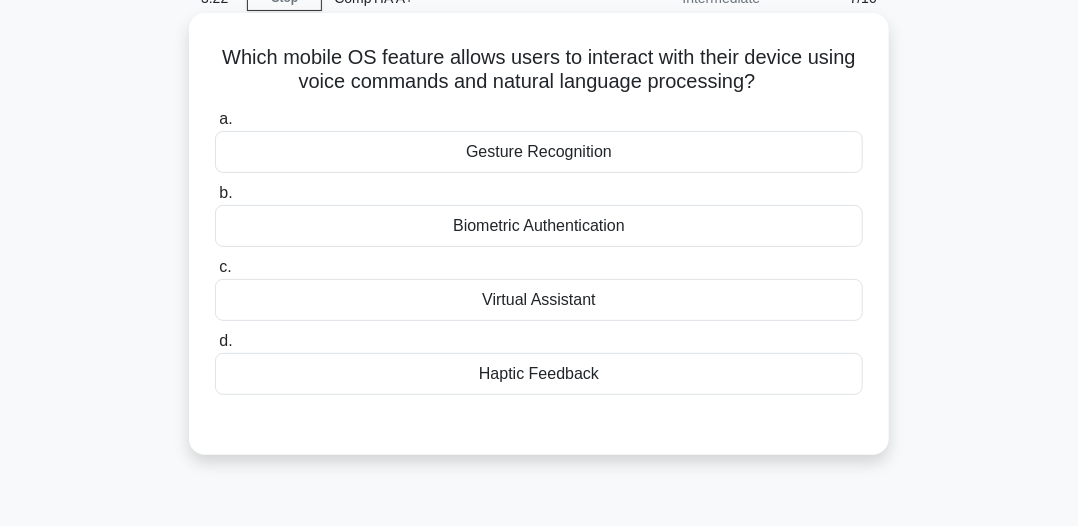 scroll, scrollTop: 54, scrollLeft: 0, axis: vertical 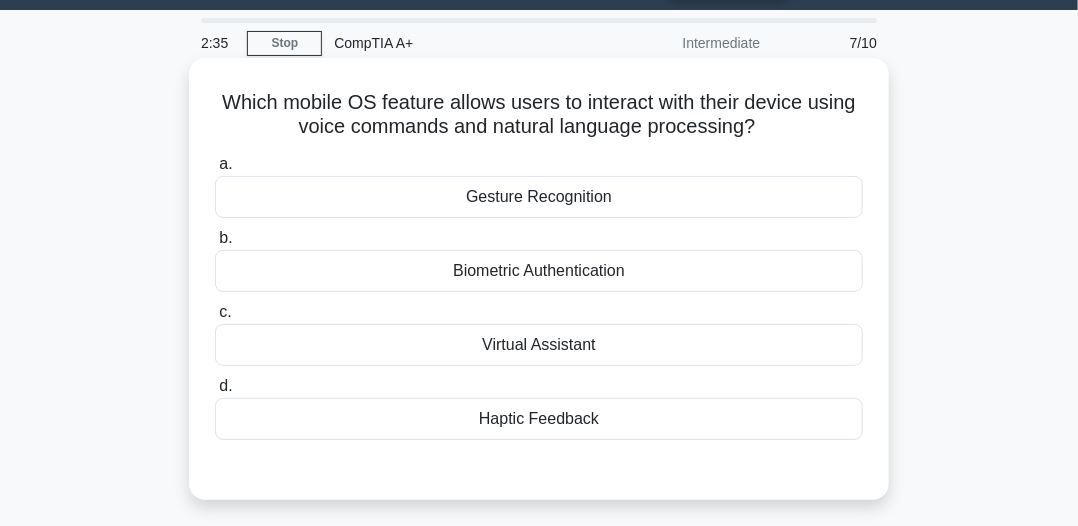 click on "Biometric Authentication" at bounding box center [539, 271] 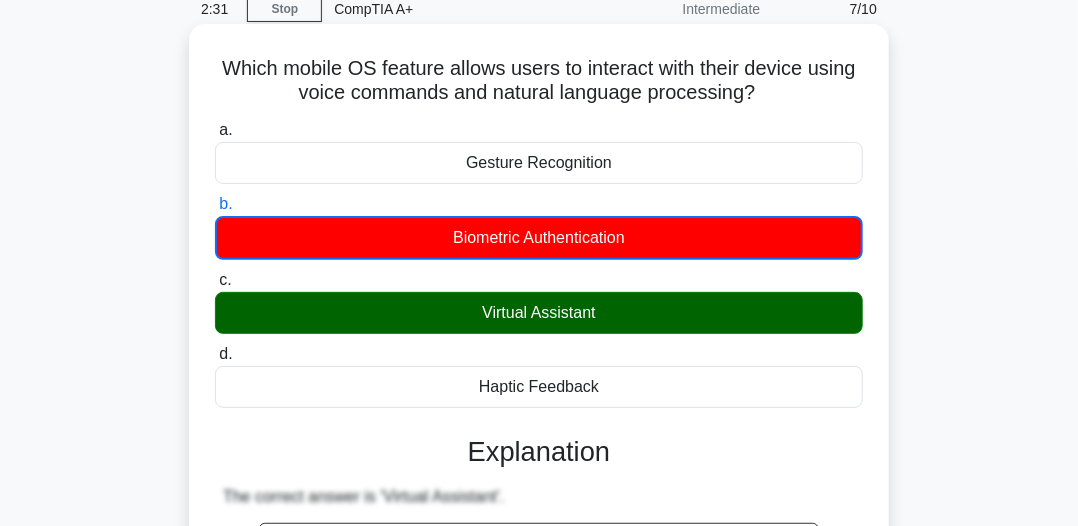 scroll, scrollTop: 54, scrollLeft: 0, axis: vertical 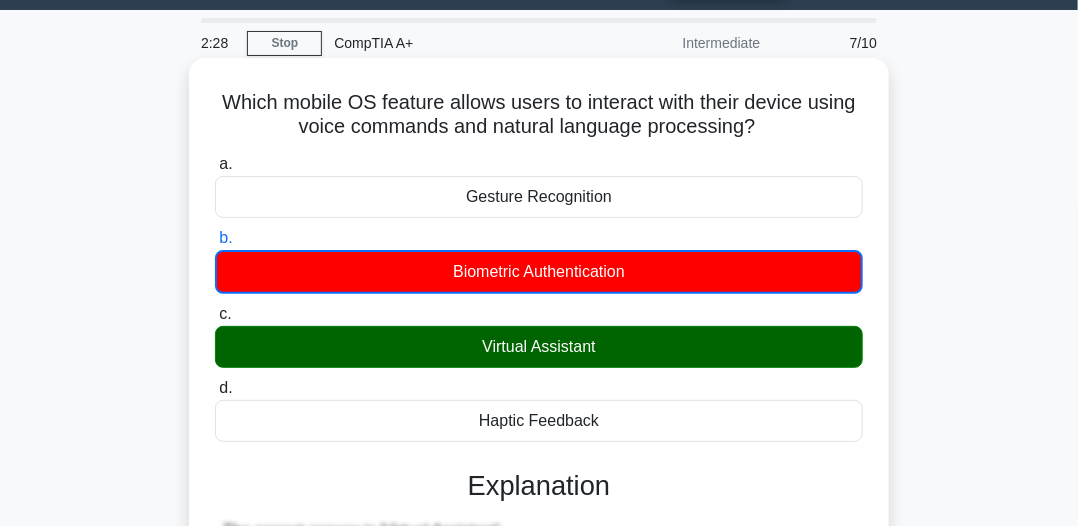 drag, startPoint x: 201, startPoint y: 100, endPoint x: 811, endPoint y: 125, distance: 610.5121 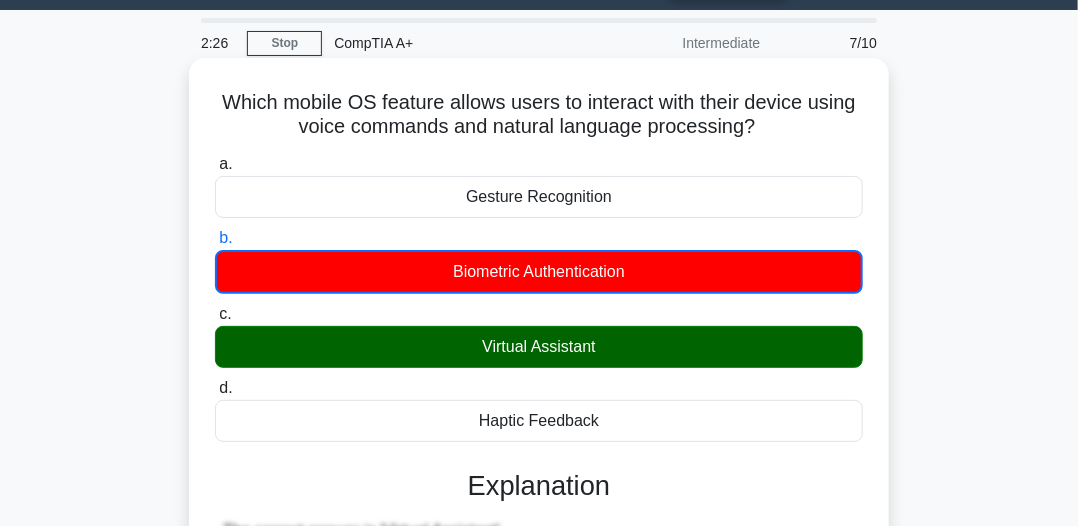 copy on "Which mobile OS feature allows users to interact with their device using voice commands and natural language processing?" 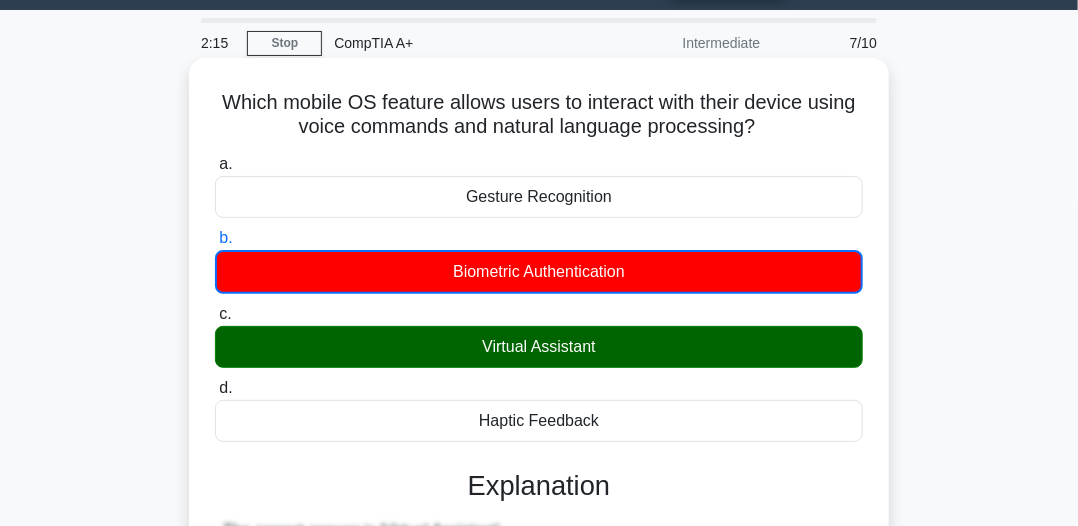 drag, startPoint x: 482, startPoint y: 344, endPoint x: 593, endPoint y: 352, distance: 111.28792 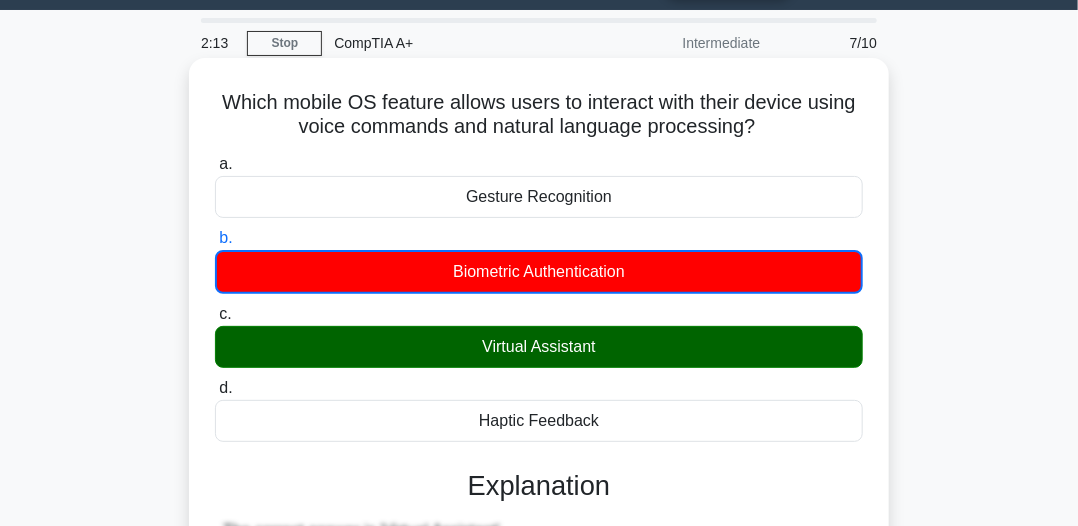 copy on "Virtual Assistant" 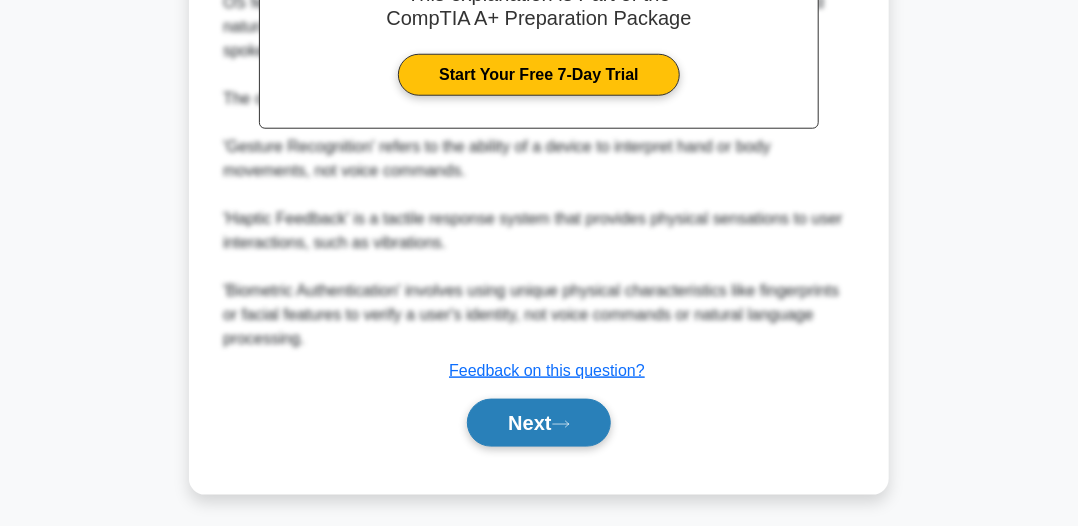 click on "Next" at bounding box center (538, 423) 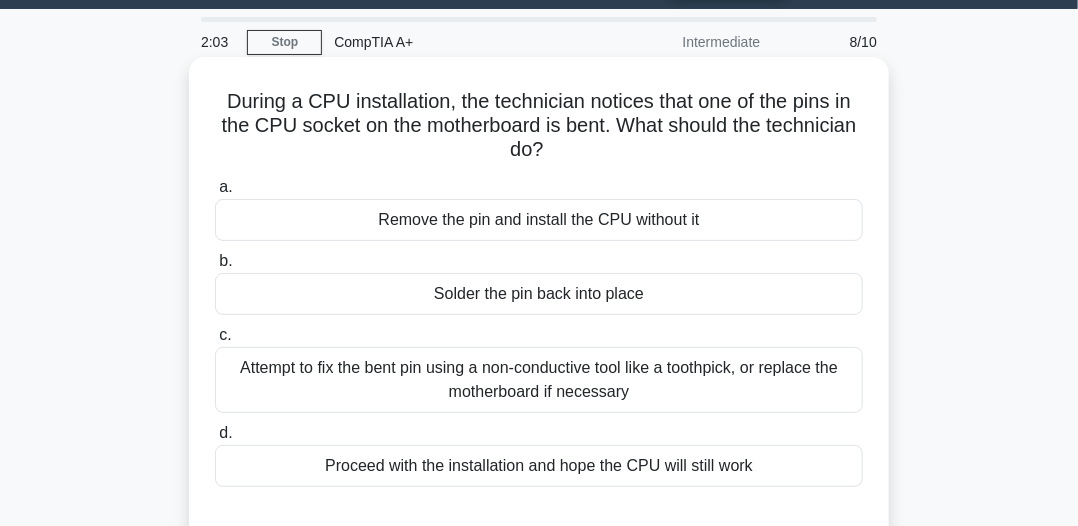 scroll, scrollTop: 54, scrollLeft: 0, axis: vertical 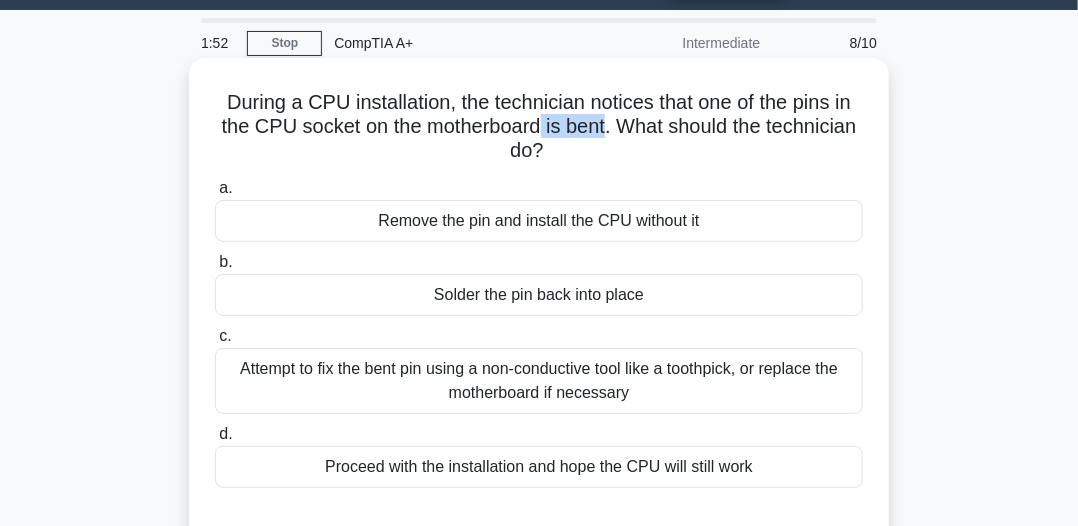 drag, startPoint x: 542, startPoint y: 126, endPoint x: 592, endPoint y: 122, distance: 50.159744 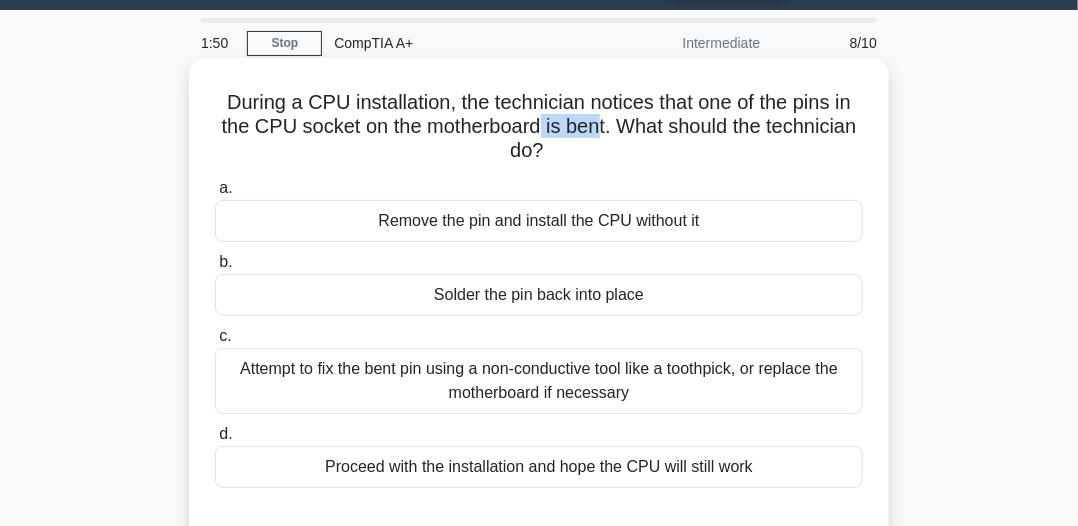 drag, startPoint x: 588, startPoint y: 121, endPoint x: 540, endPoint y: 125, distance: 48.166378 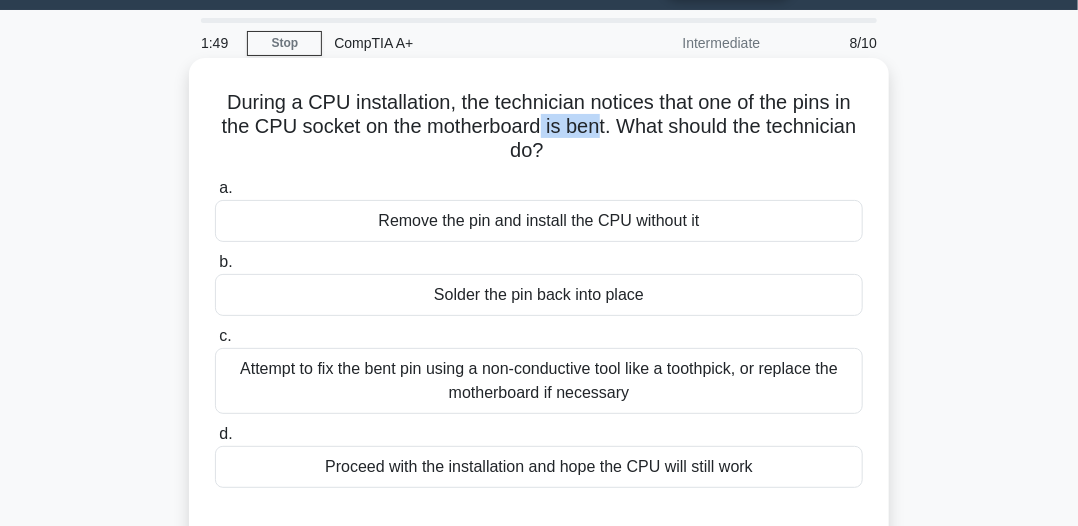 click on "During a CPU installation, the technician notices that one of the pins in the CPU socket on the motherboard is bent. What should the technician do?
.spinner_0XTQ{transform-origin:center;animation:spinner_y6GP .75s linear infinite}@keyframes spinner_y6GP{100%{transform:rotate(360deg)}}" at bounding box center [539, 127] 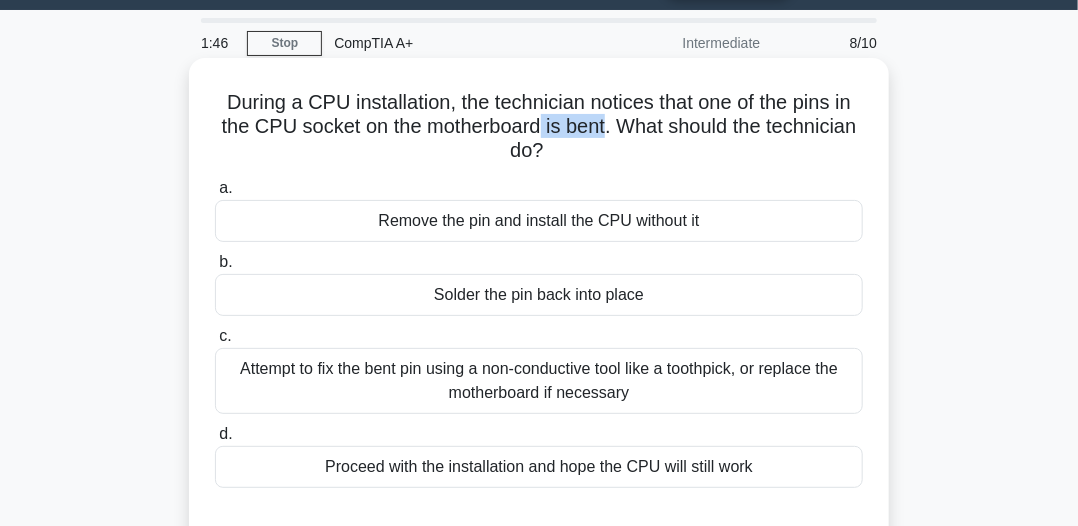 drag, startPoint x: 543, startPoint y: 124, endPoint x: 595, endPoint y: 119, distance: 52.23983 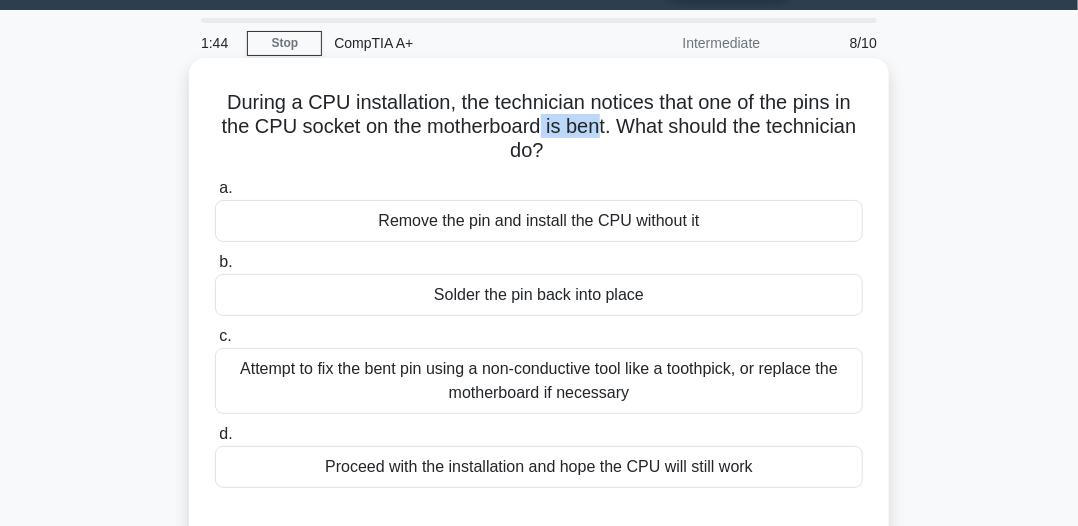 click on "During a CPU installation, the technician notices that one of the pins in the CPU socket on the motherboard is bent. What should the technician do?
.spinner_0XTQ{transform-origin:center;animation:spinner_y6GP .75s linear infinite}@keyframes spinner_y6GP{100%{transform:rotate(360deg)}}" at bounding box center [539, 127] 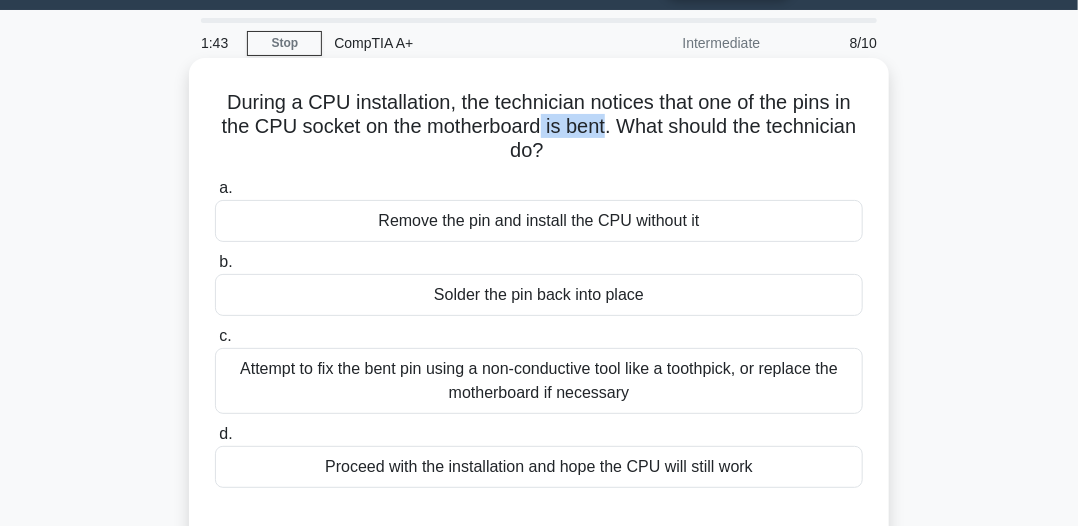 drag, startPoint x: 539, startPoint y: 127, endPoint x: 588, endPoint y: 130, distance: 49.09175 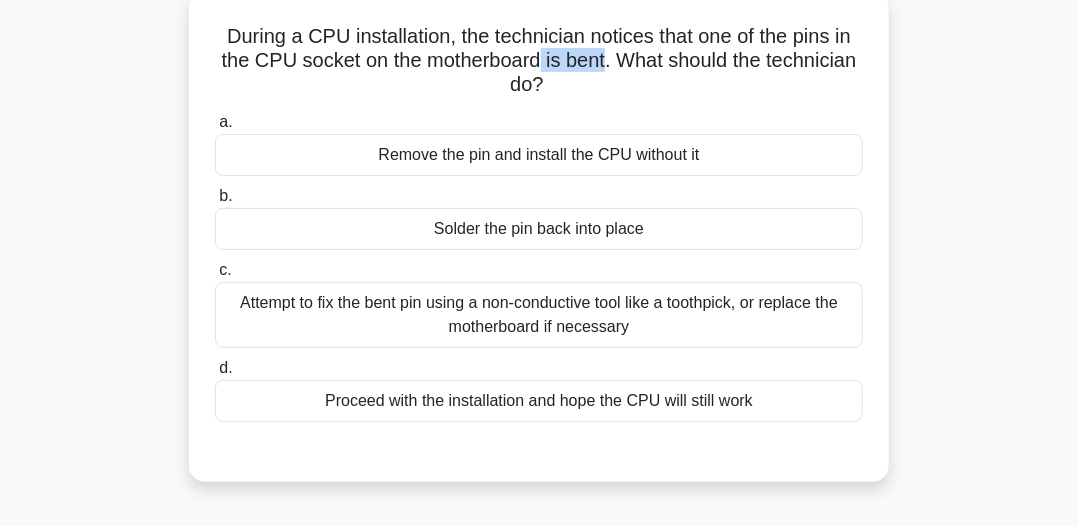 scroll, scrollTop: 154, scrollLeft: 0, axis: vertical 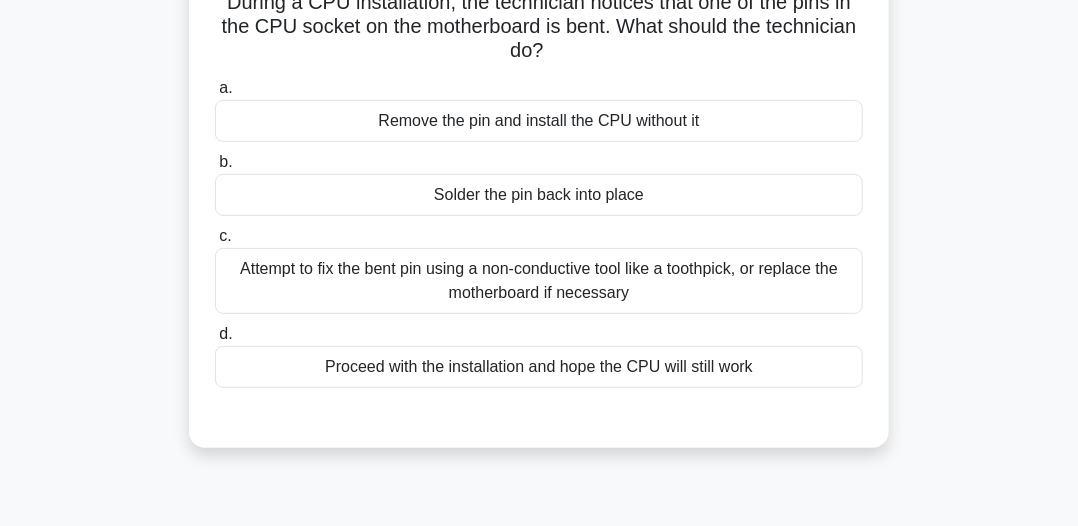 click on "Attempt to fix the bent pin using a non-conductive tool like a toothpick, or replace the motherboard if necessary" at bounding box center [539, 281] 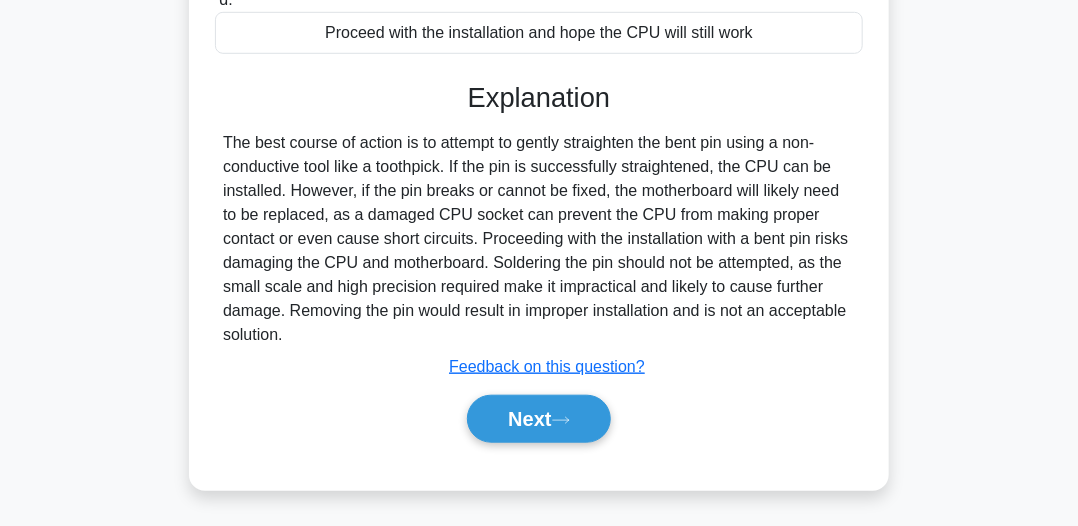 scroll, scrollTop: 454, scrollLeft: 0, axis: vertical 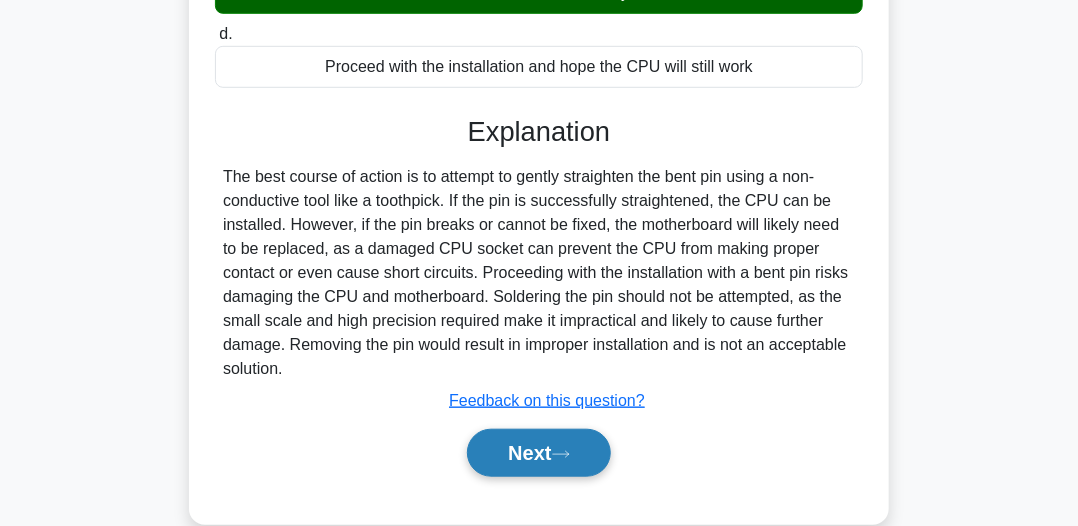 click 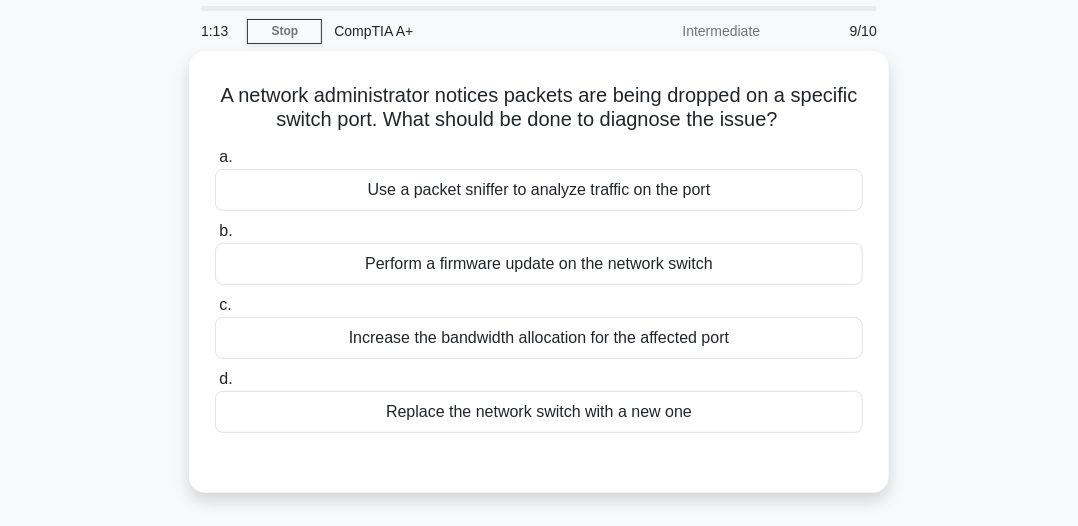 scroll, scrollTop: 54, scrollLeft: 0, axis: vertical 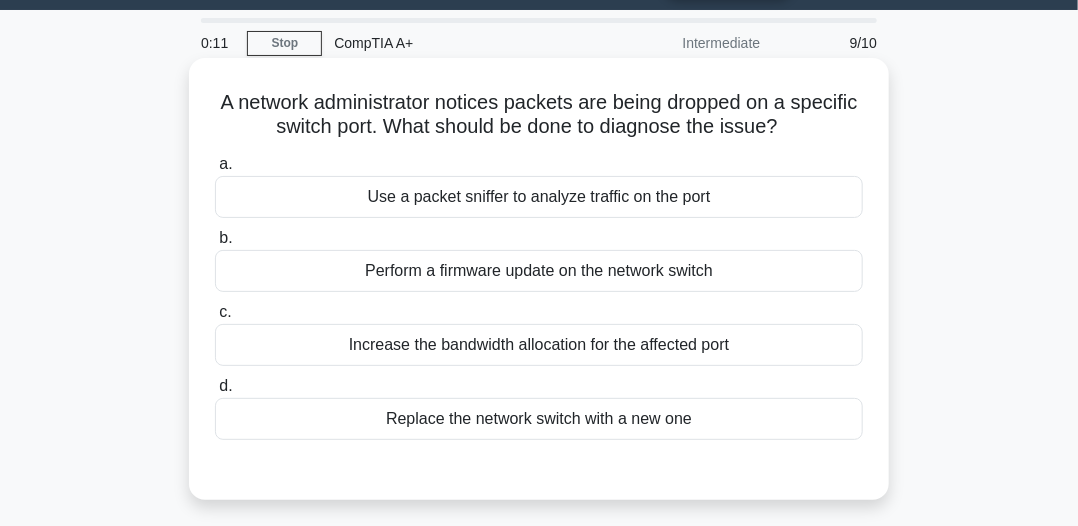click on "Use a packet sniffer to analyze traffic on the port" at bounding box center [539, 197] 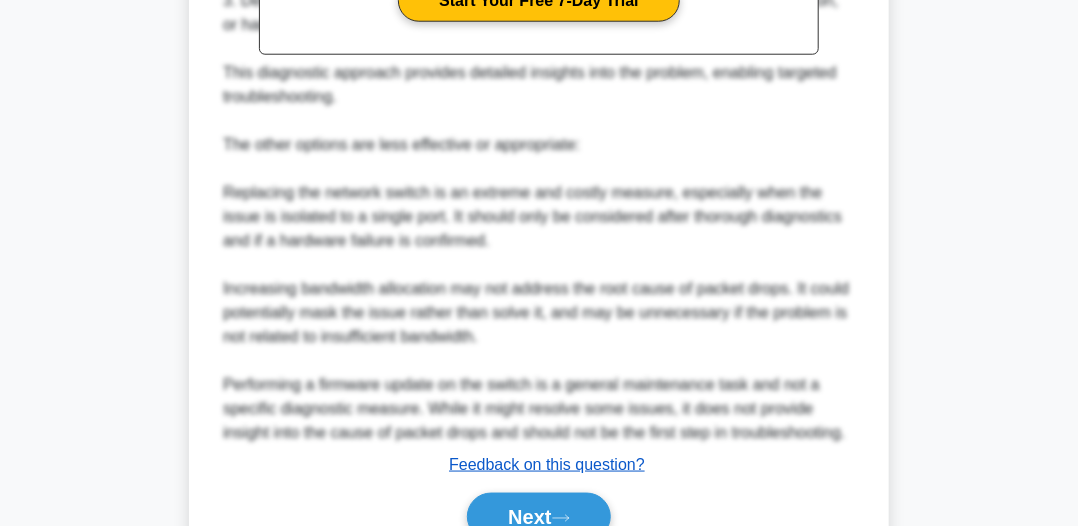 scroll, scrollTop: 824, scrollLeft: 0, axis: vertical 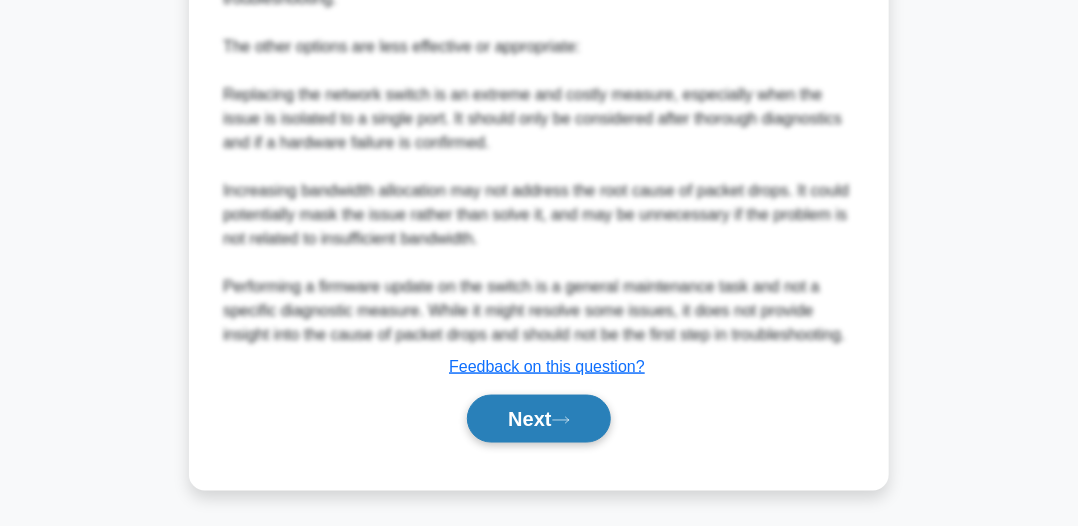 click on "Next" at bounding box center (538, 419) 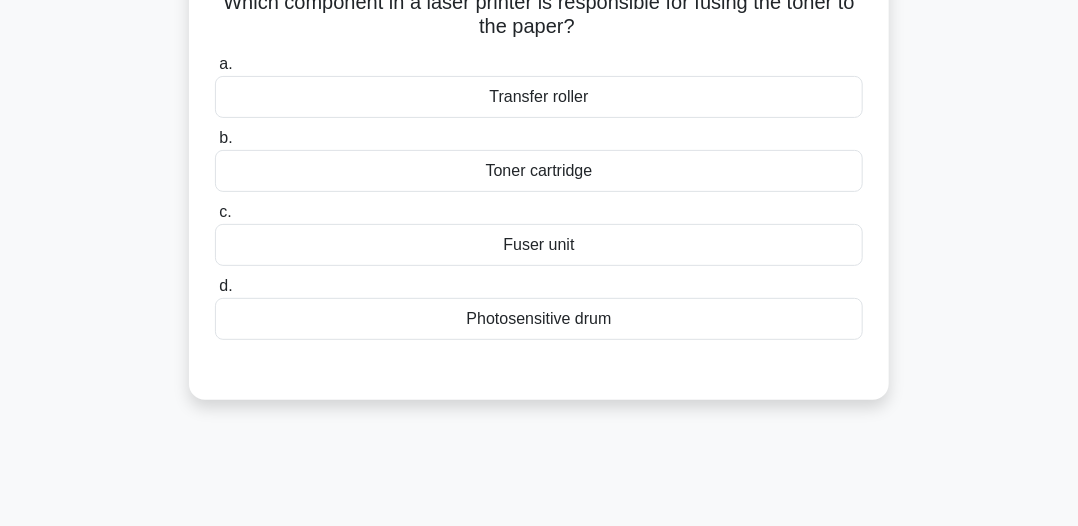 scroll, scrollTop: 54, scrollLeft: 0, axis: vertical 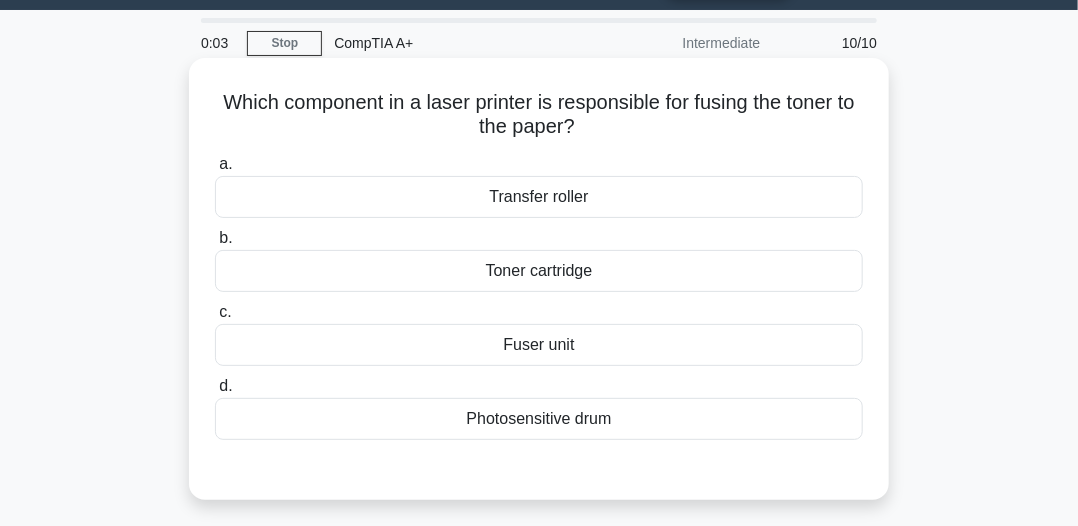 click on "Toner cartridge" at bounding box center [539, 271] 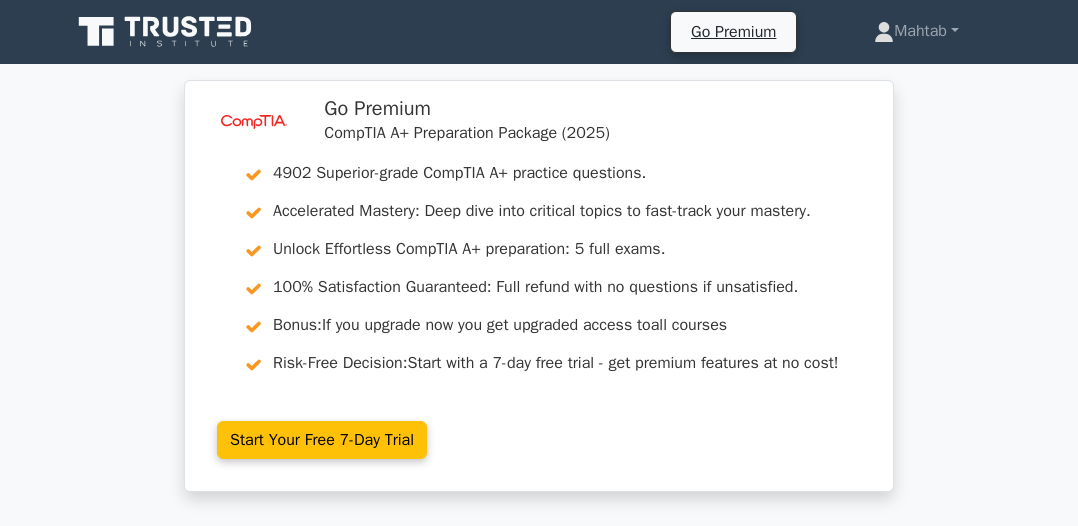 scroll, scrollTop: 688, scrollLeft: 0, axis: vertical 